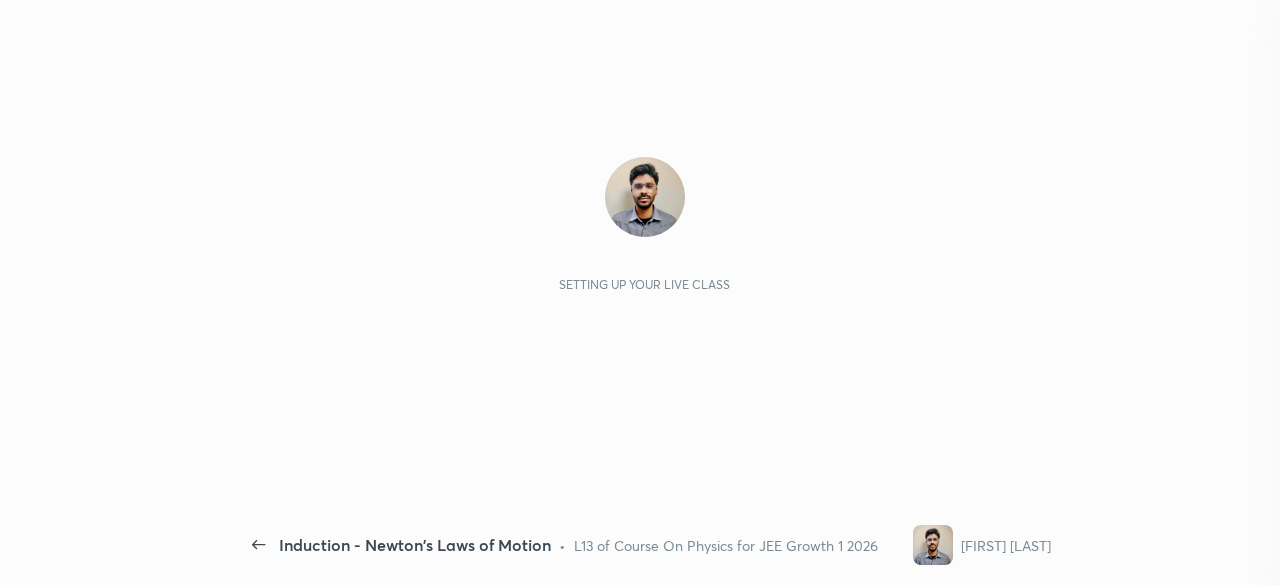 scroll, scrollTop: 0, scrollLeft: 0, axis: both 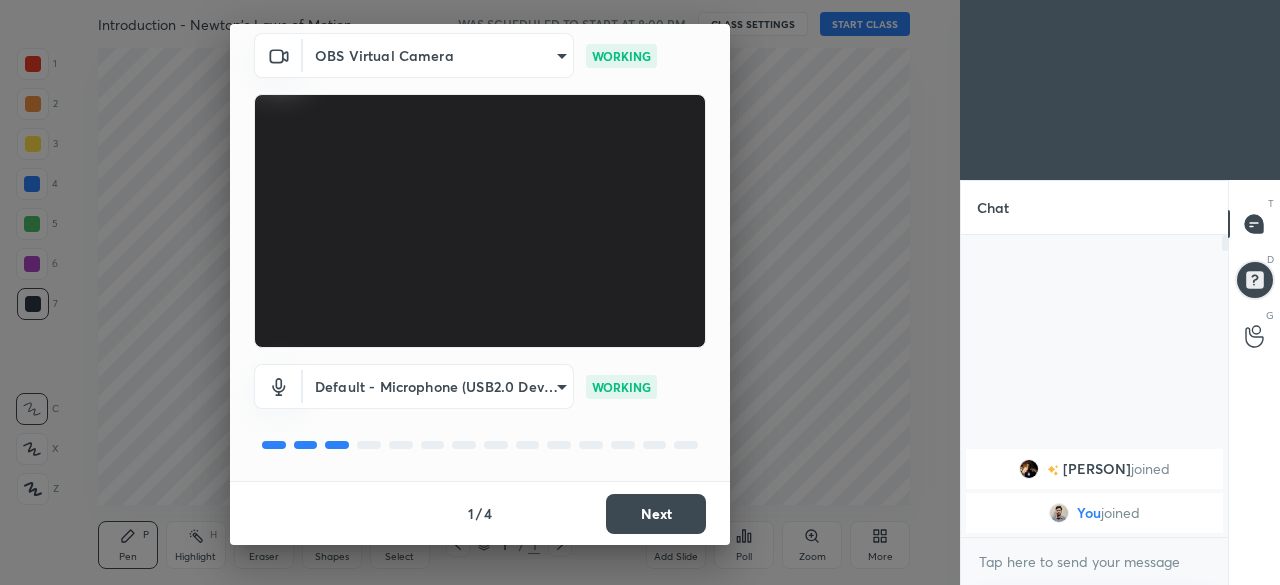 click on "Next" at bounding box center [656, 514] 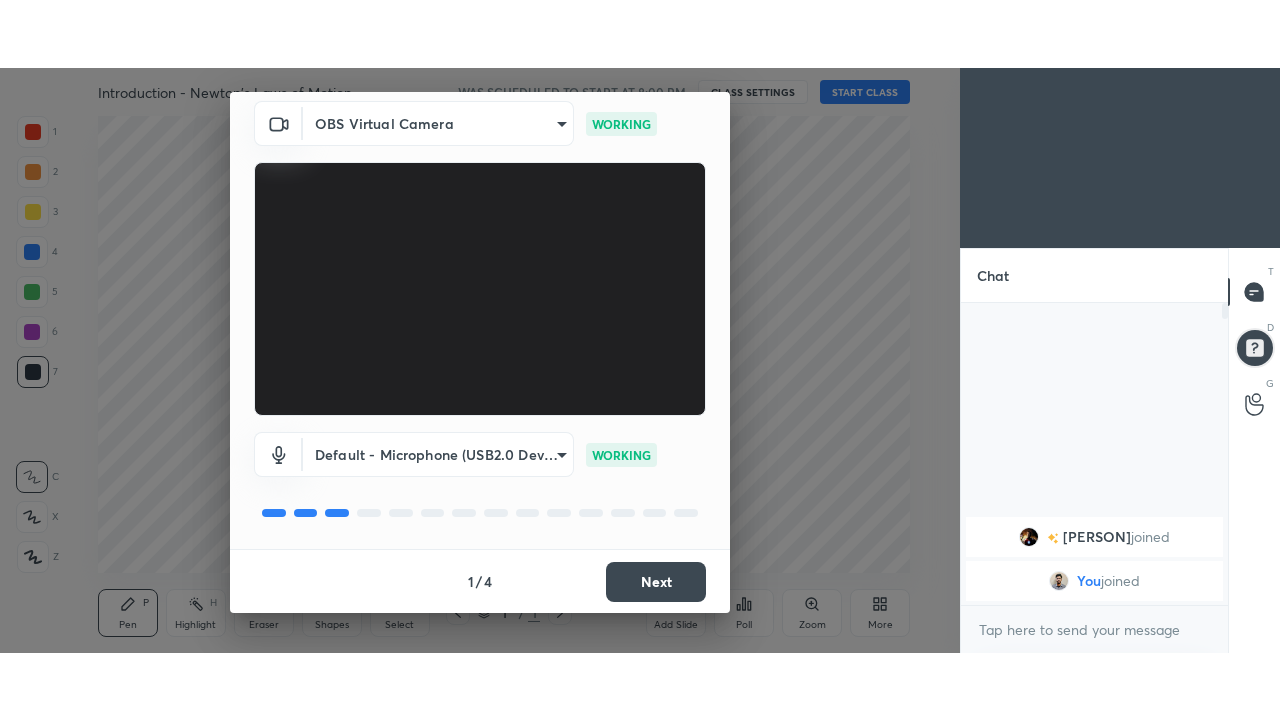 scroll, scrollTop: 0, scrollLeft: 0, axis: both 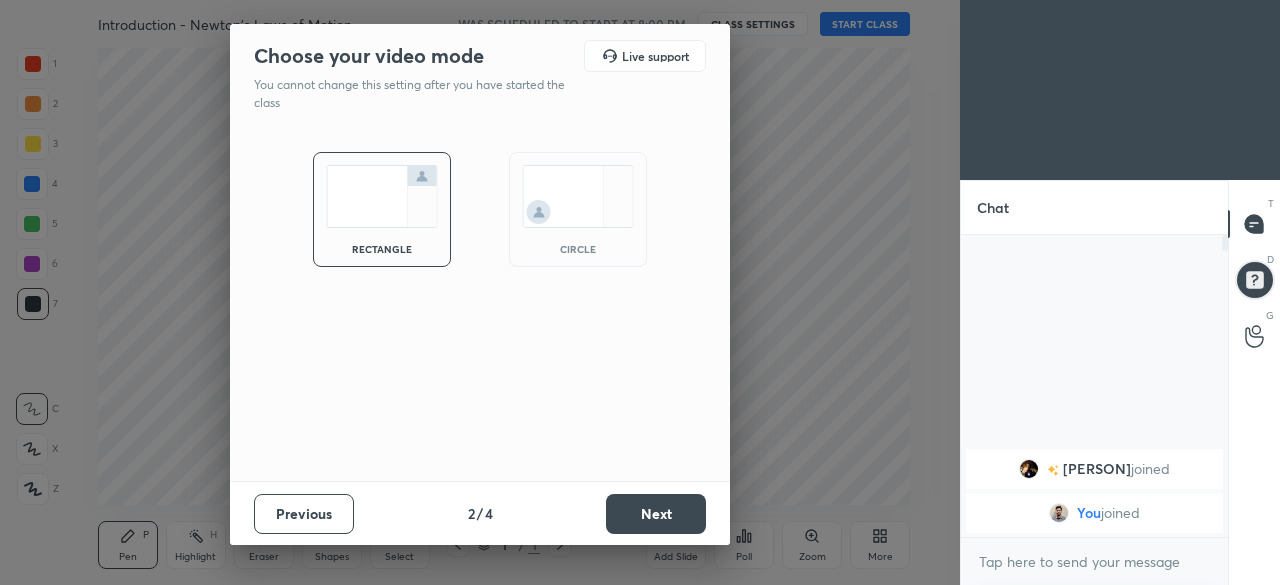 click on "Next" at bounding box center [656, 514] 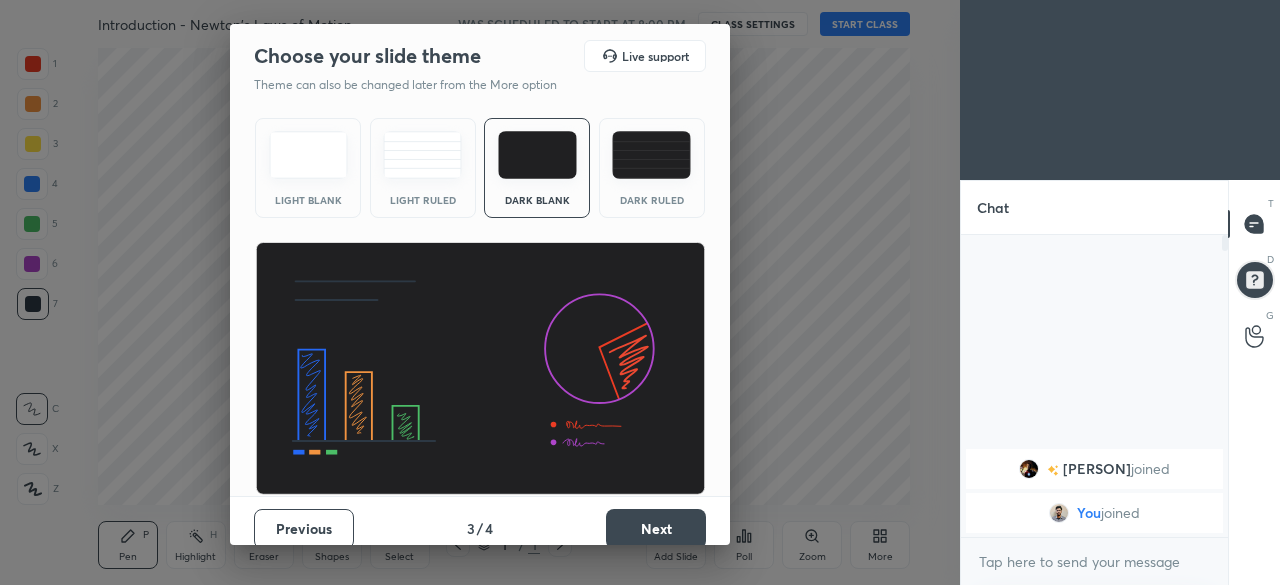 click on "Dark Ruled" at bounding box center (652, 168) 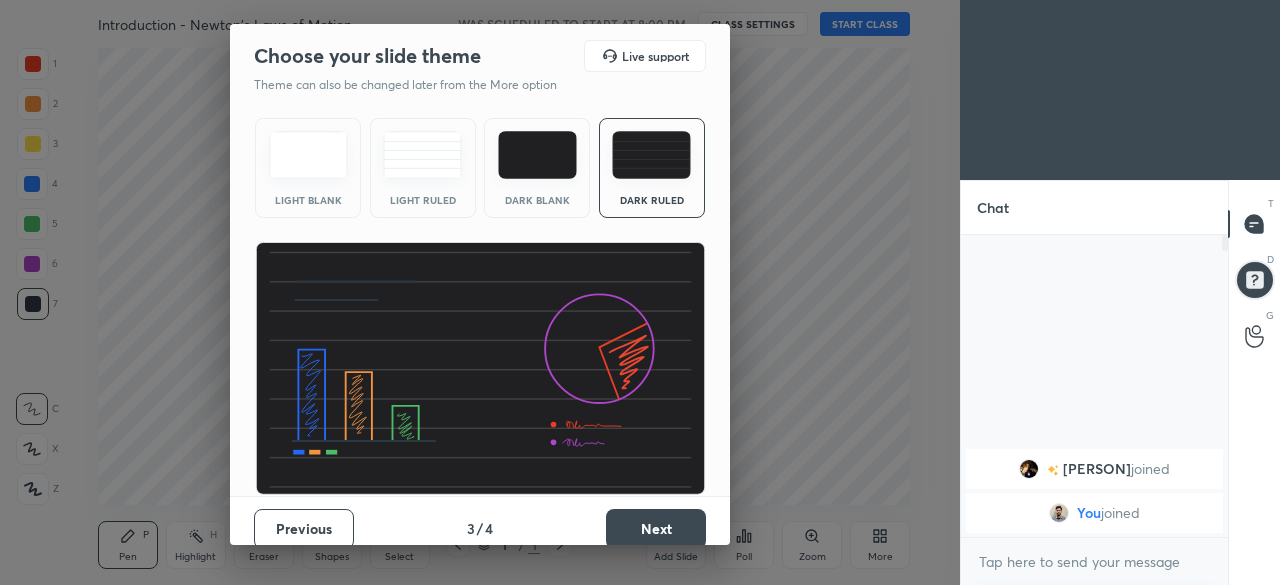 click on "Next" at bounding box center (656, 529) 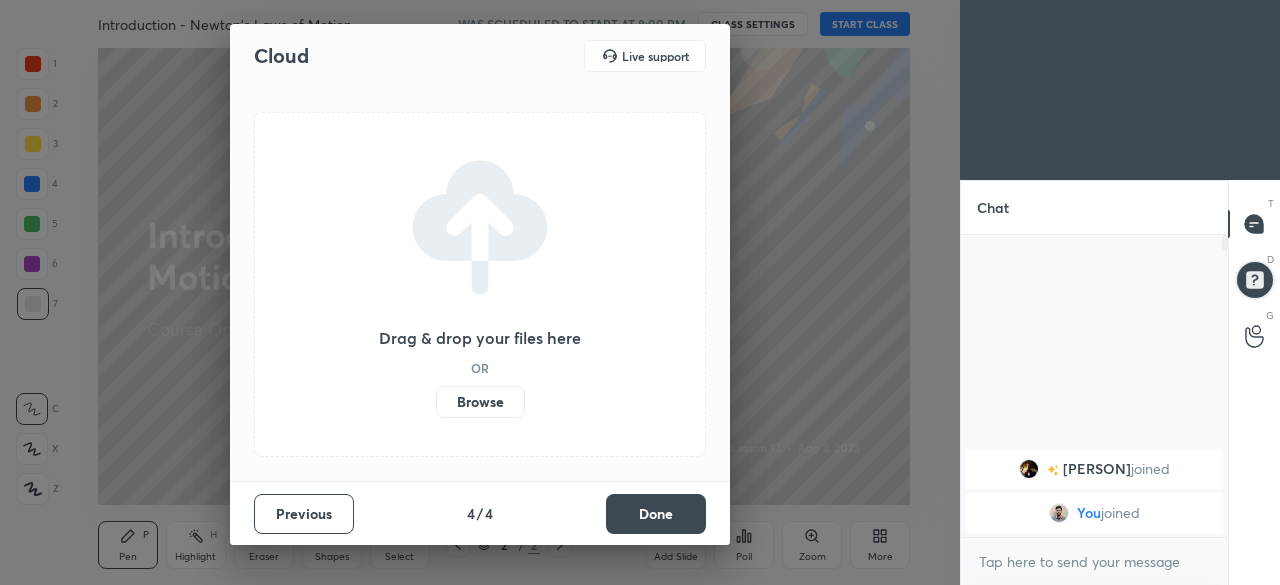 click on "Done" at bounding box center (656, 514) 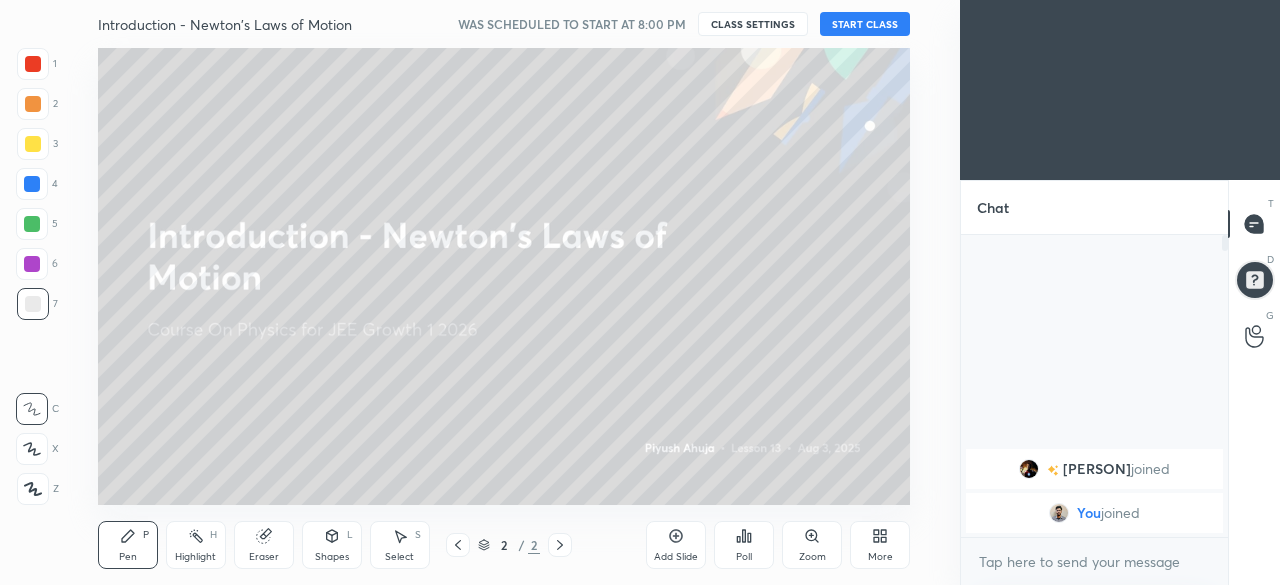 click on "START CLASS" at bounding box center [865, 24] 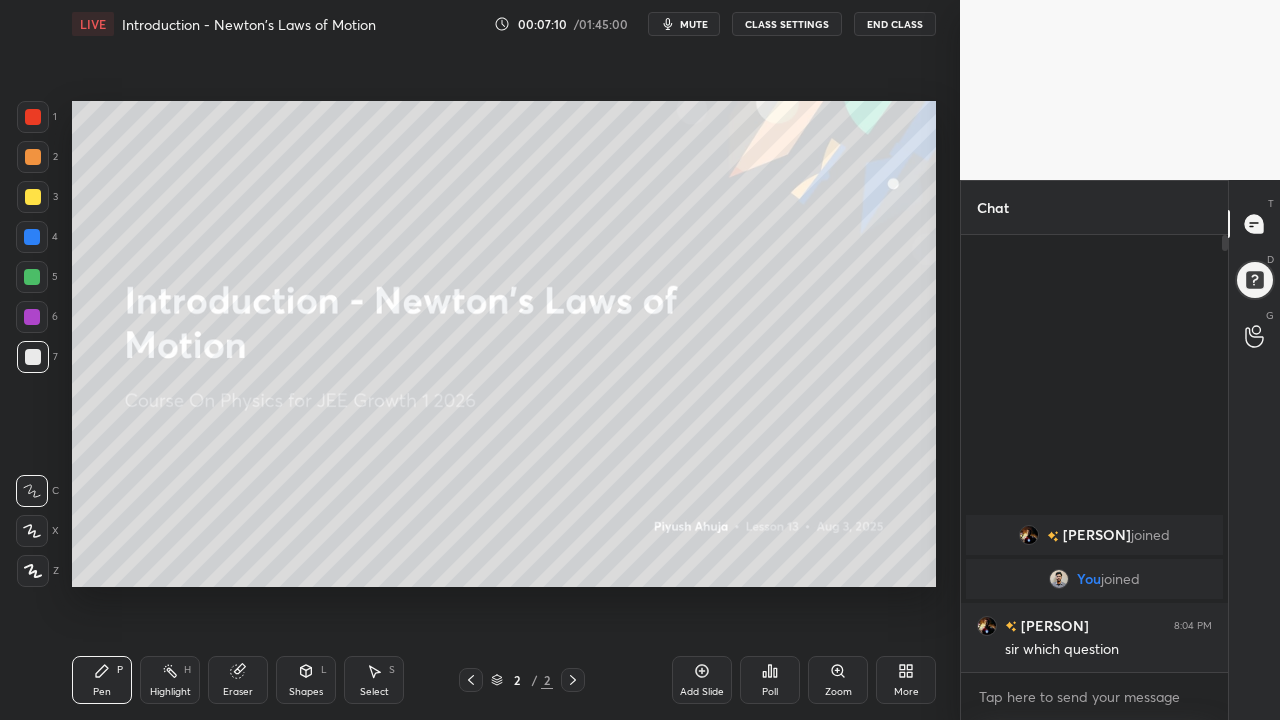 scroll, scrollTop: 99408, scrollLeft: 99120, axis: both 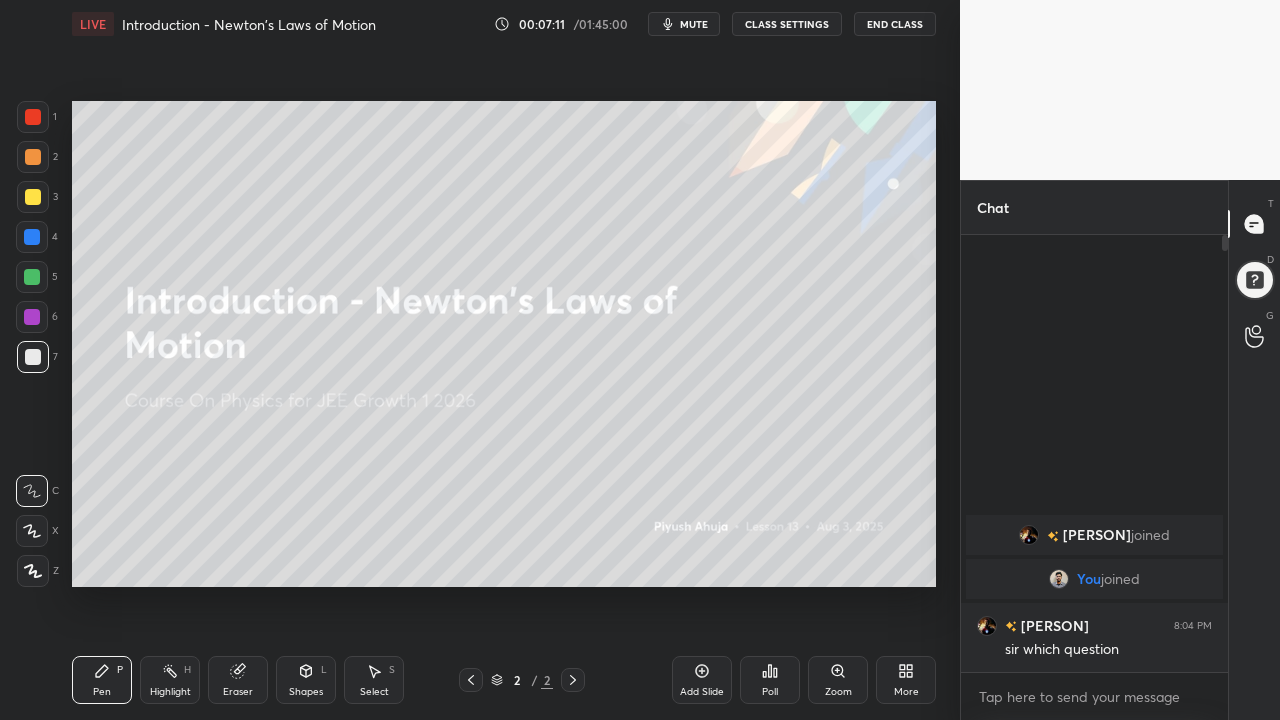 click on "More" at bounding box center [906, 680] 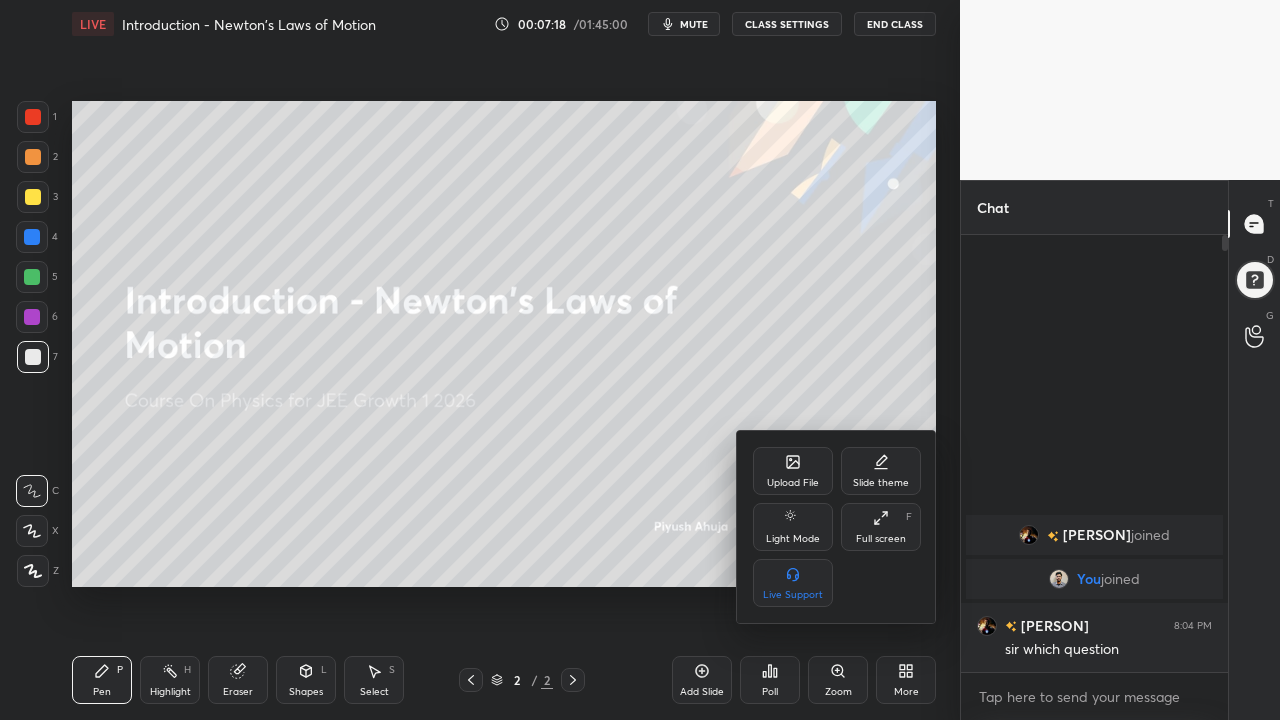 click on "Upload File" at bounding box center [793, 471] 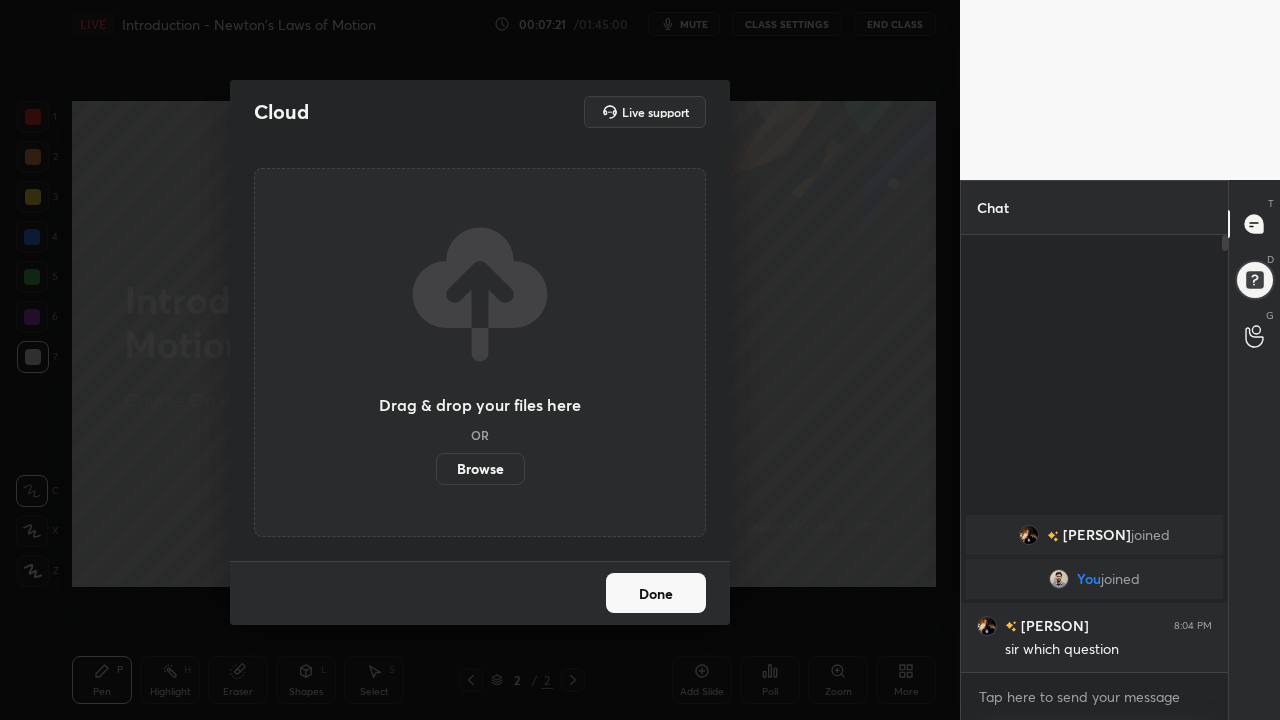 click on "Browse" at bounding box center (480, 469) 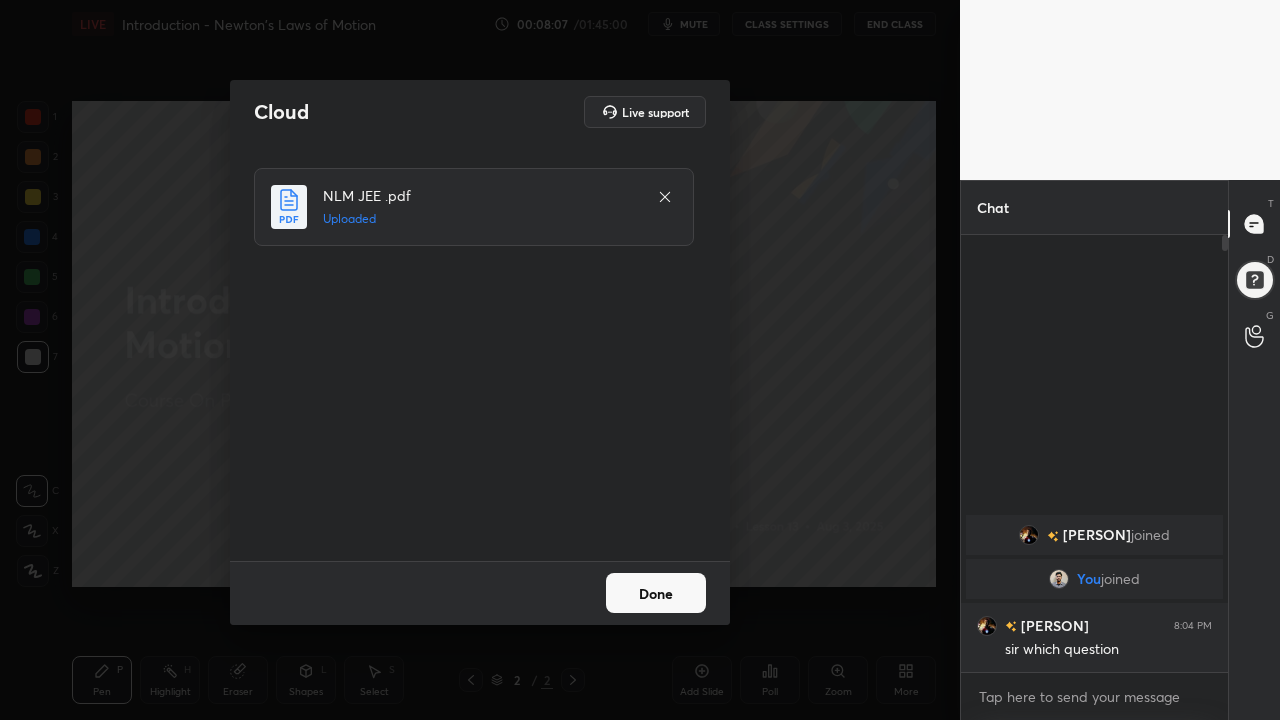 click on "Done" at bounding box center (656, 593) 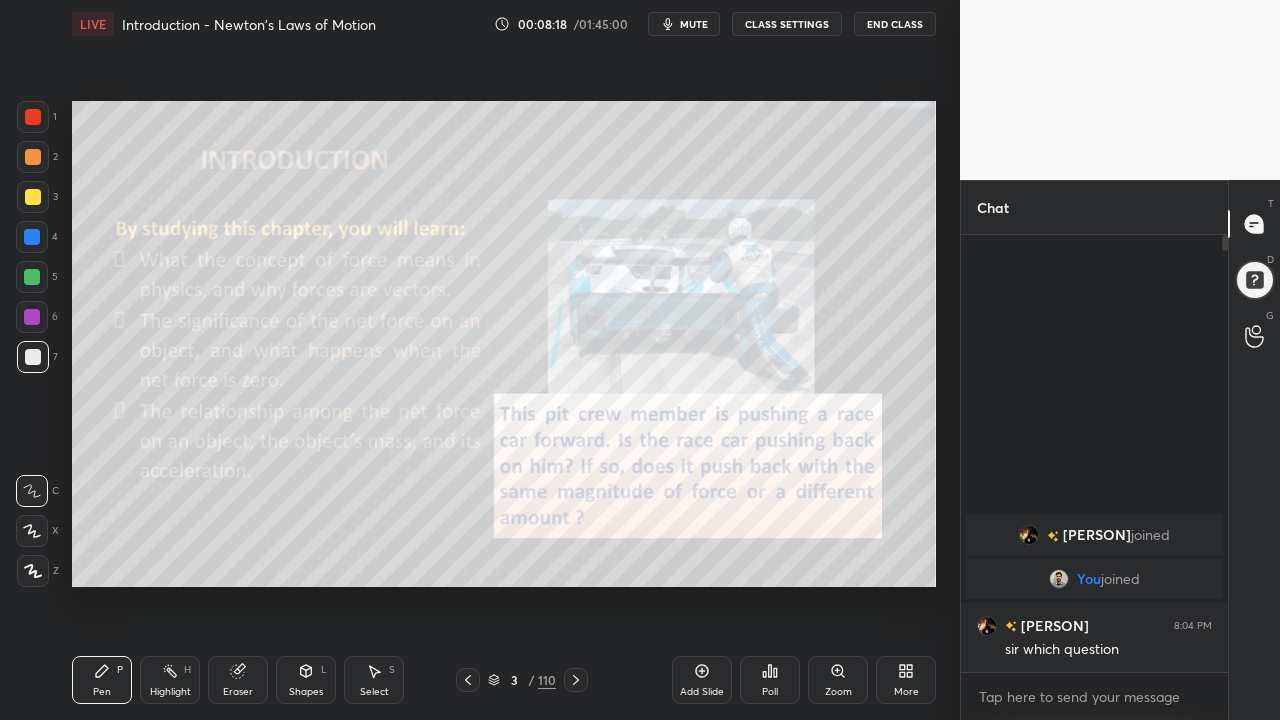 click 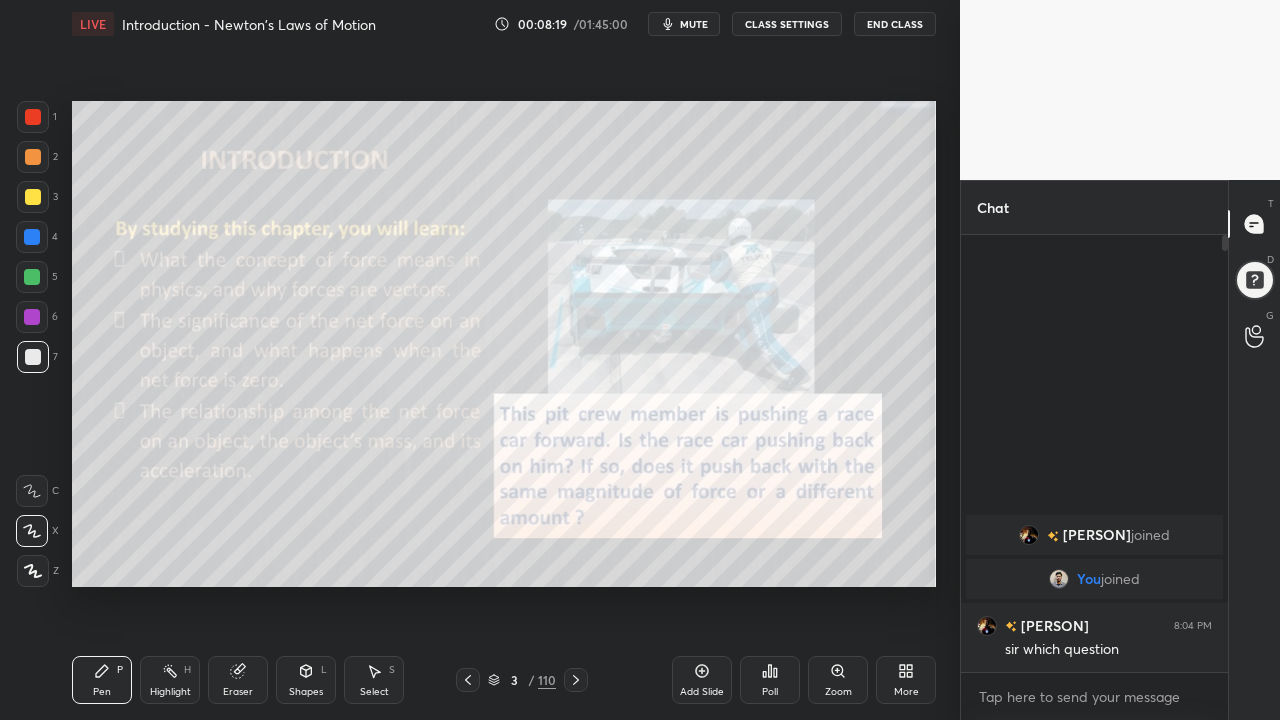 click at bounding box center [33, 357] 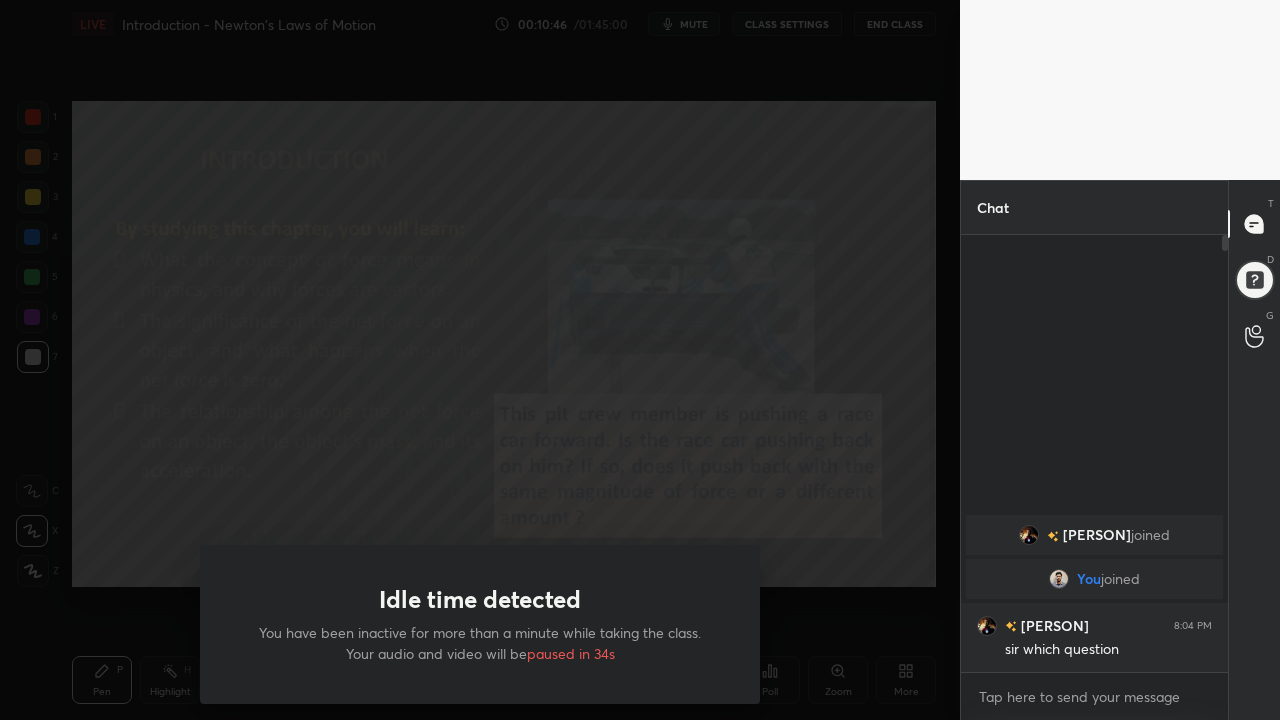 click on "Idle time detected You have been inactive for more than a minute while taking the class. Your audio and video will be  paused in 34s" at bounding box center [480, 360] 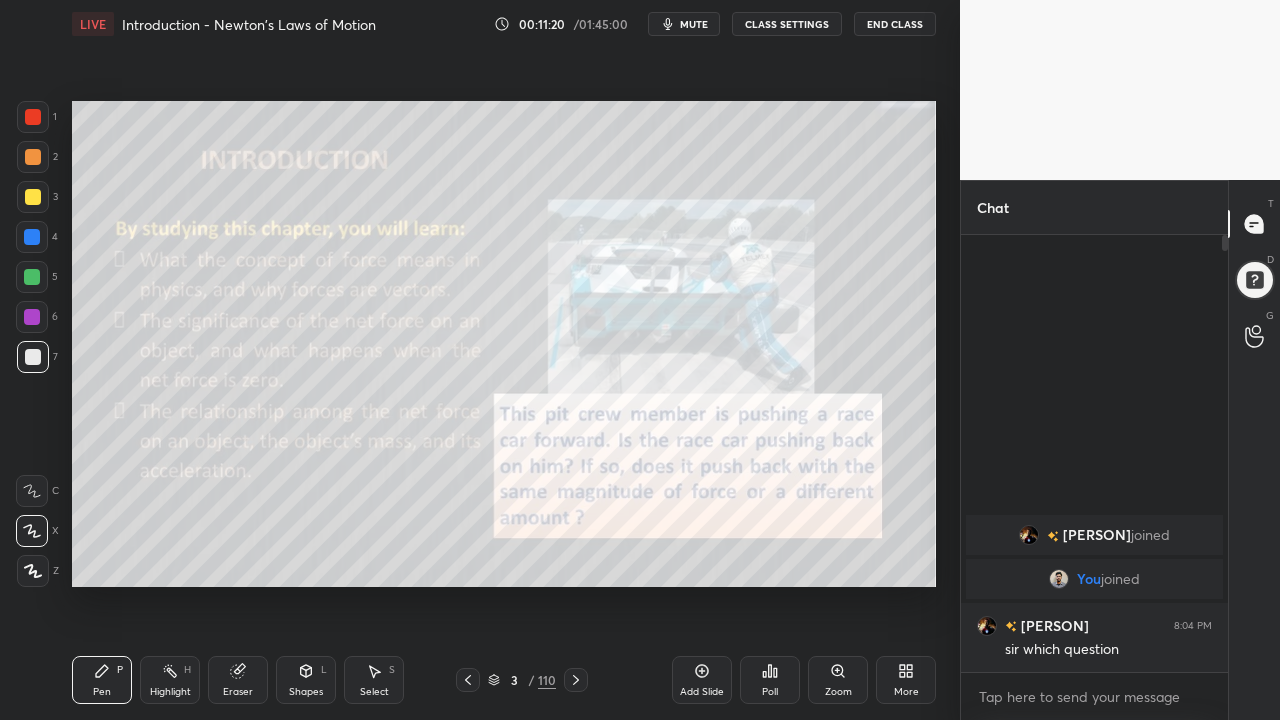 click 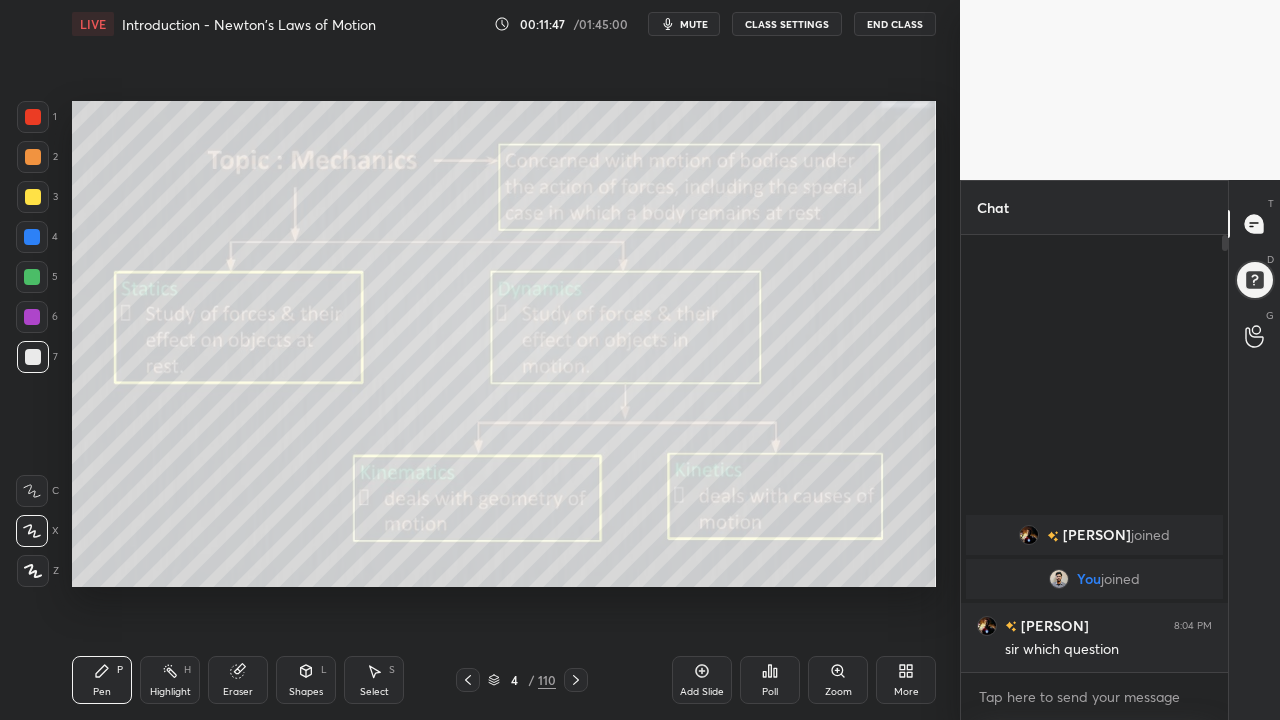 click 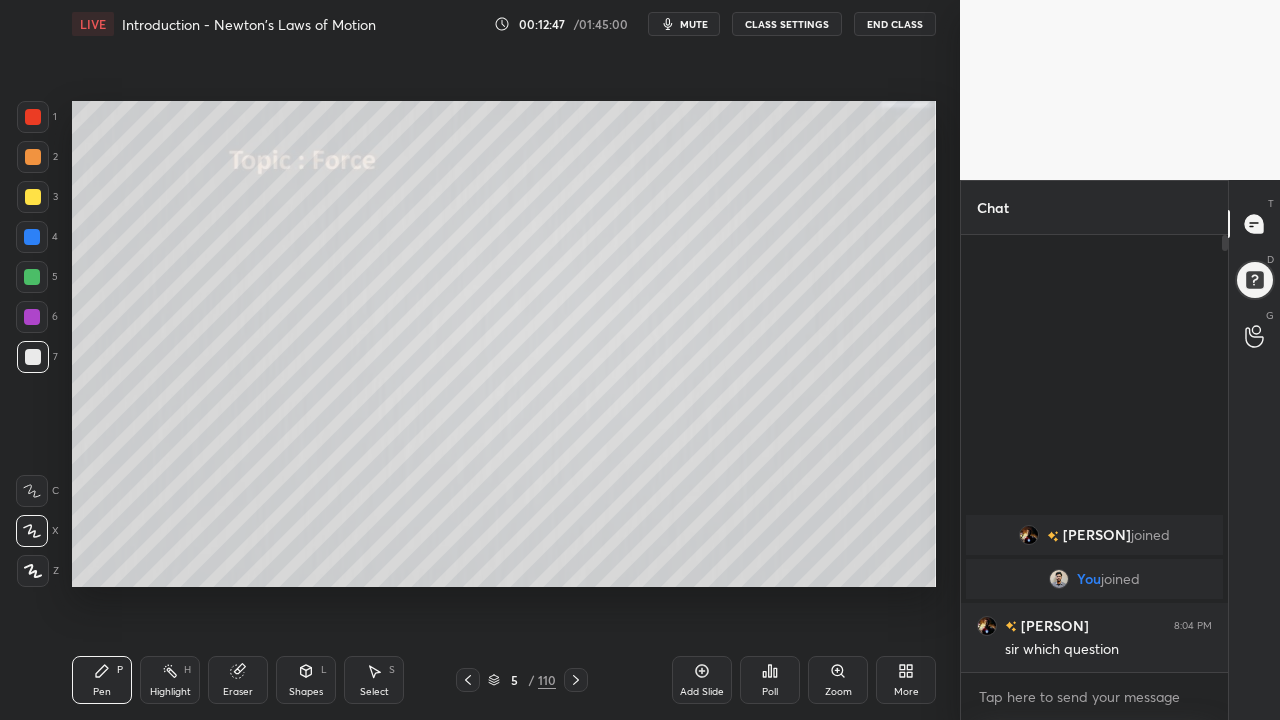 click 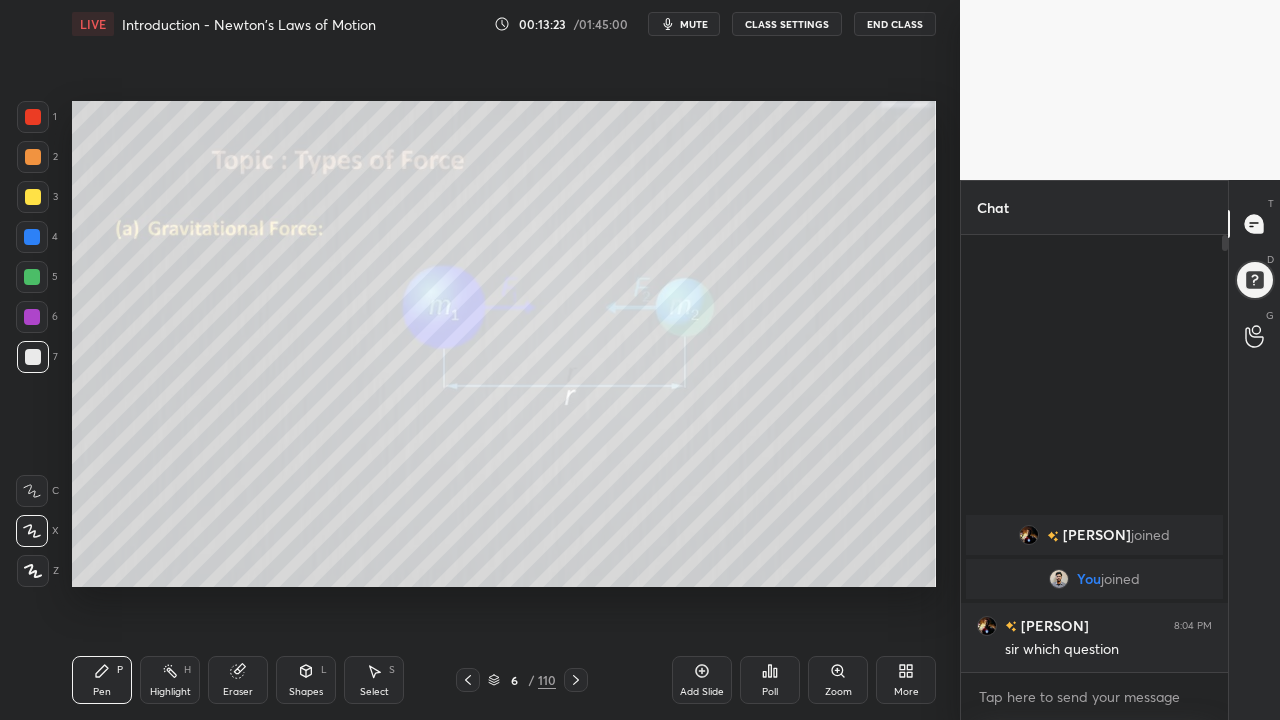 click 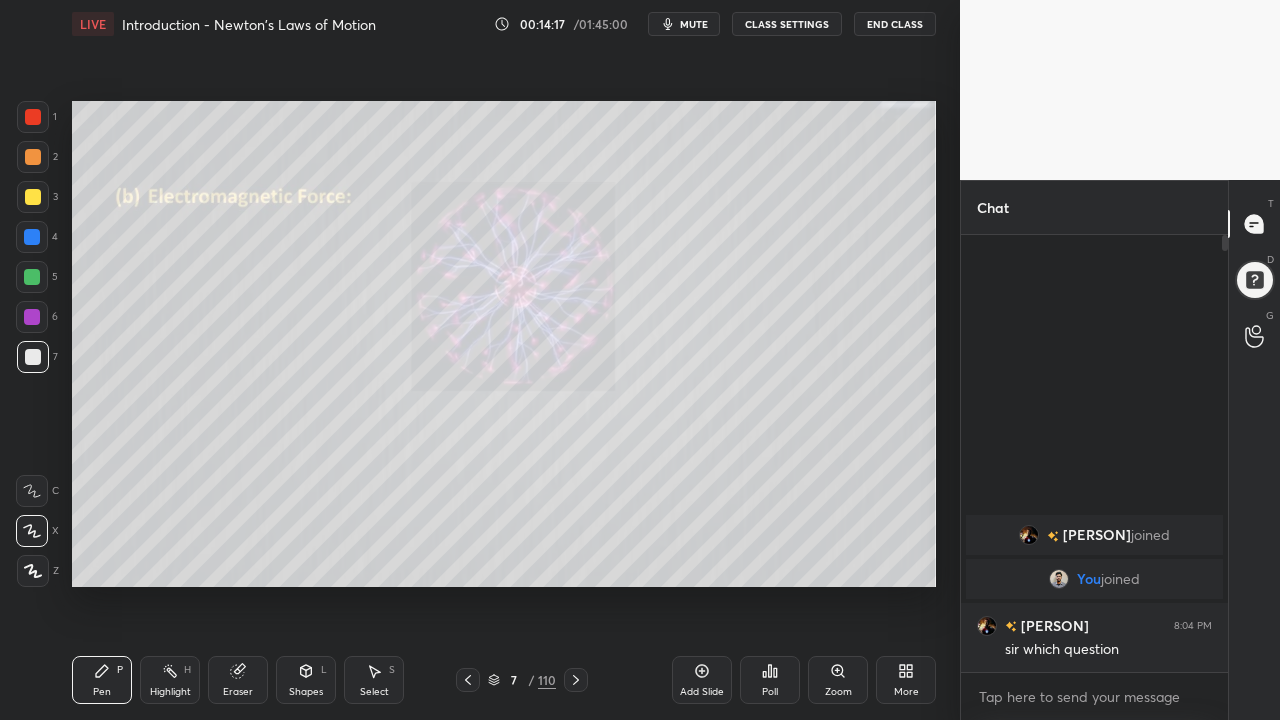 click at bounding box center (576, 680) 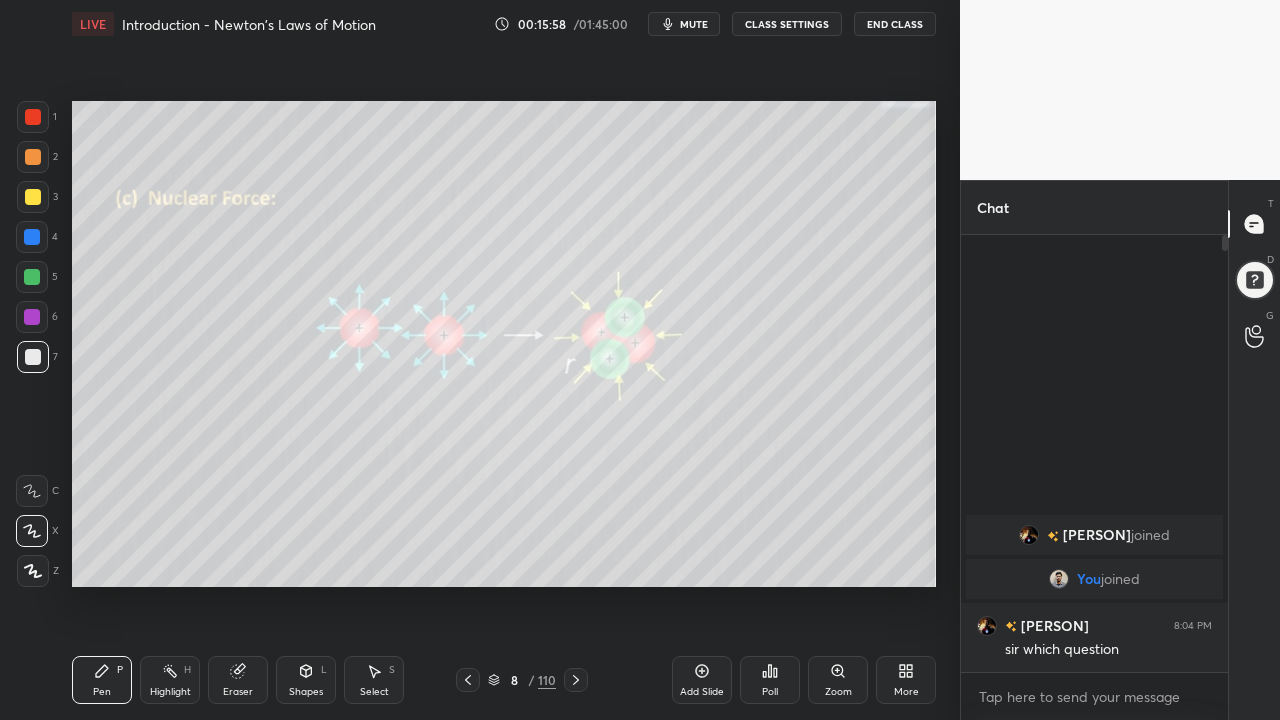 click 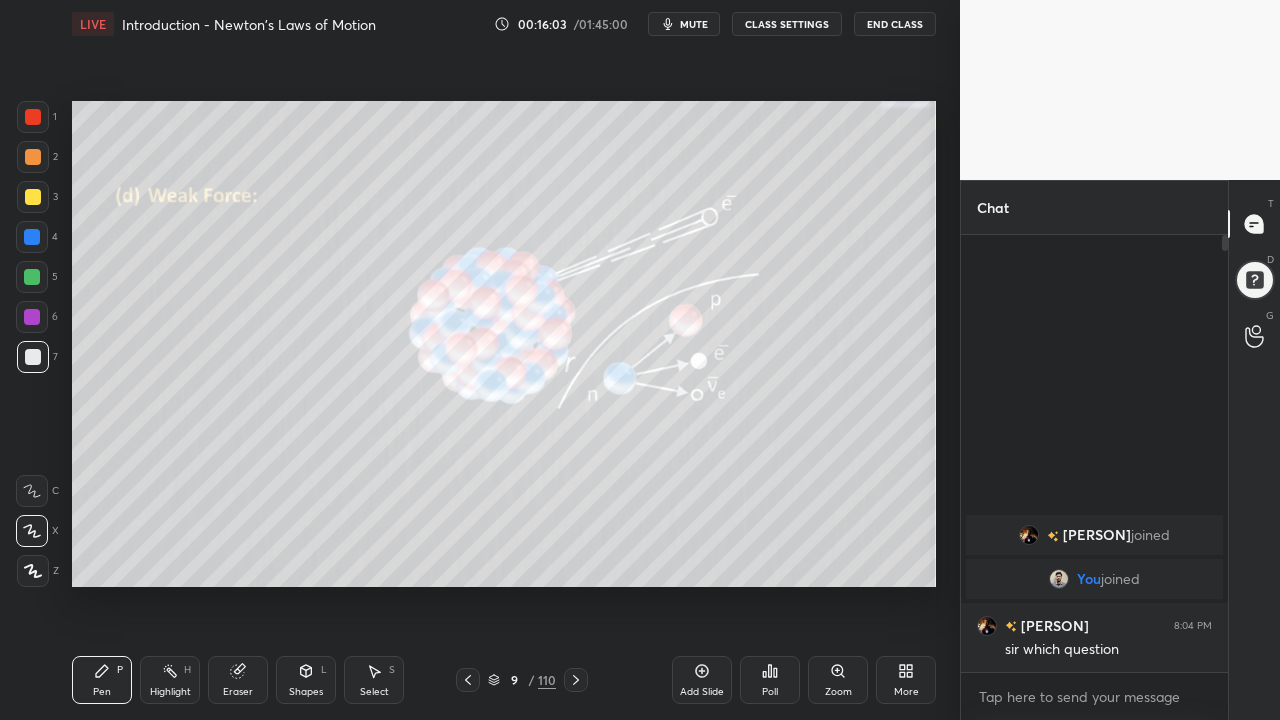 click at bounding box center (576, 680) 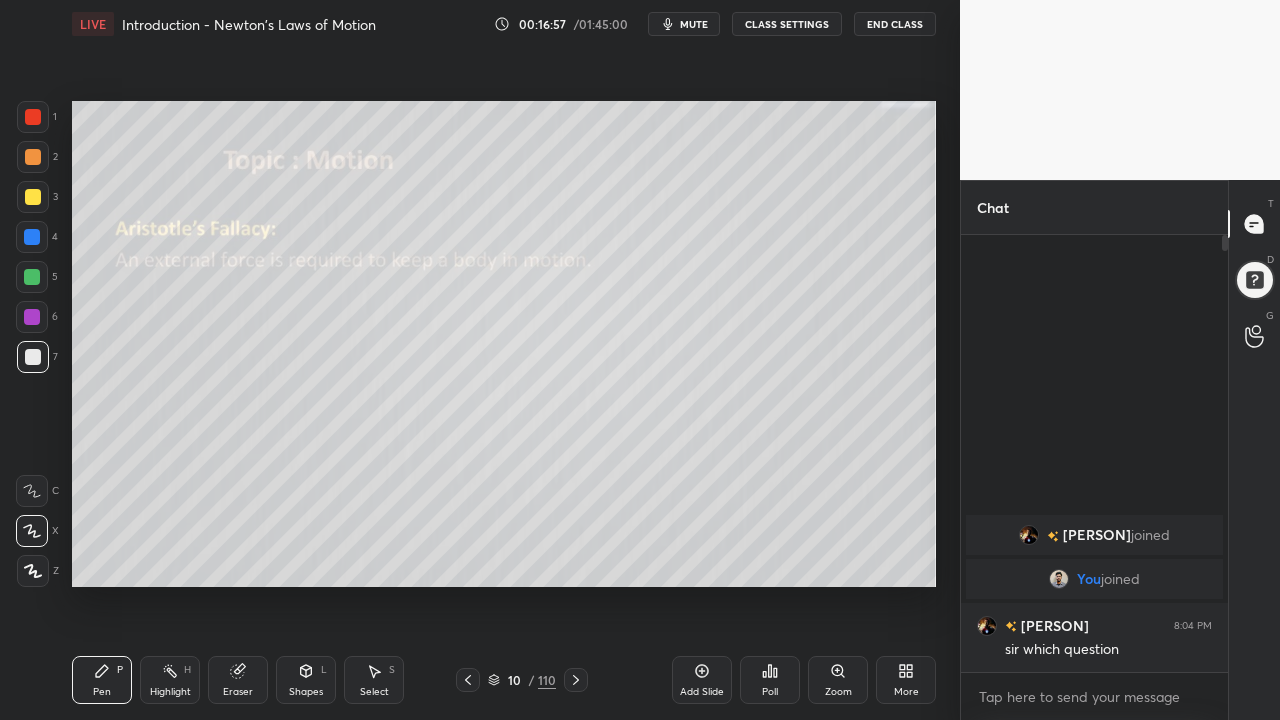 click 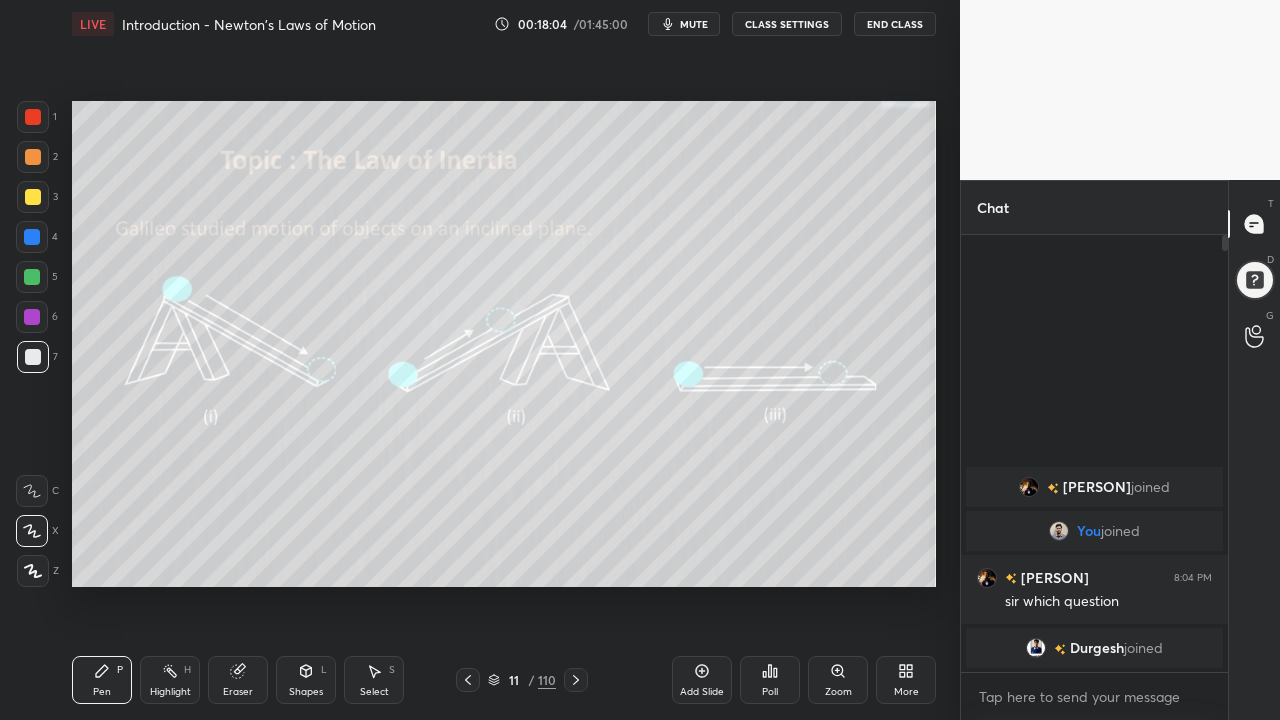 click on "Add Slide" at bounding box center [702, 680] 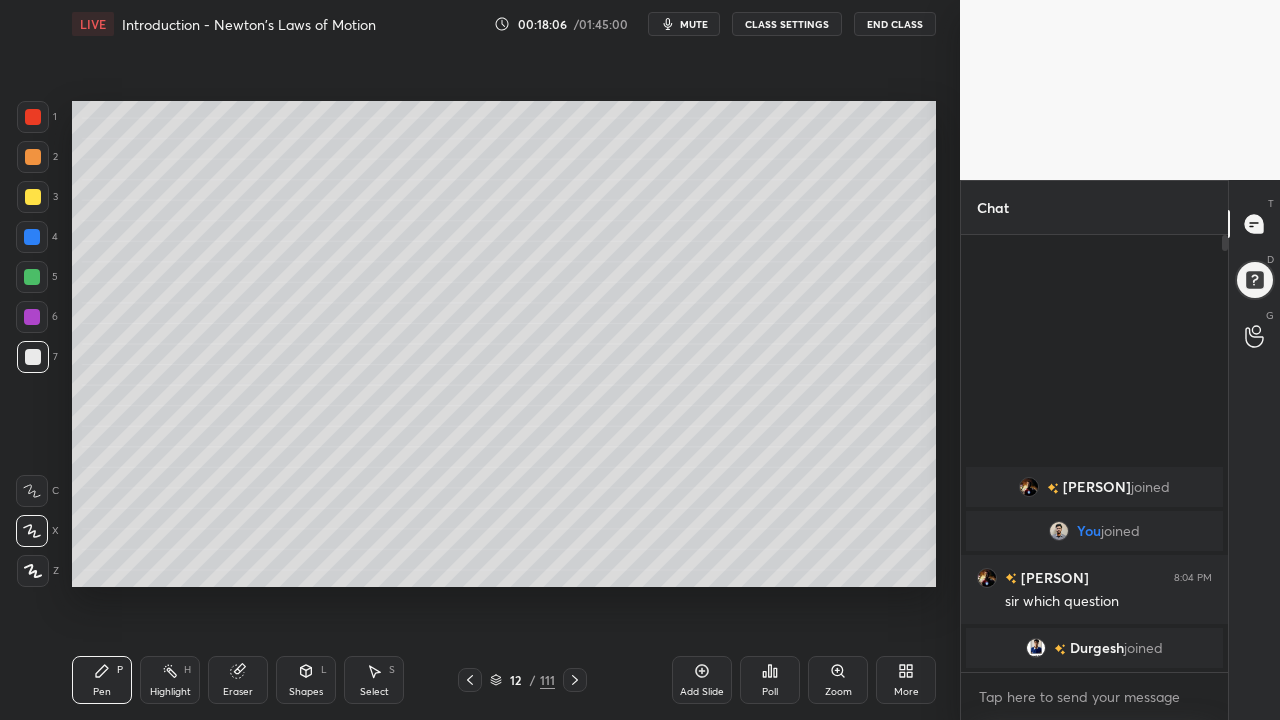 click on "Shapes L" at bounding box center [306, 680] 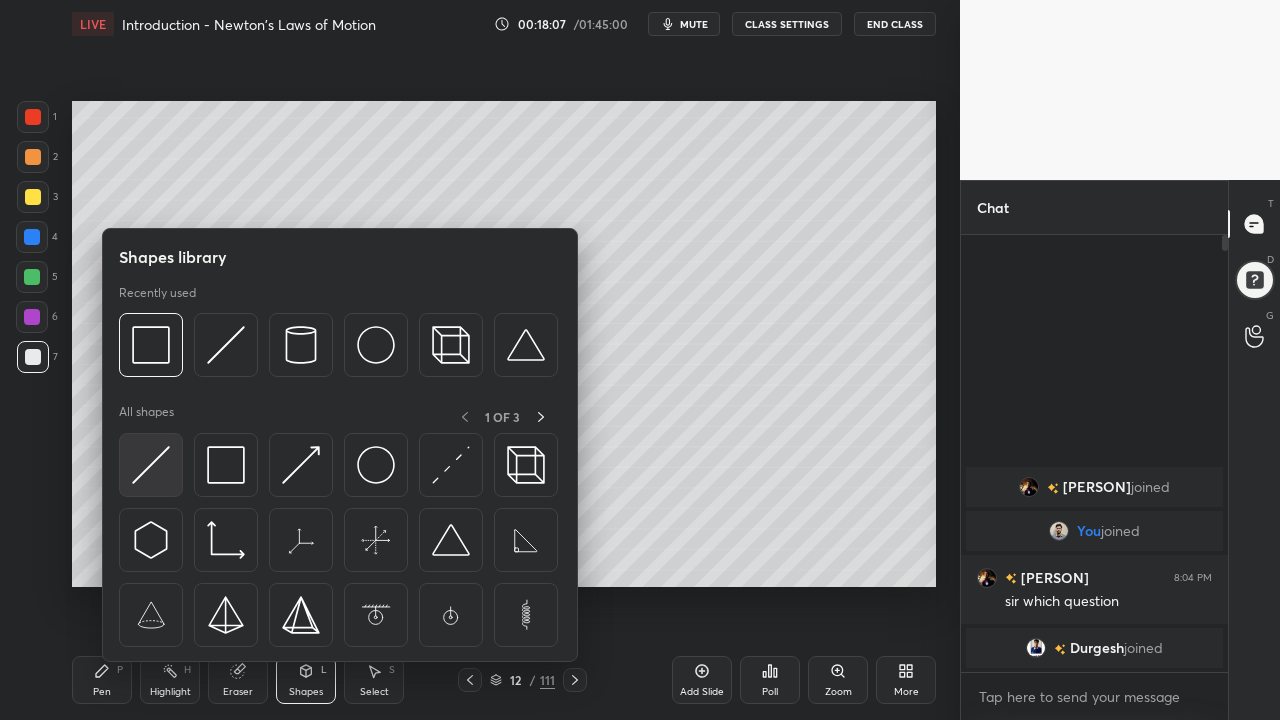 click at bounding box center (151, 465) 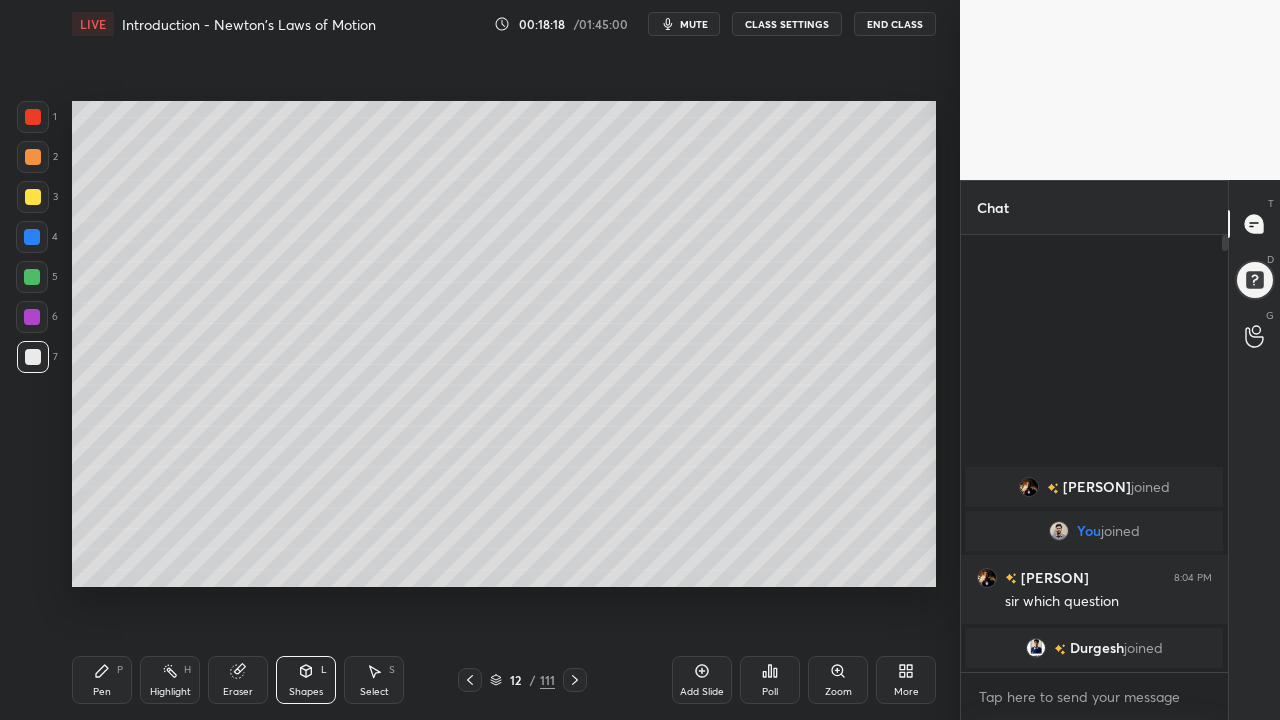 click at bounding box center (32, 277) 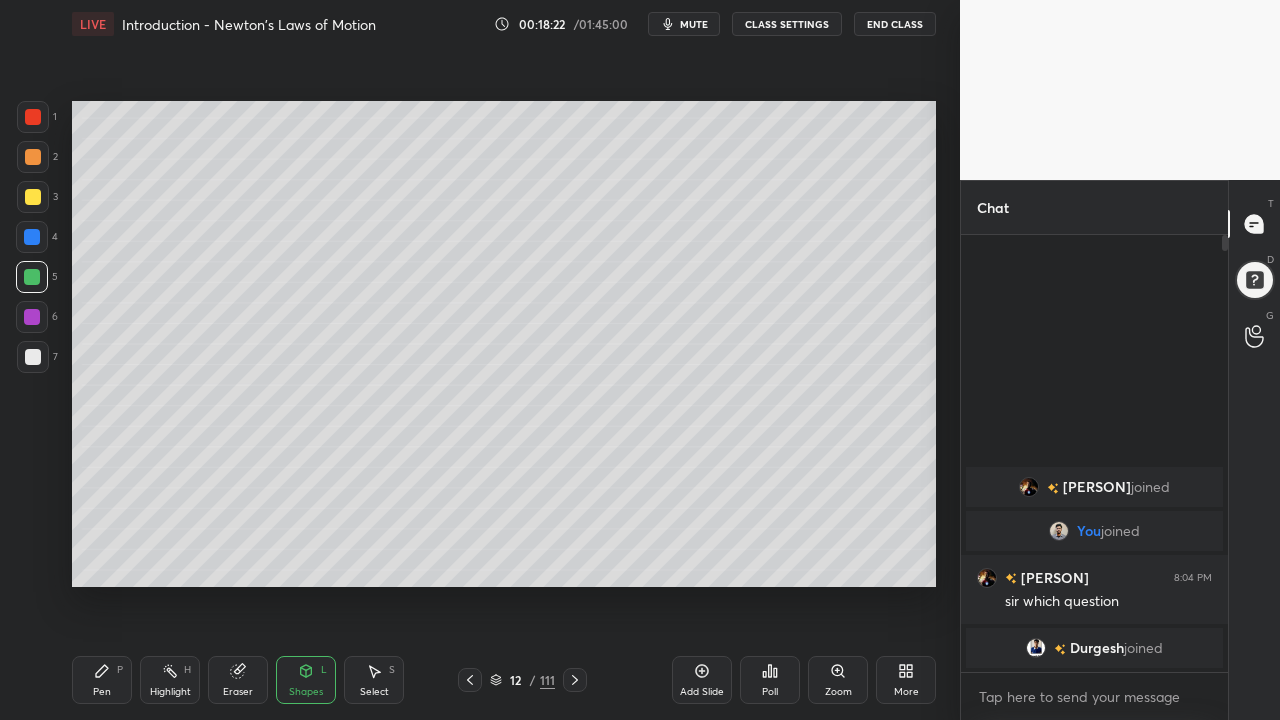 click on "Eraser" at bounding box center [238, 680] 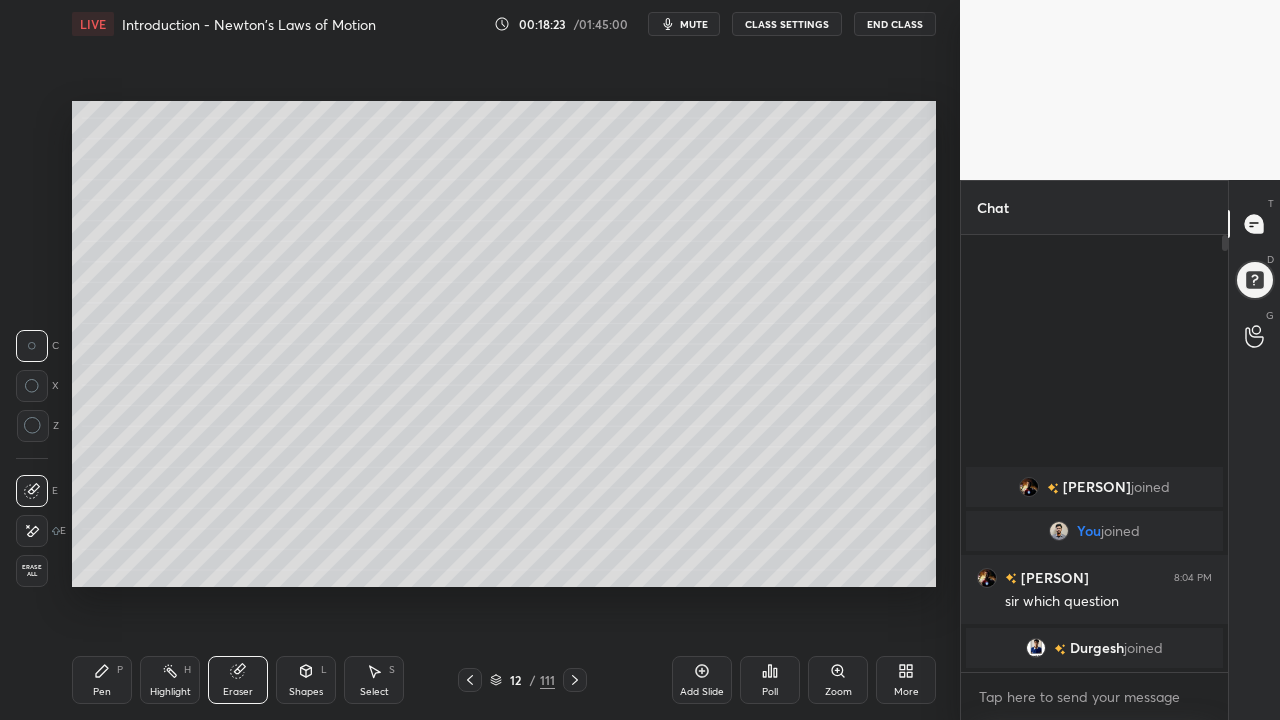 click 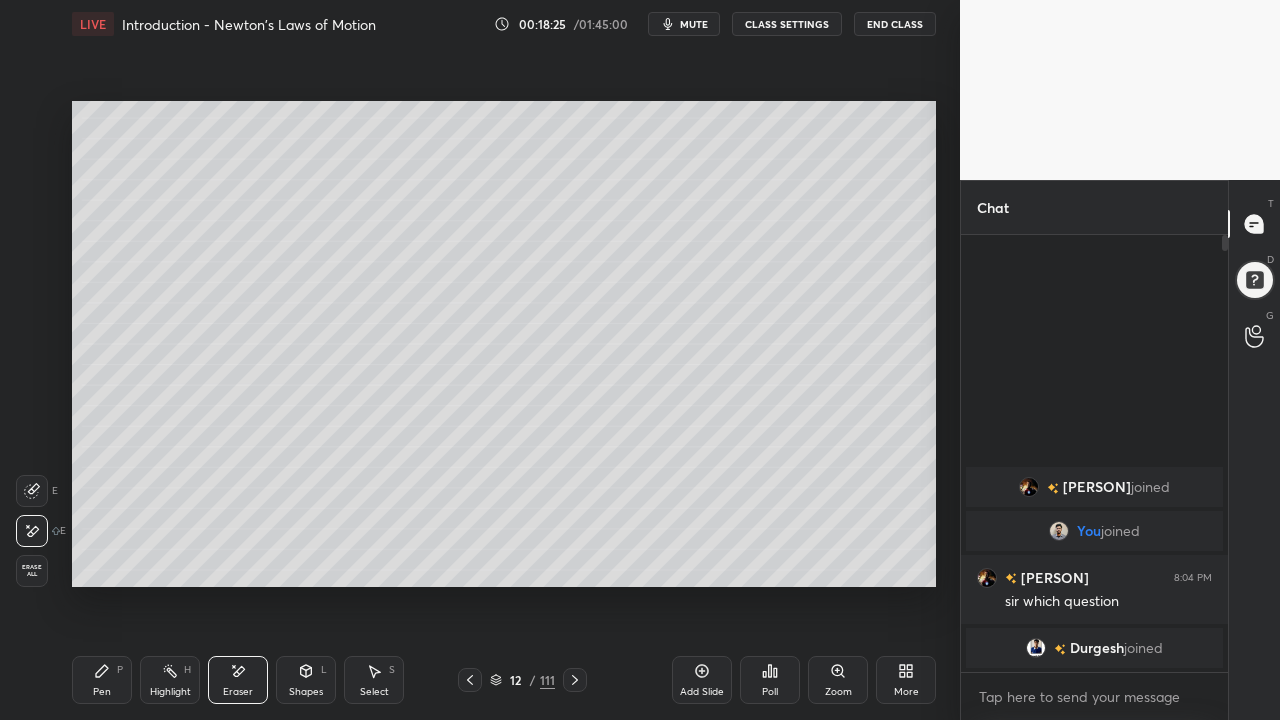 click on "Pen P" at bounding box center (102, 680) 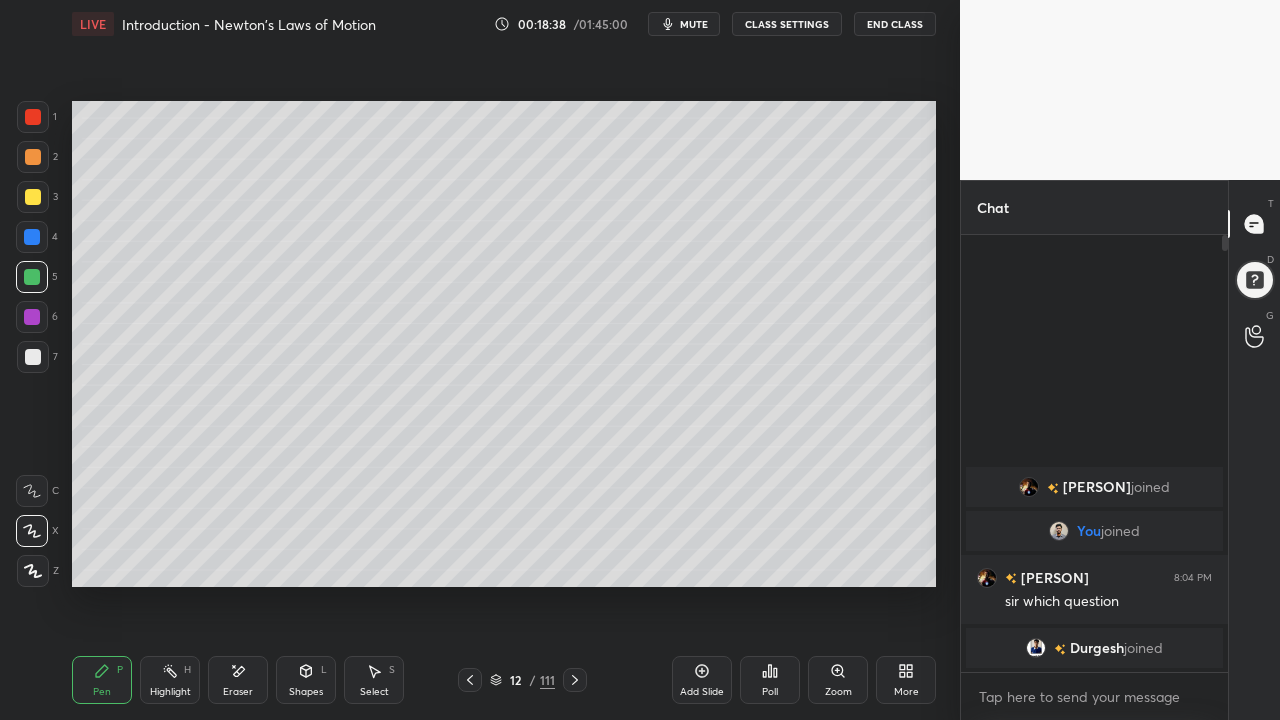 click on "Select S" at bounding box center [374, 680] 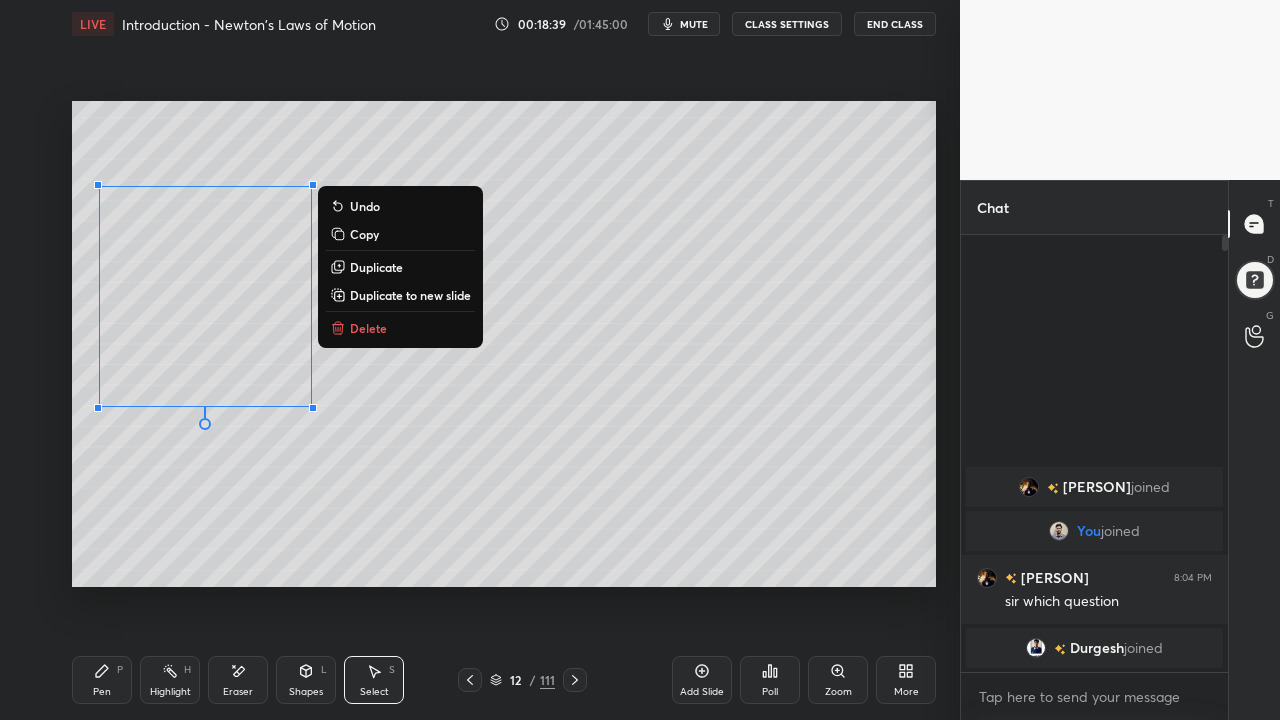 click on "0 ° Undo Copy Duplicate Duplicate to new slide Delete" at bounding box center [504, 344] 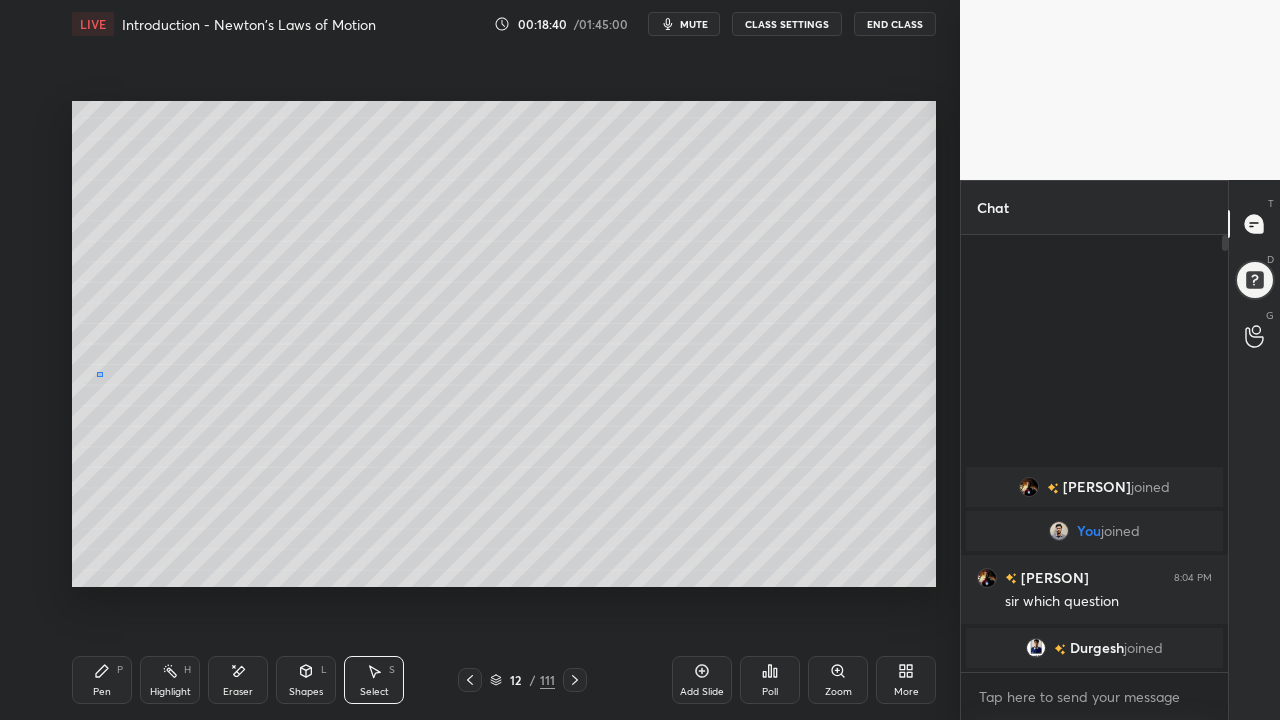 click on "0 ° Undo Copy Duplicate Duplicate to new slide Delete" at bounding box center (504, 344) 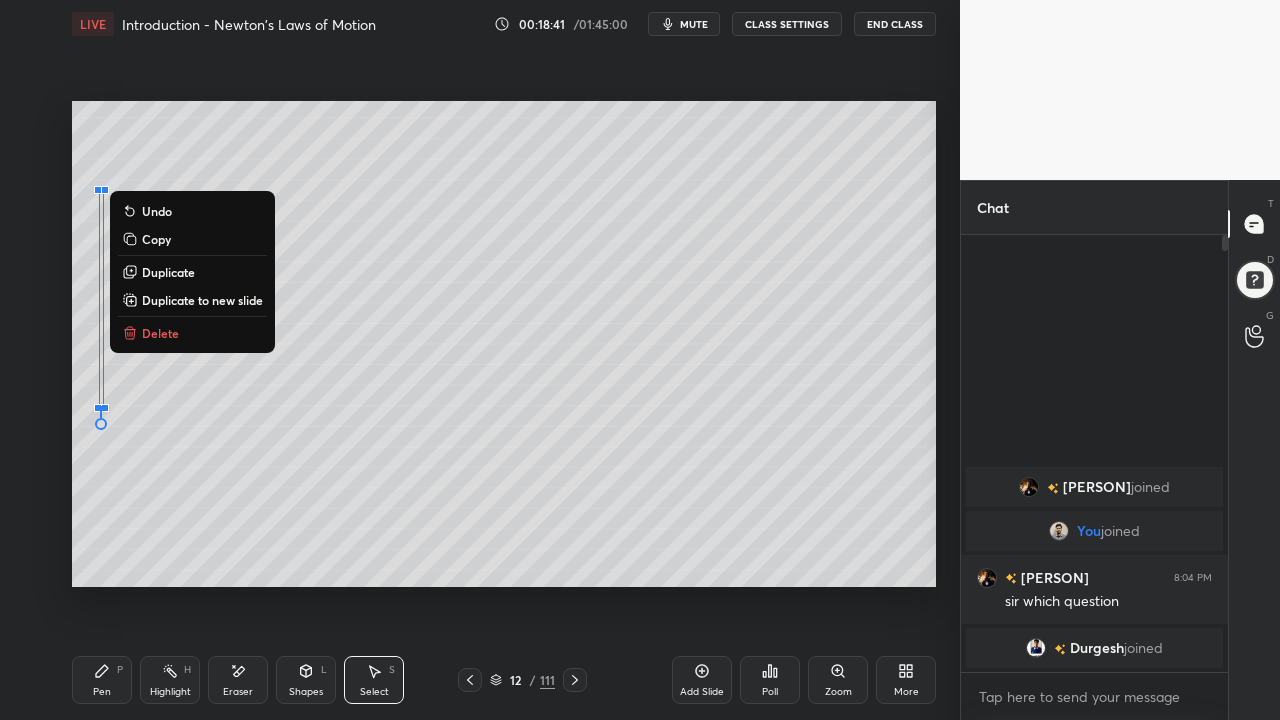 click on "Duplicate" at bounding box center (168, 272) 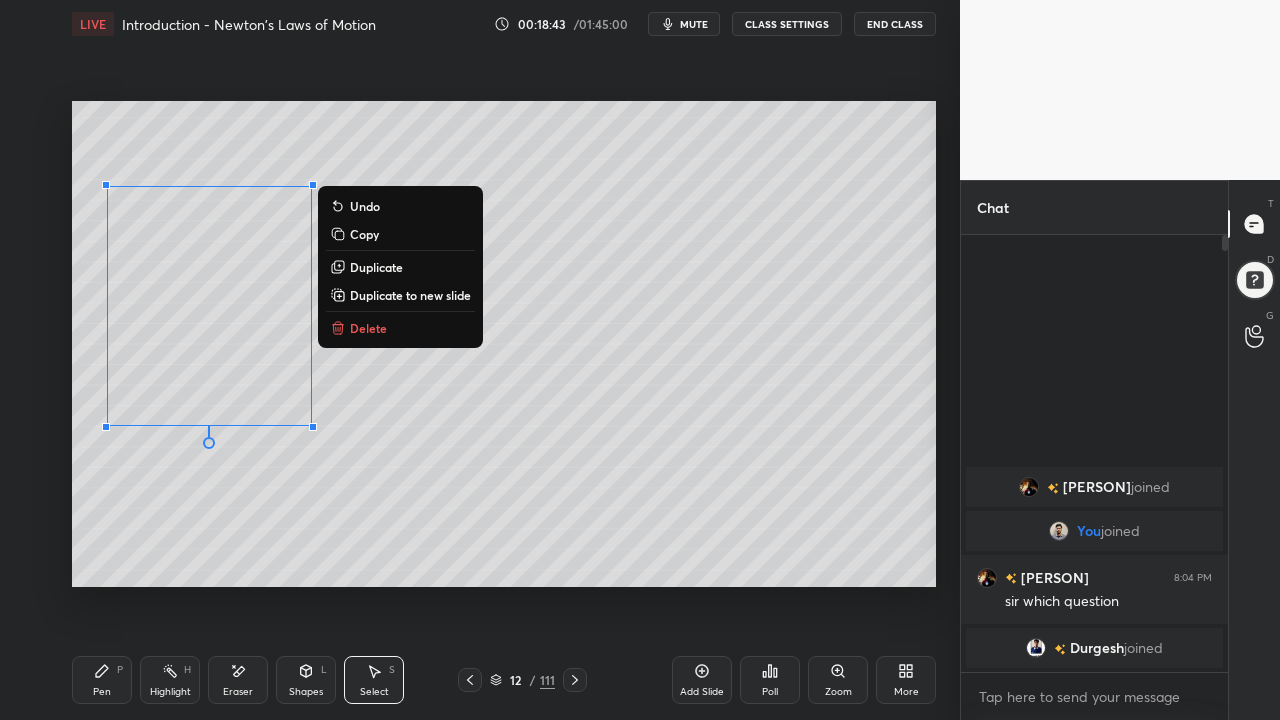 click on "0 ° Undo Copy Duplicate Duplicate to new slide Delete" at bounding box center [504, 344] 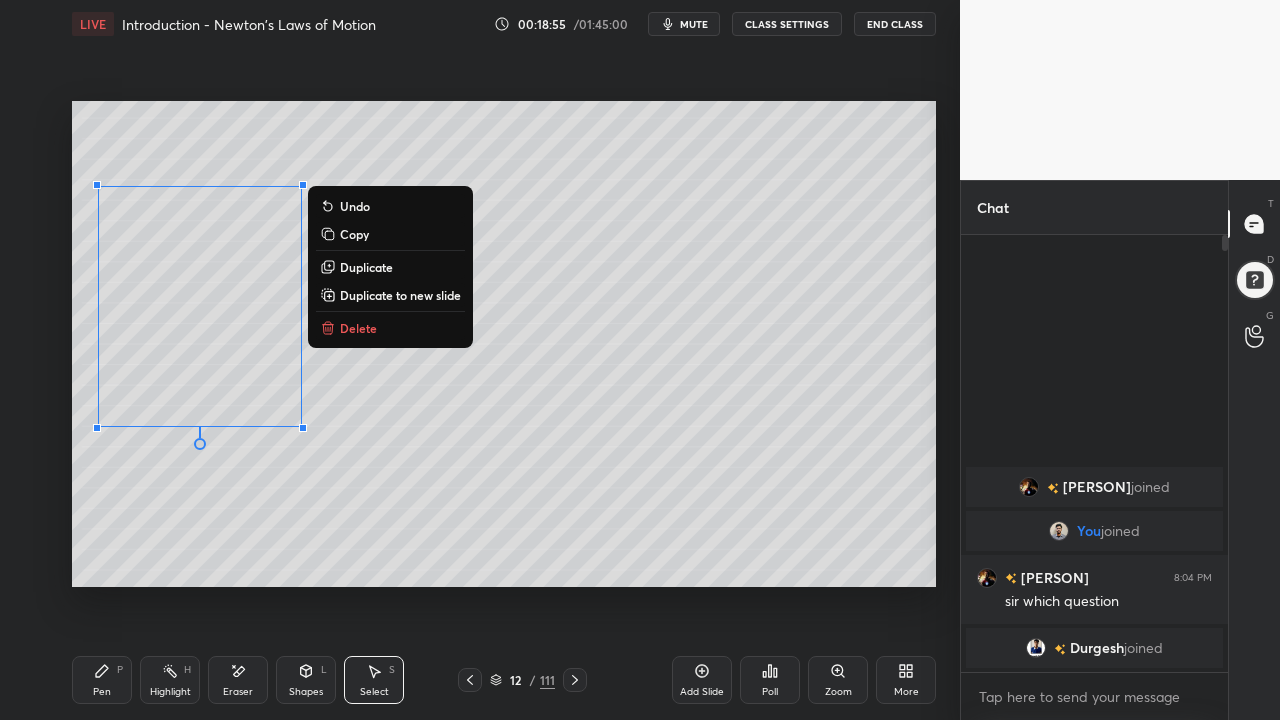 click on "0 ° Undo Copy Duplicate Duplicate to new slide Delete" at bounding box center (504, 344) 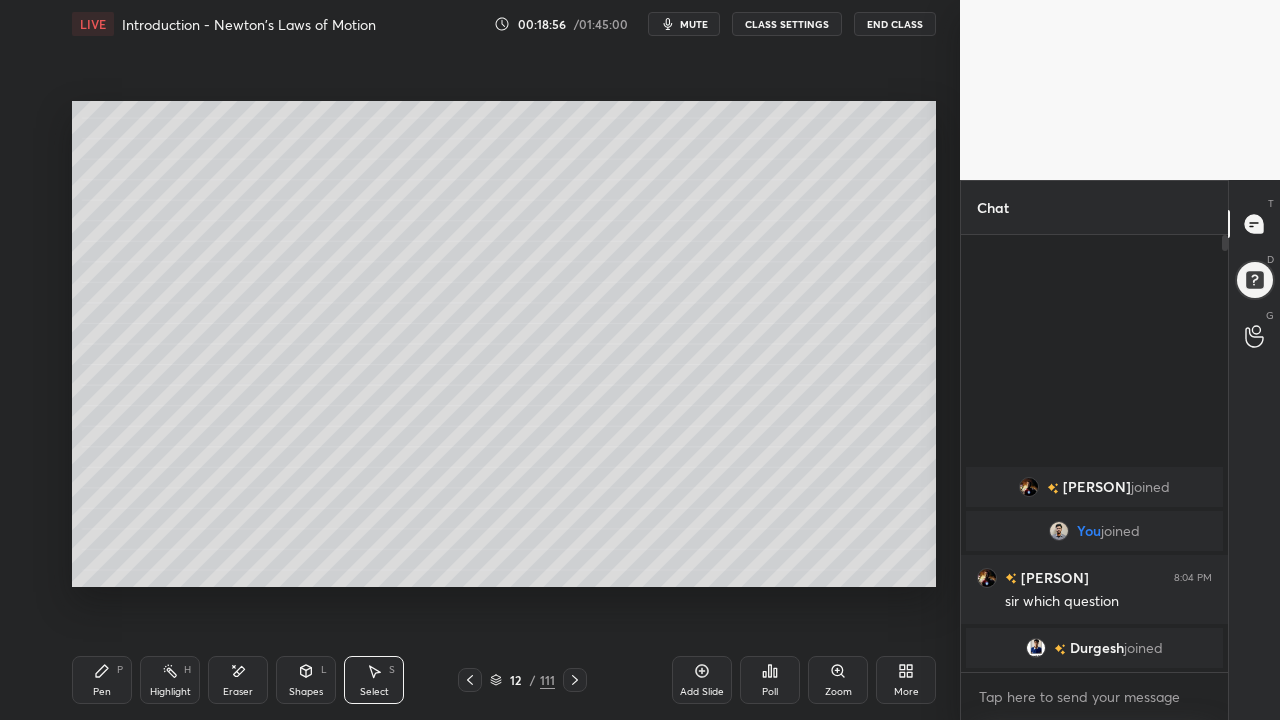 click on "Eraser" at bounding box center (238, 680) 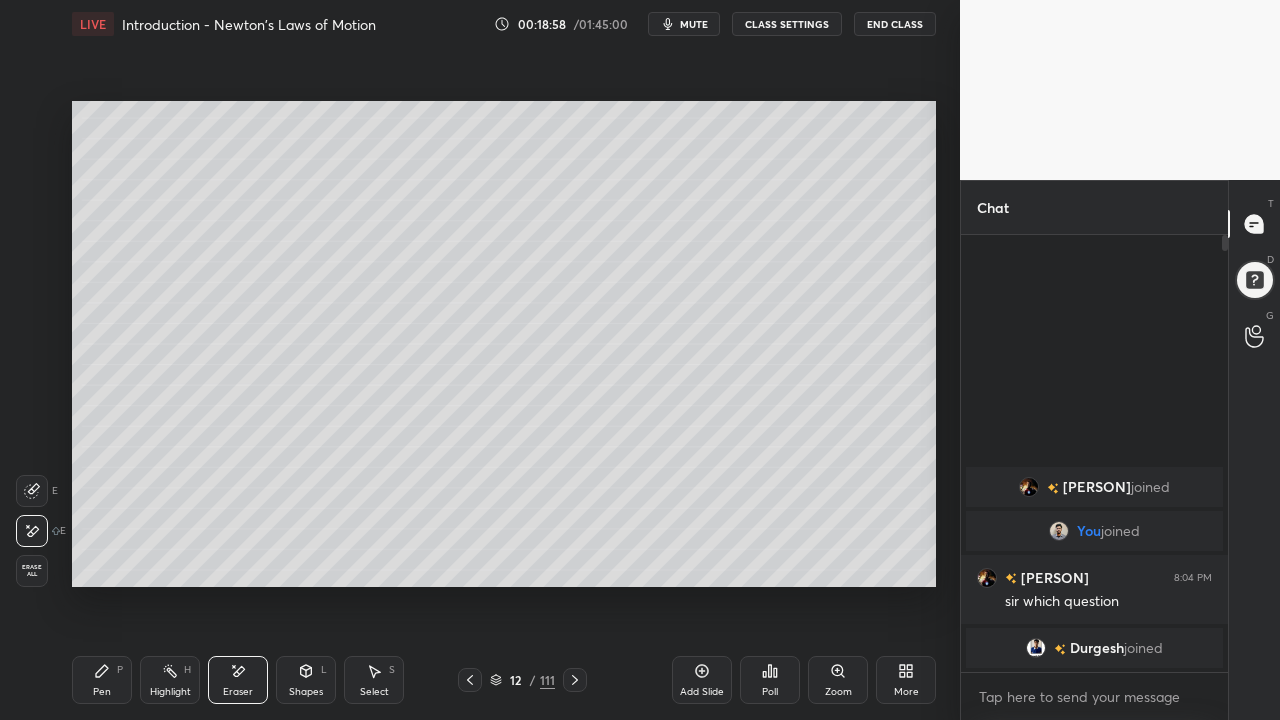click on "Pen" at bounding box center [102, 692] 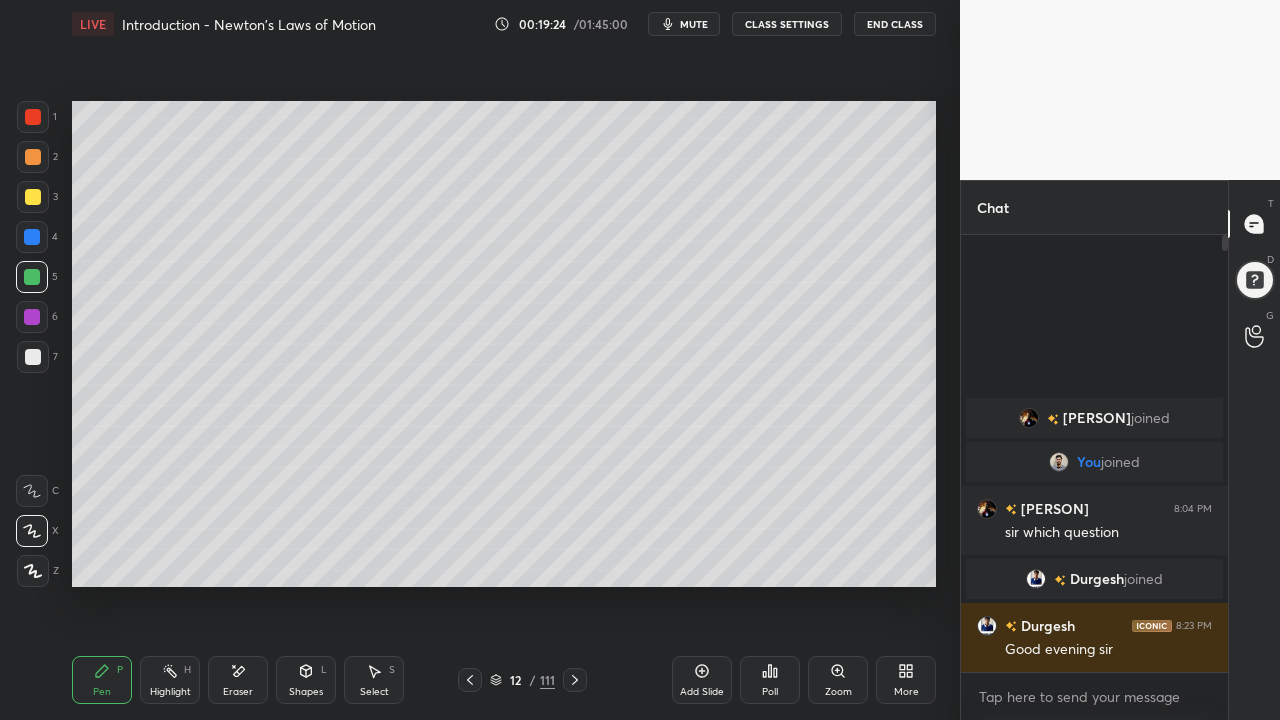 click on "Shapes L" at bounding box center [306, 680] 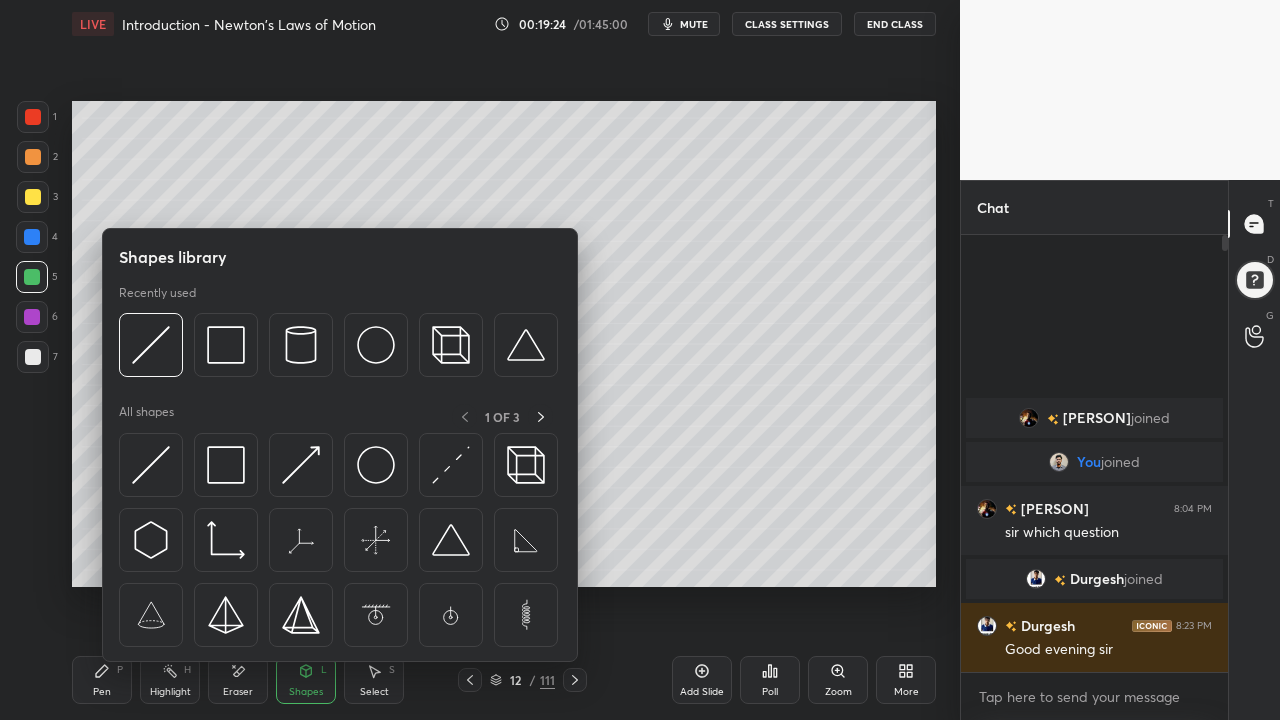 click on "Eraser" at bounding box center (238, 680) 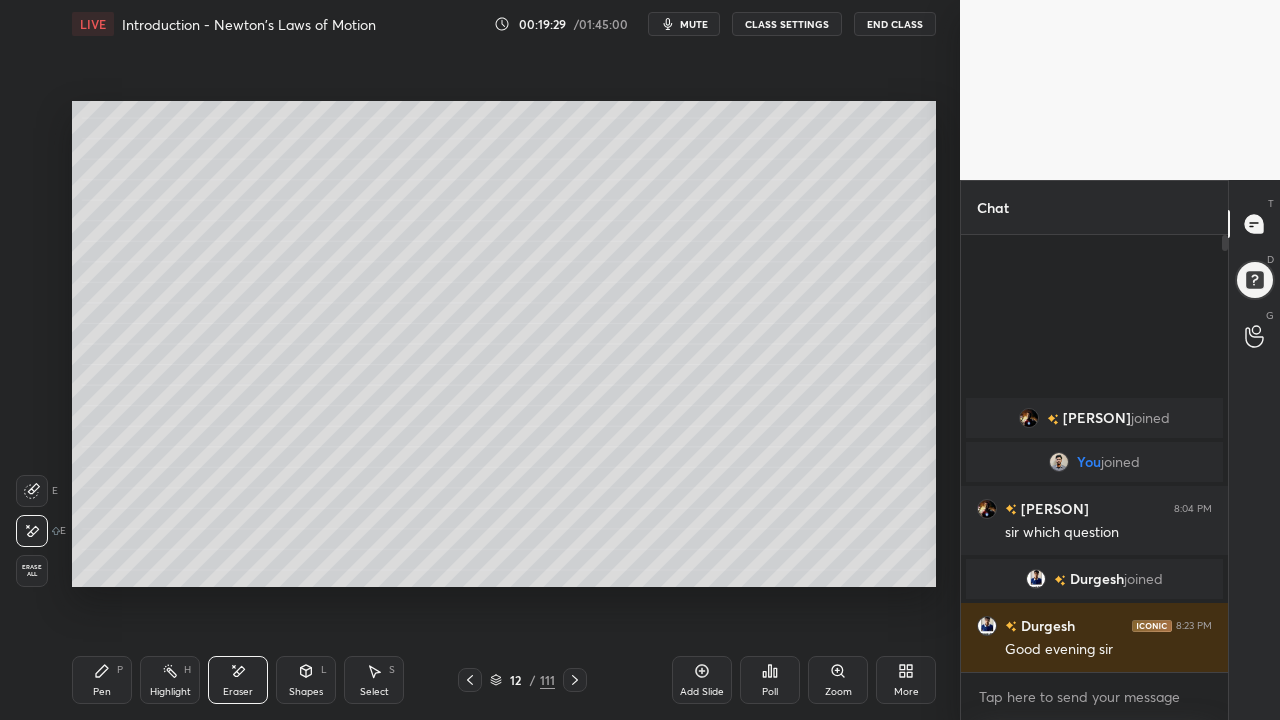 click on "Pen P" at bounding box center (102, 680) 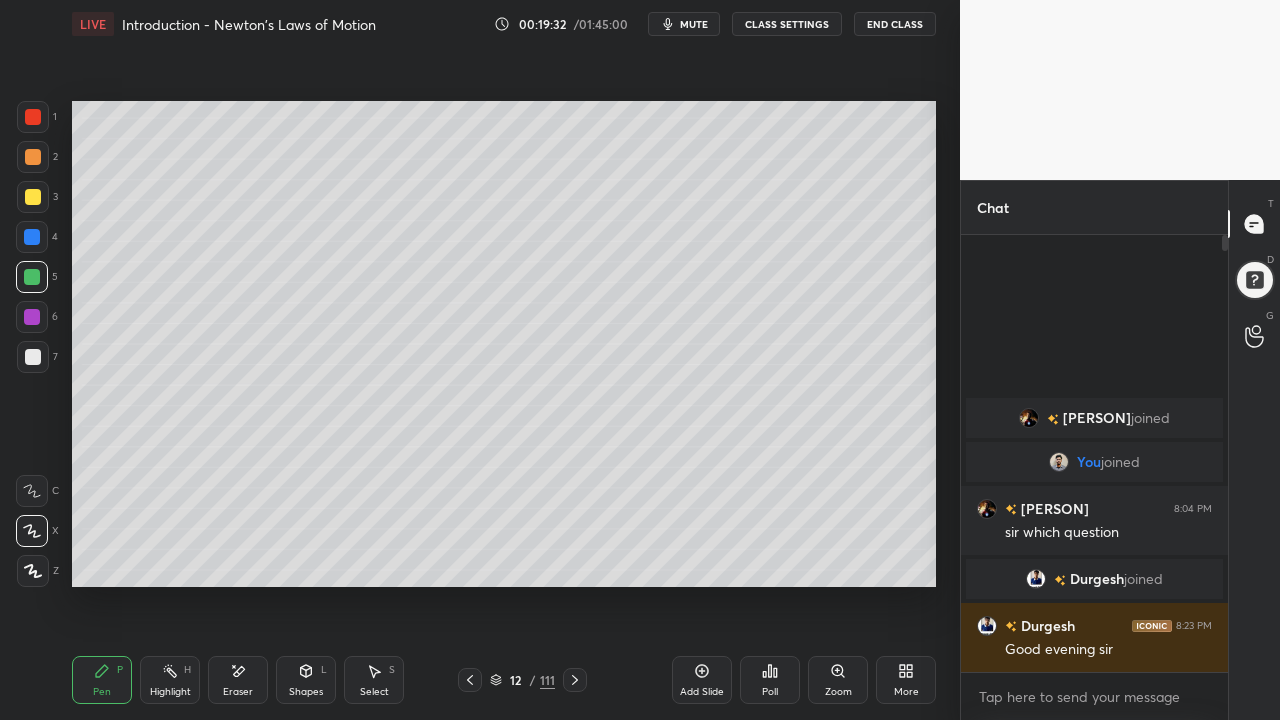 click on "Eraser" at bounding box center (238, 680) 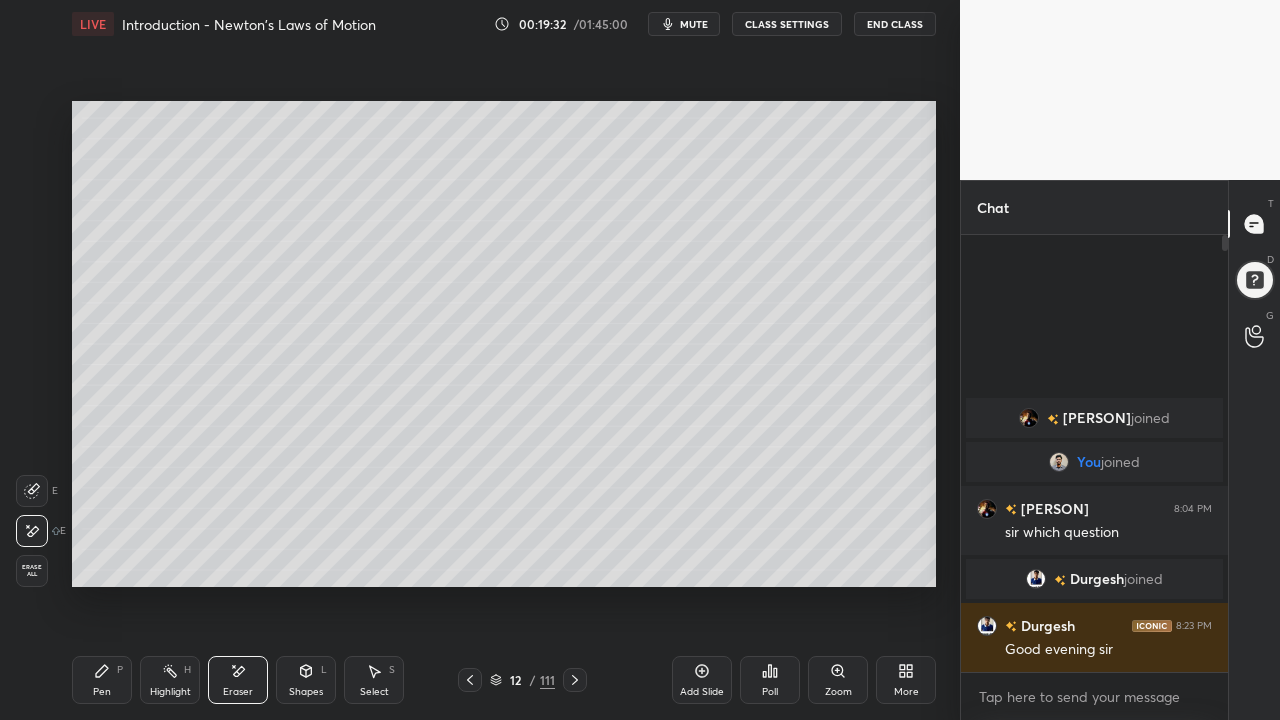 click on "Shapes L" at bounding box center (306, 680) 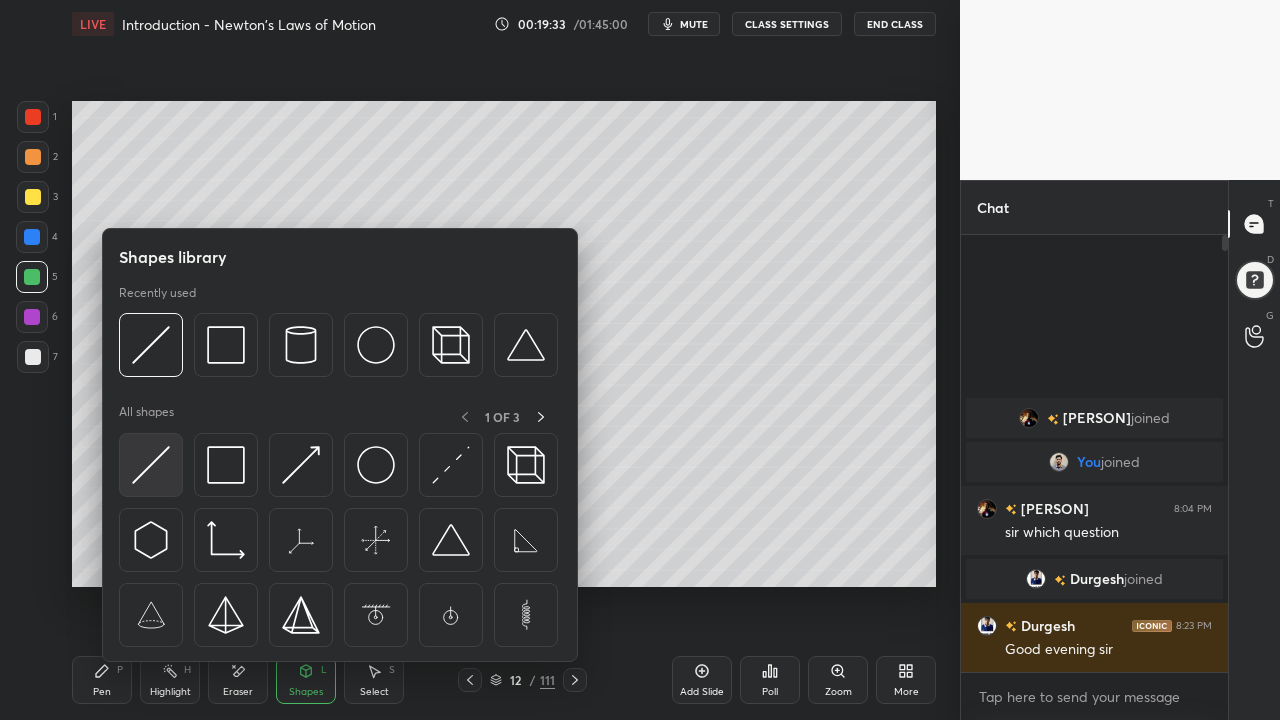 click at bounding box center [151, 465] 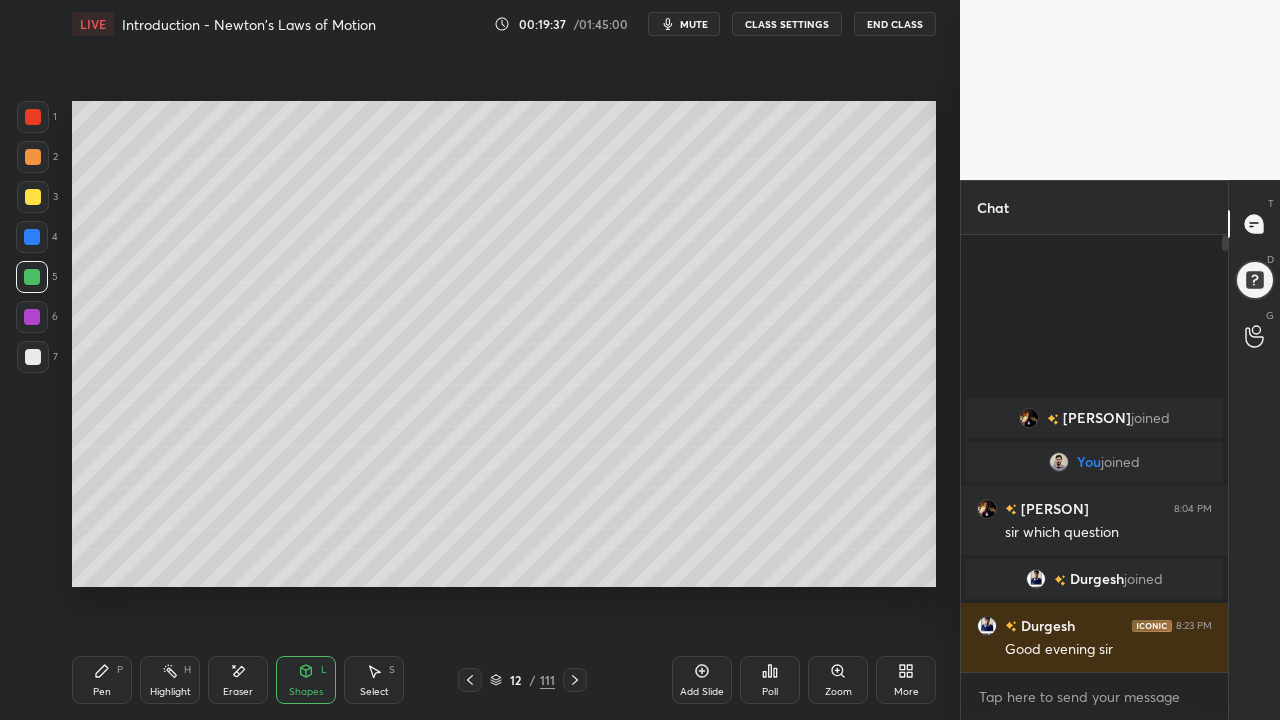 click on "Pen P" at bounding box center [102, 680] 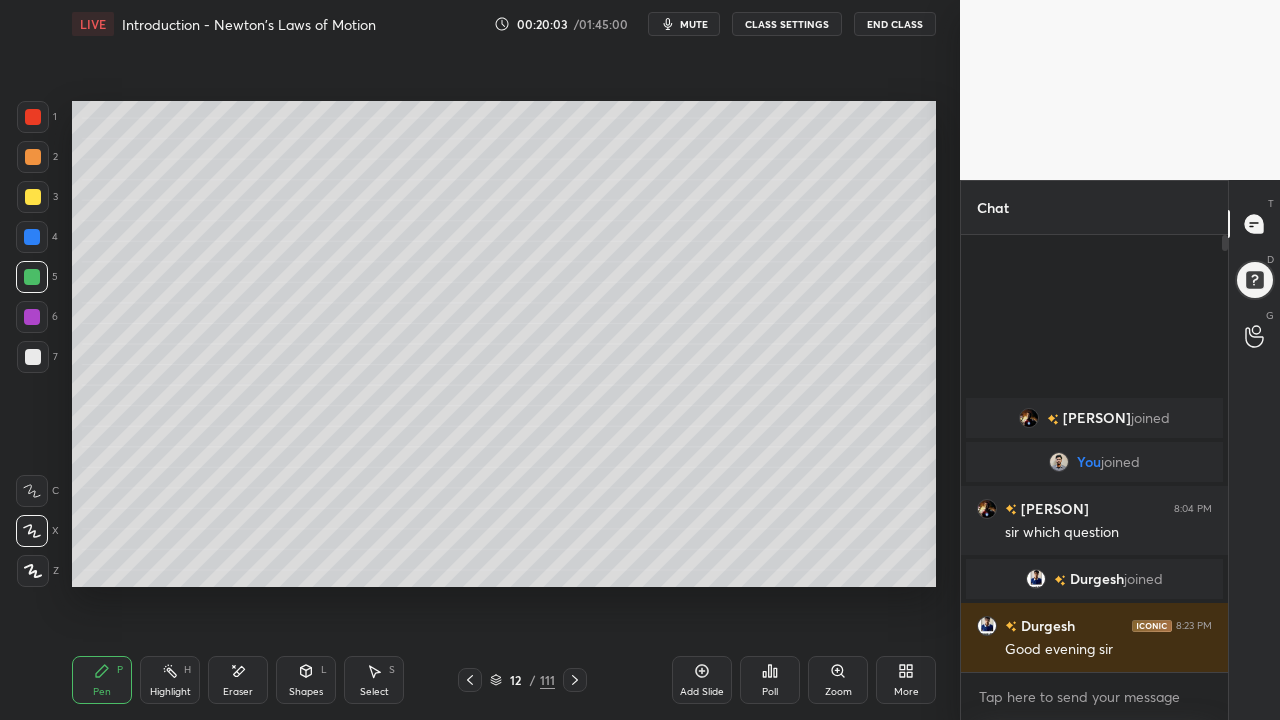 click on "Eraser" at bounding box center (238, 680) 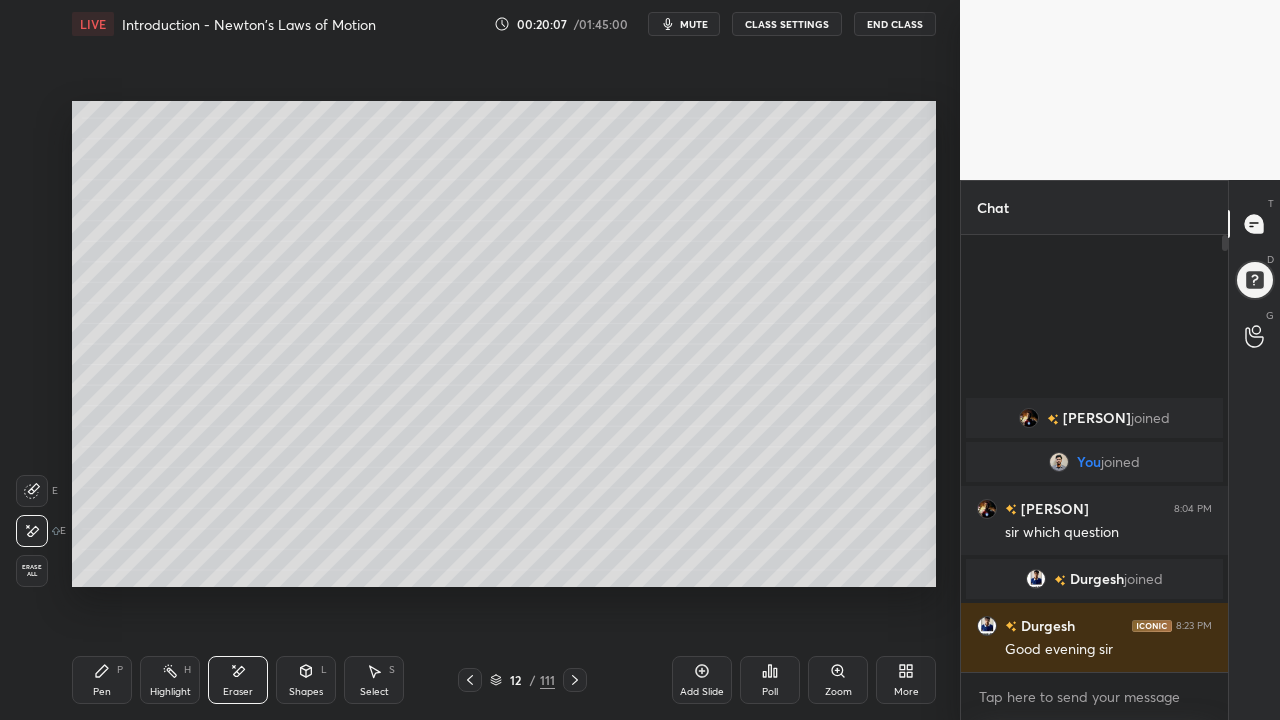 click on "Shapes L" at bounding box center (306, 680) 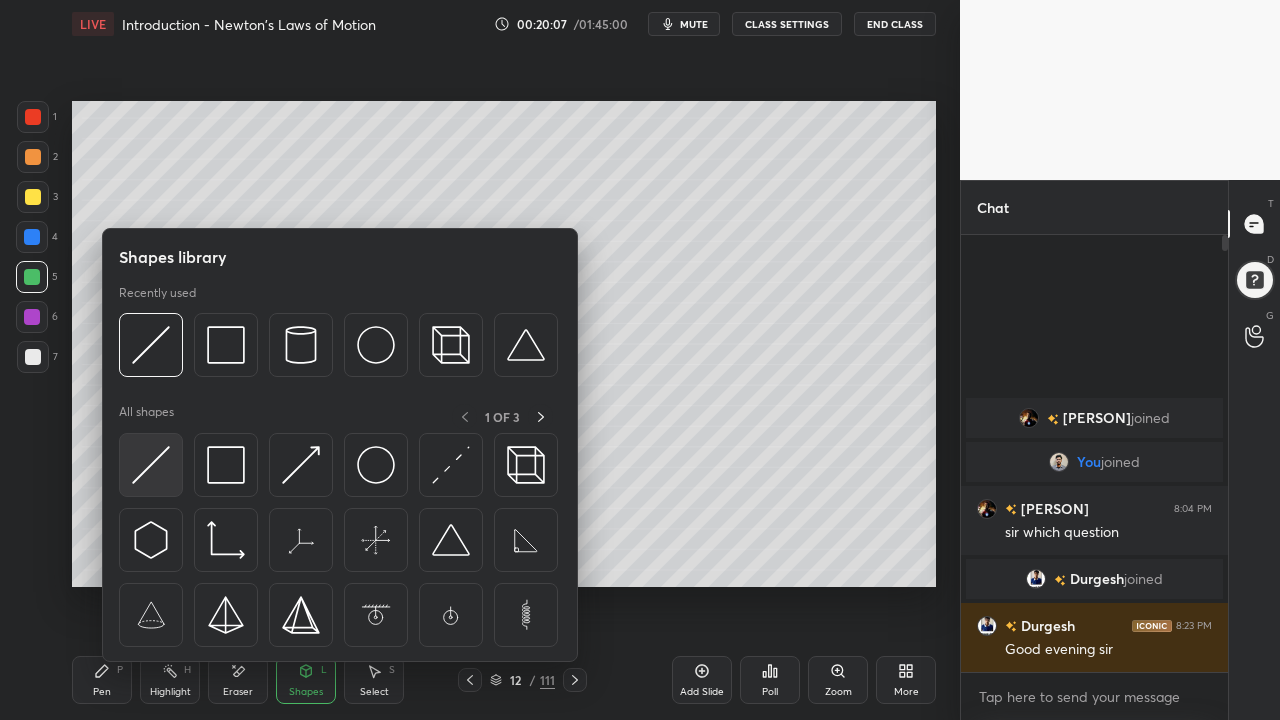 click at bounding box center (151, 465) 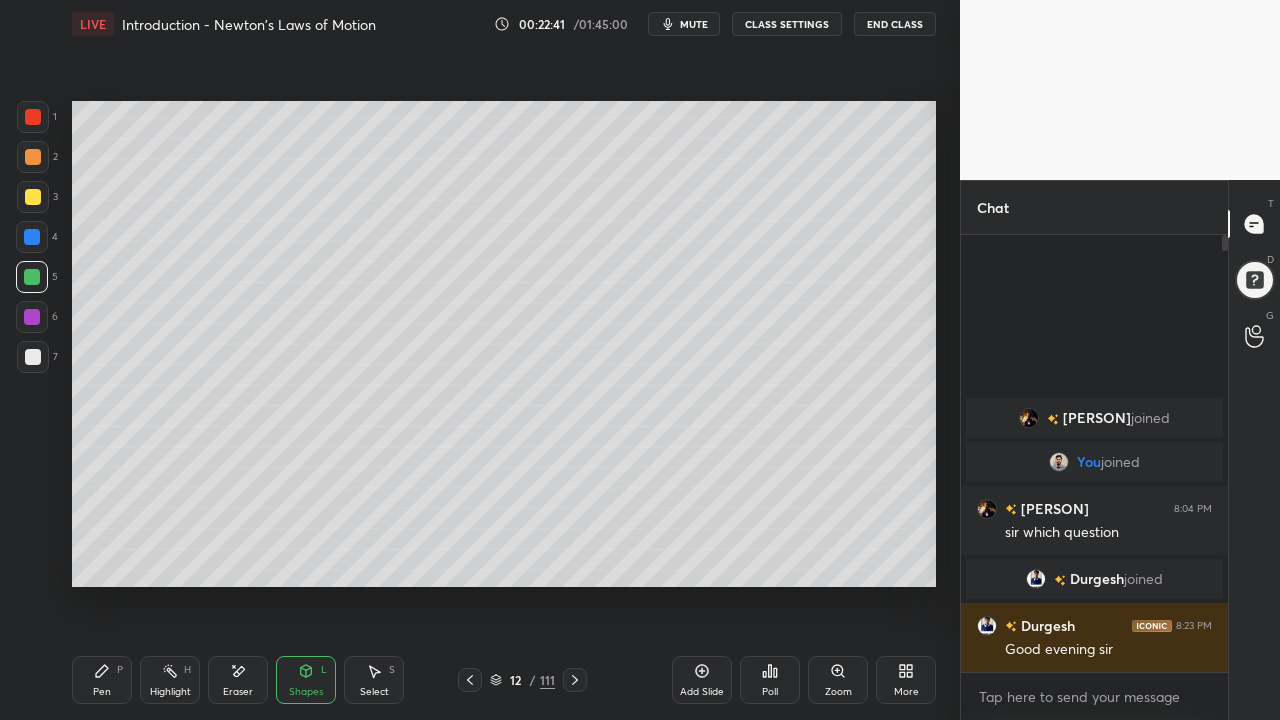 click at bounding box center (575, 680) 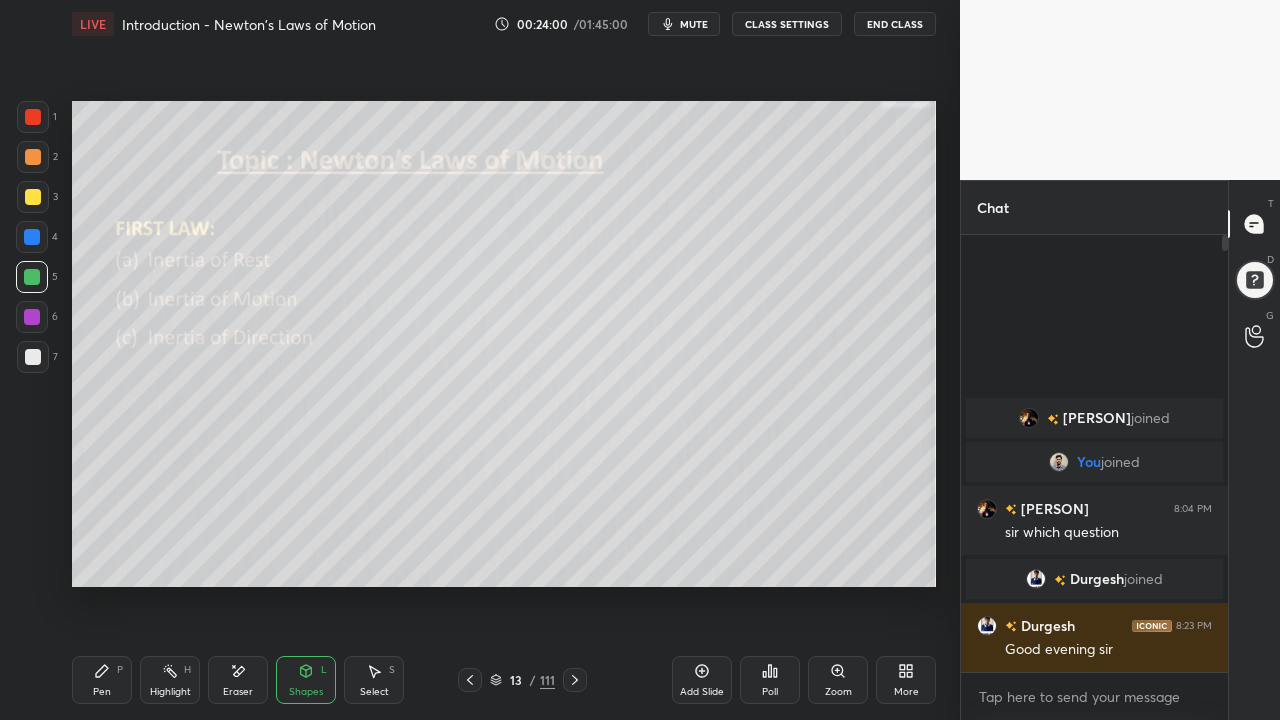 click on "Eraser" at bounding box center (238, 692) 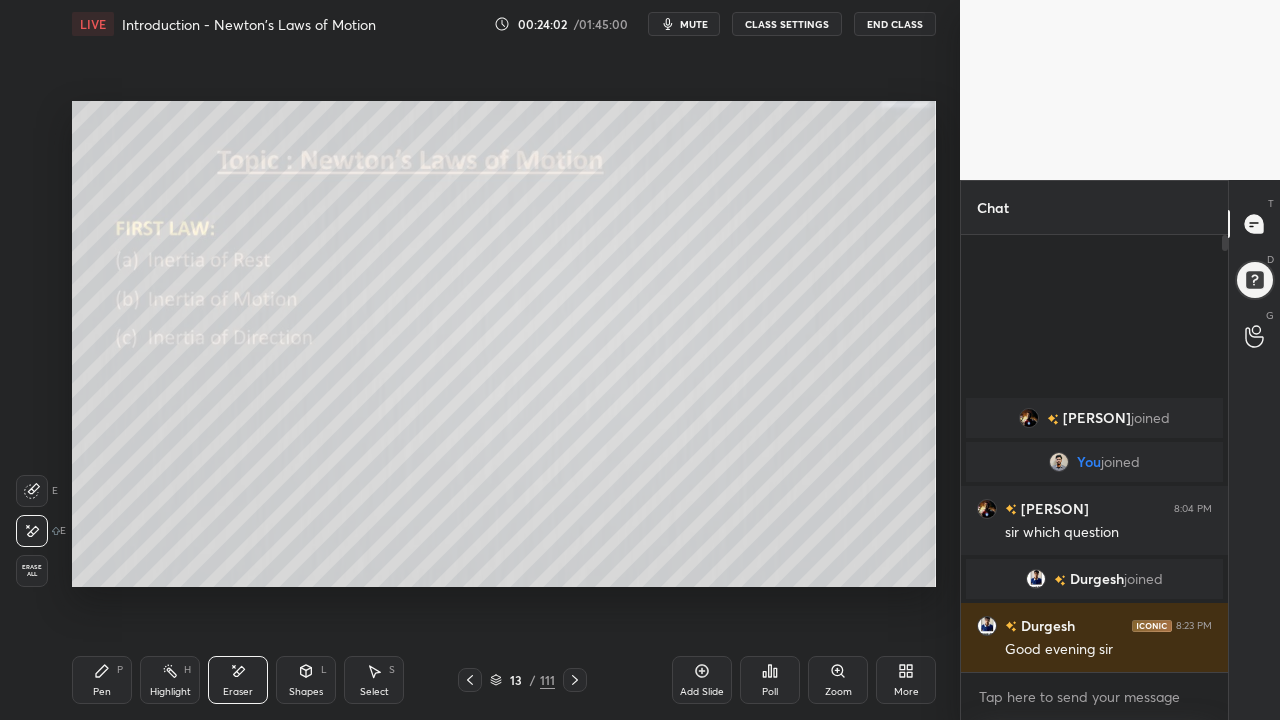 click on "Pen" at bounding box center (102, 692) 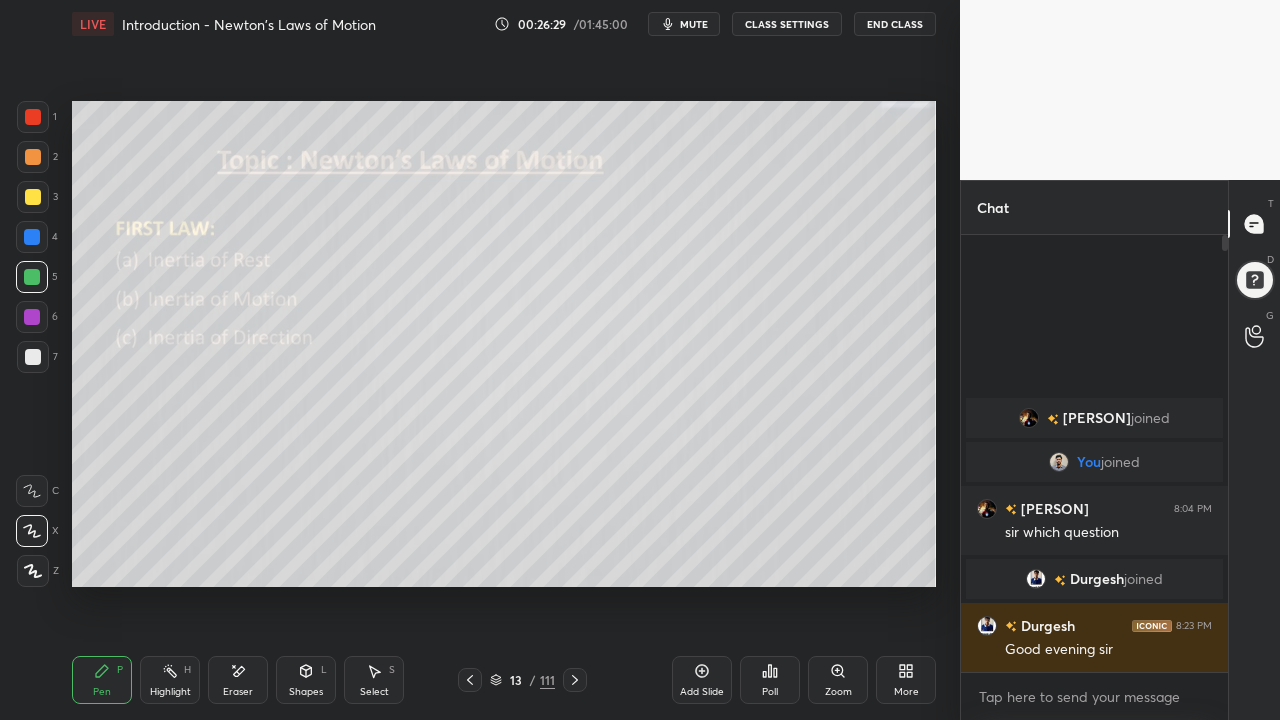 click 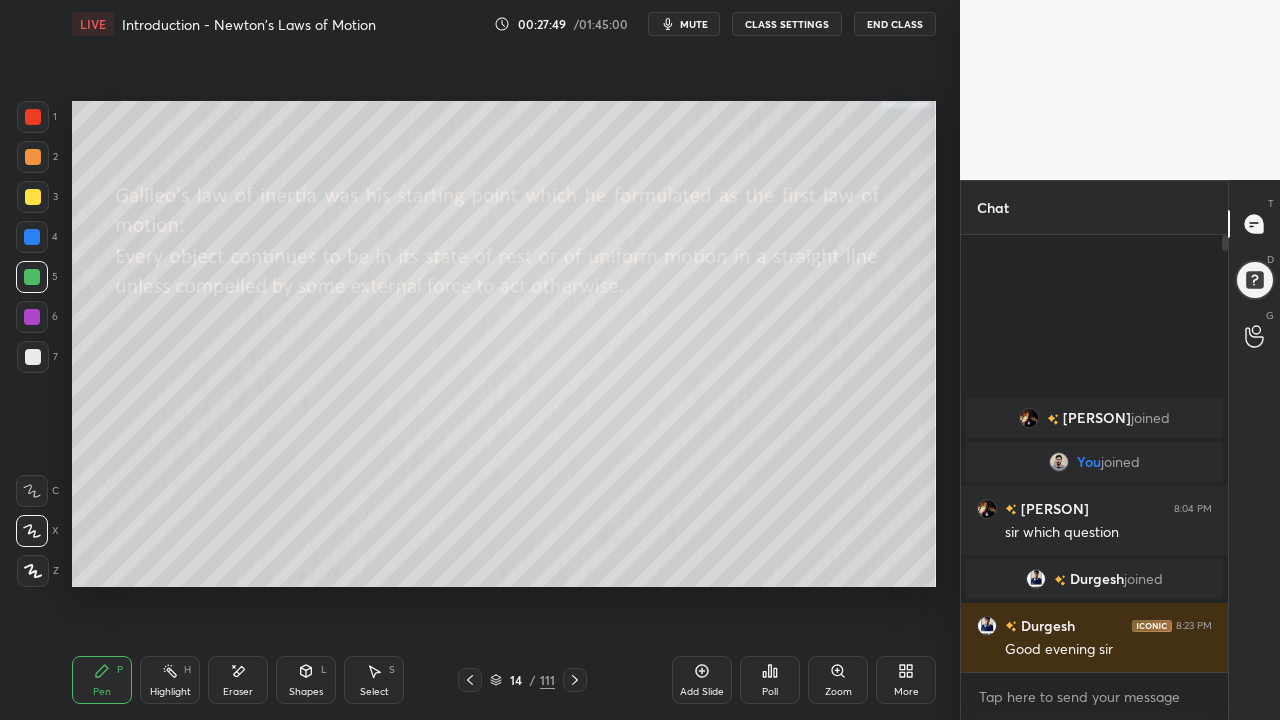 click 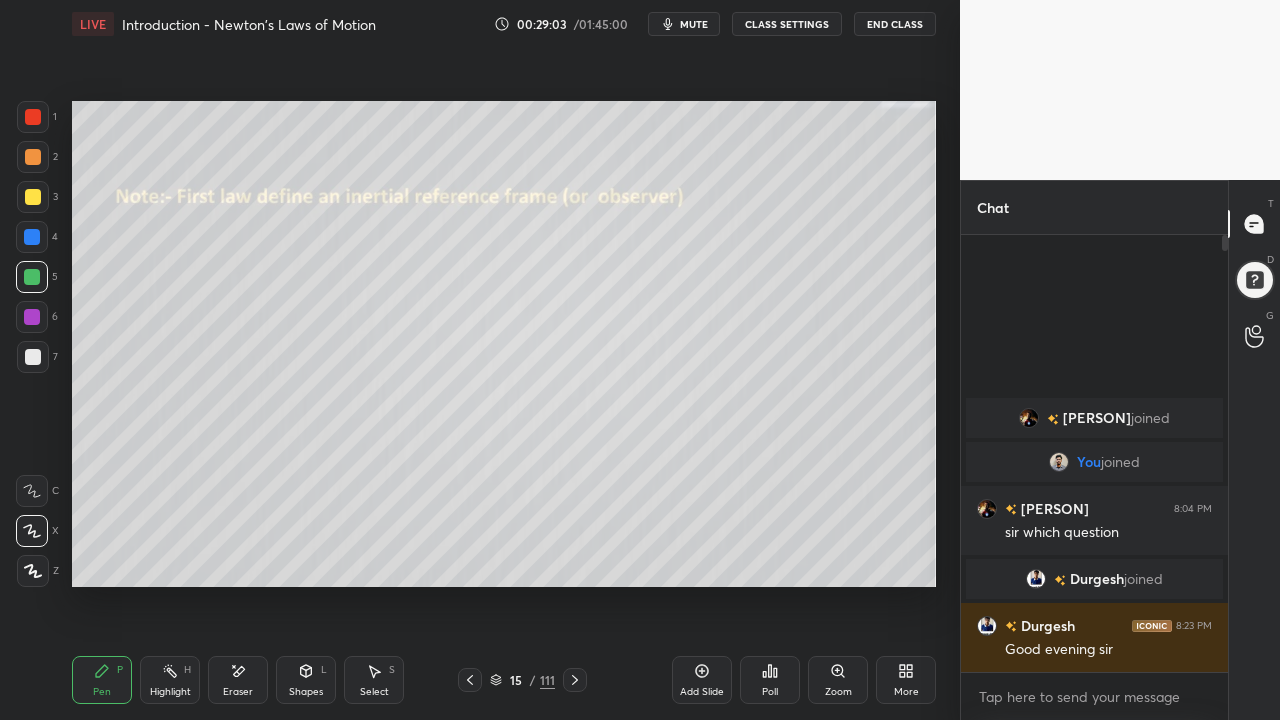 click at bounding box center (575, 680) 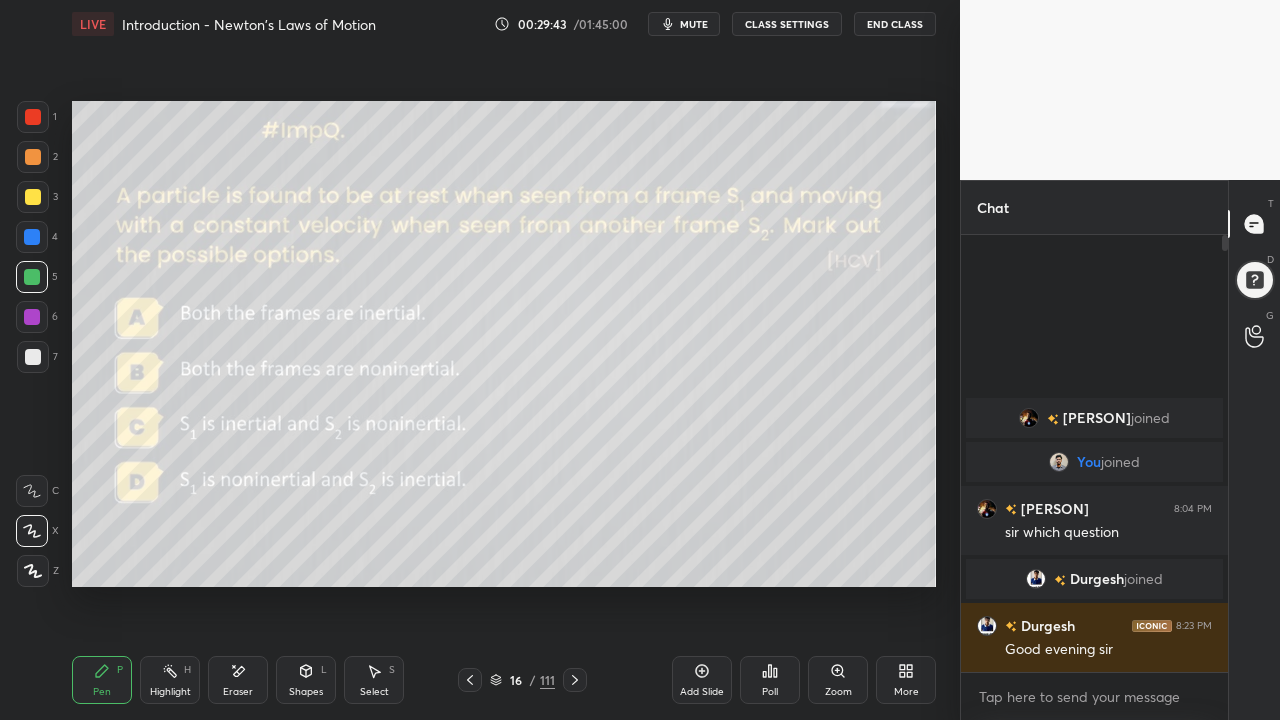 click 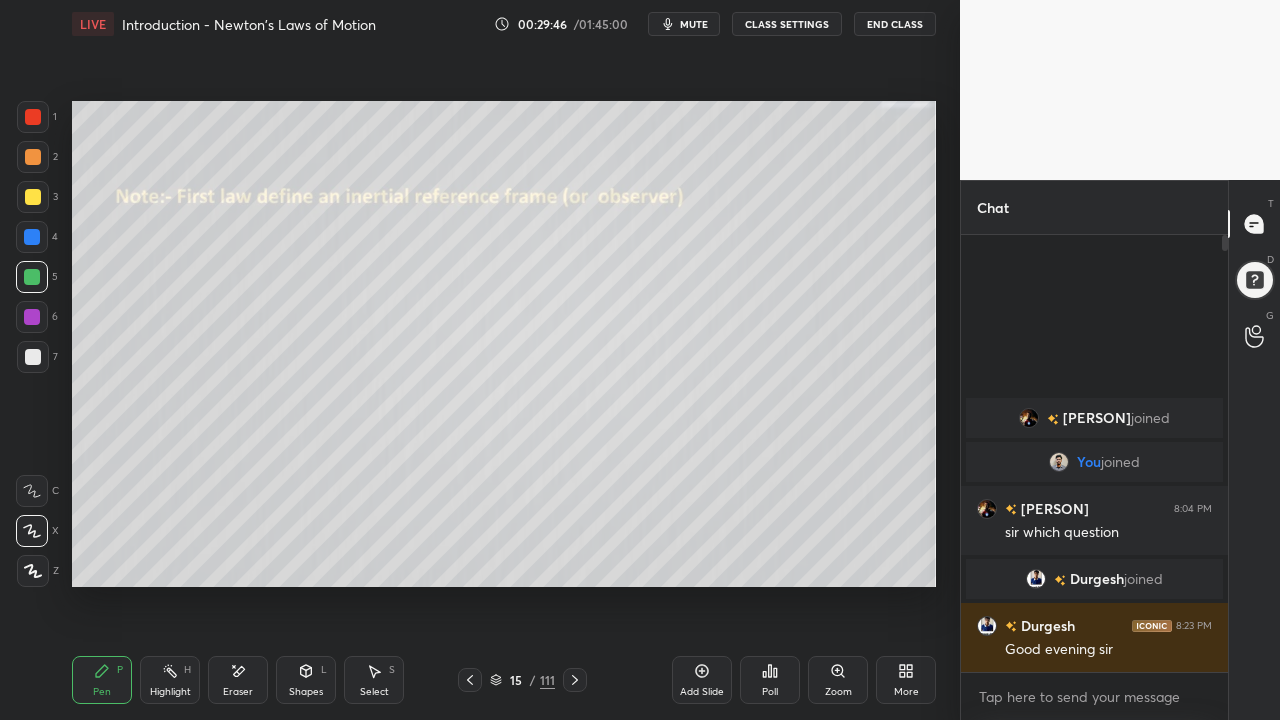 click on "Shapes L" at bounding box center [306, 680] 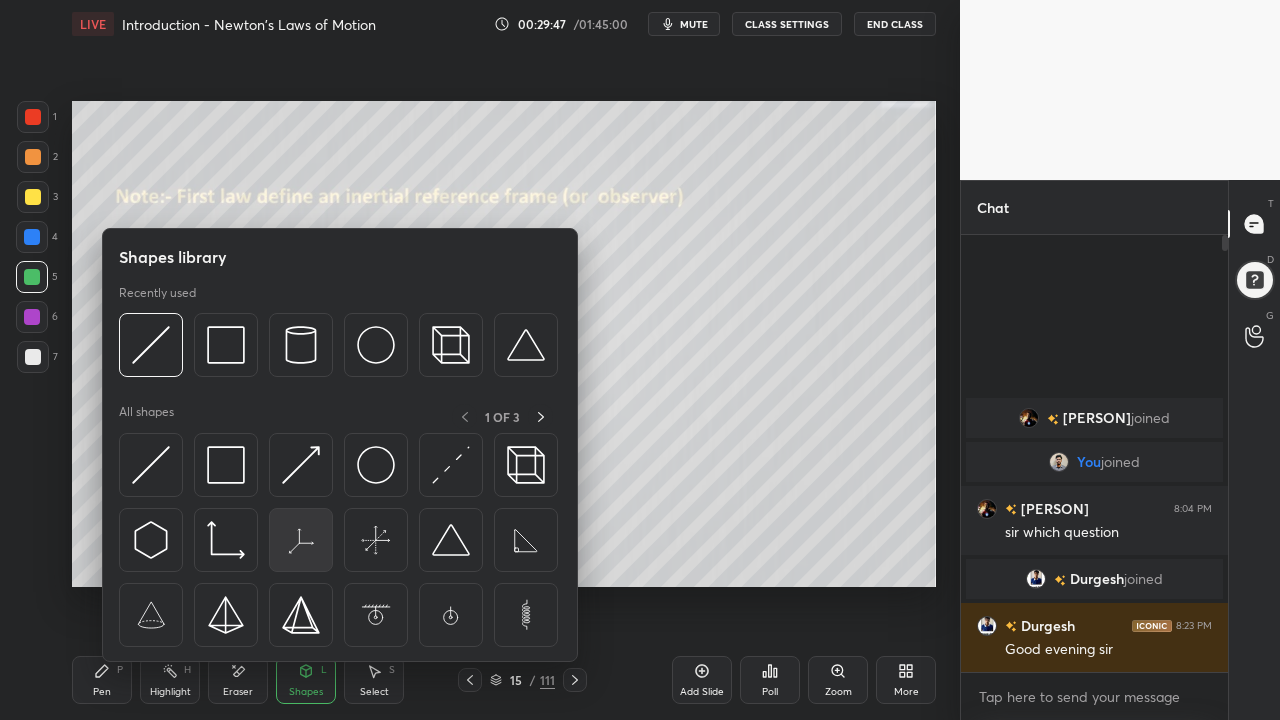 click at bounding box center [301, 540] 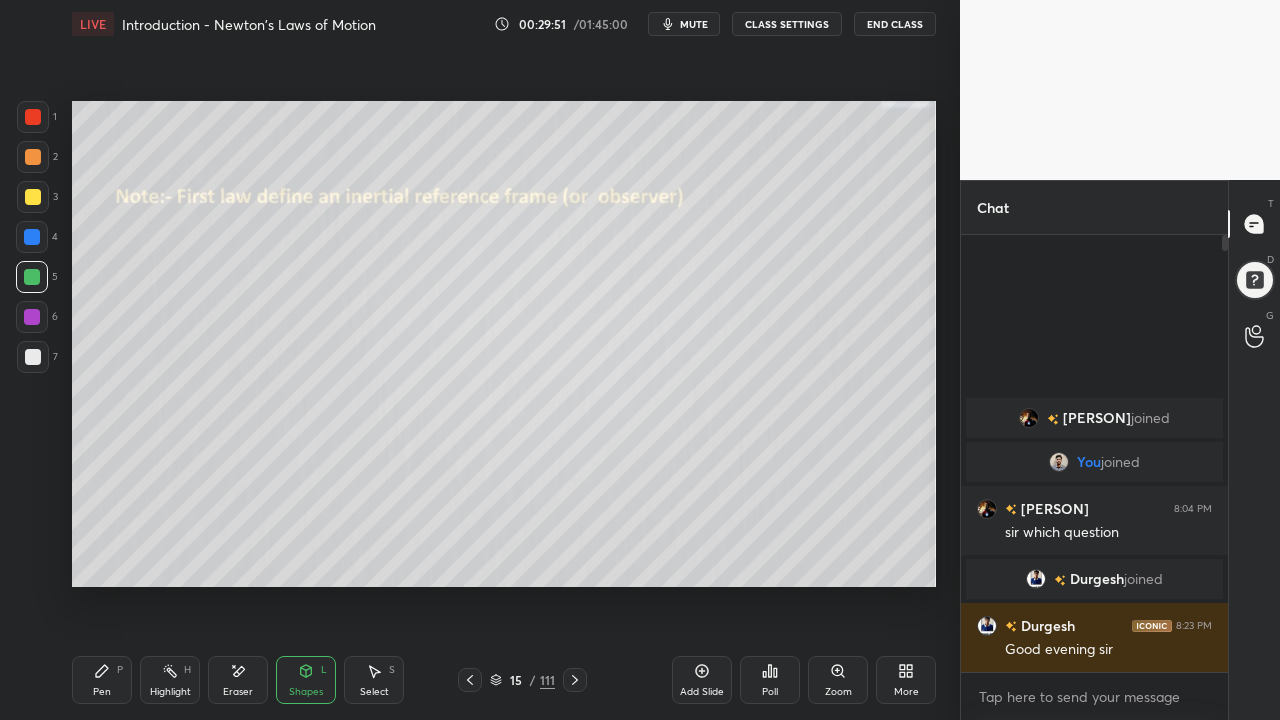 click on "Pen P" at bounding box center (102, 680) 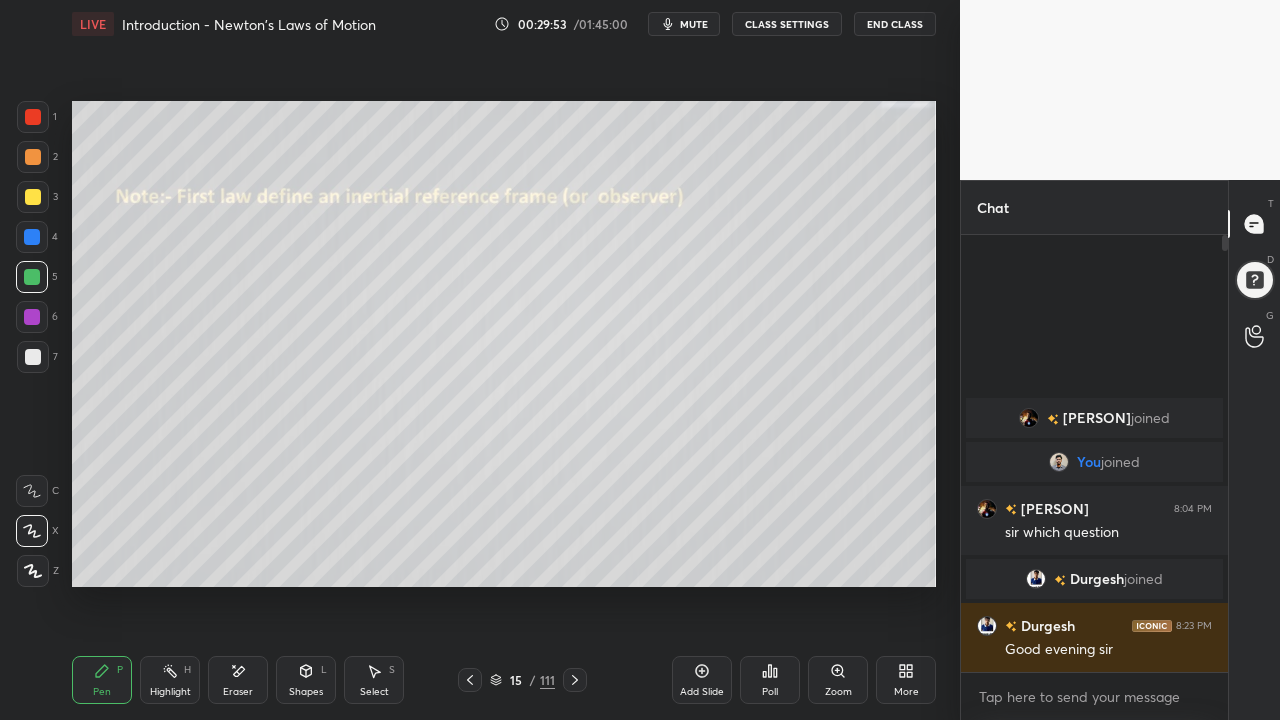 click at bounding box center (33, 357) 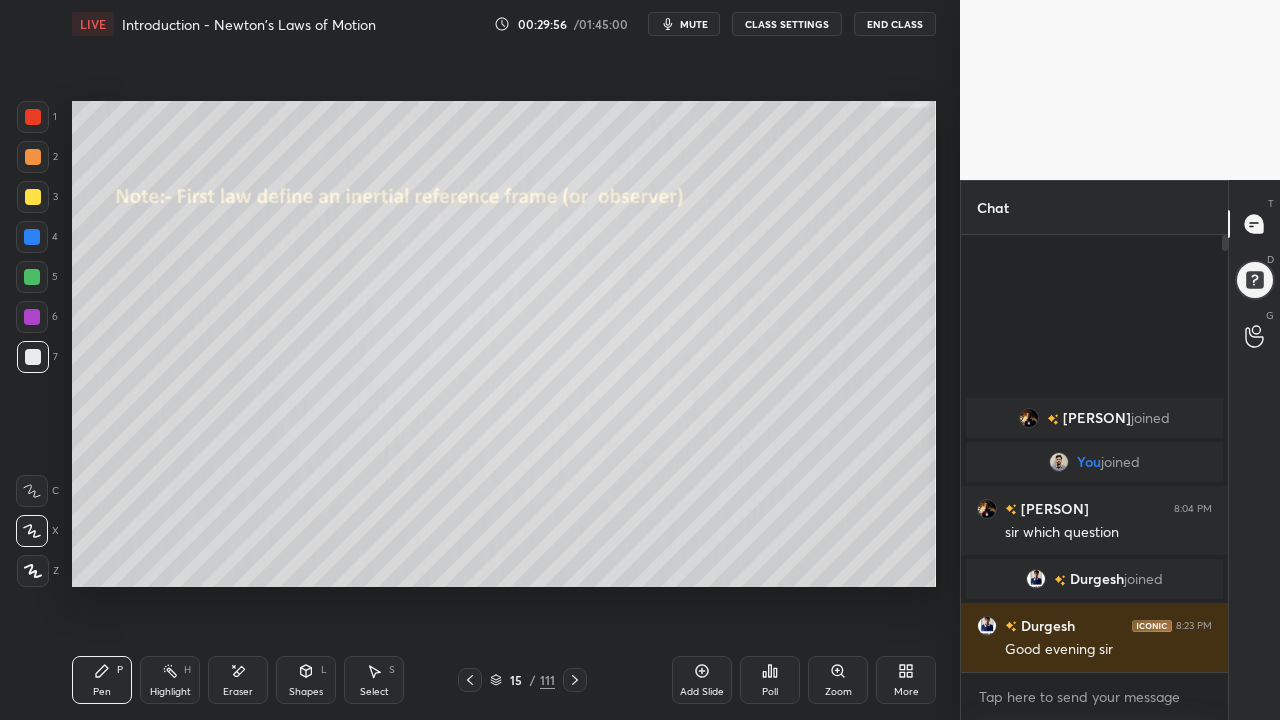 click 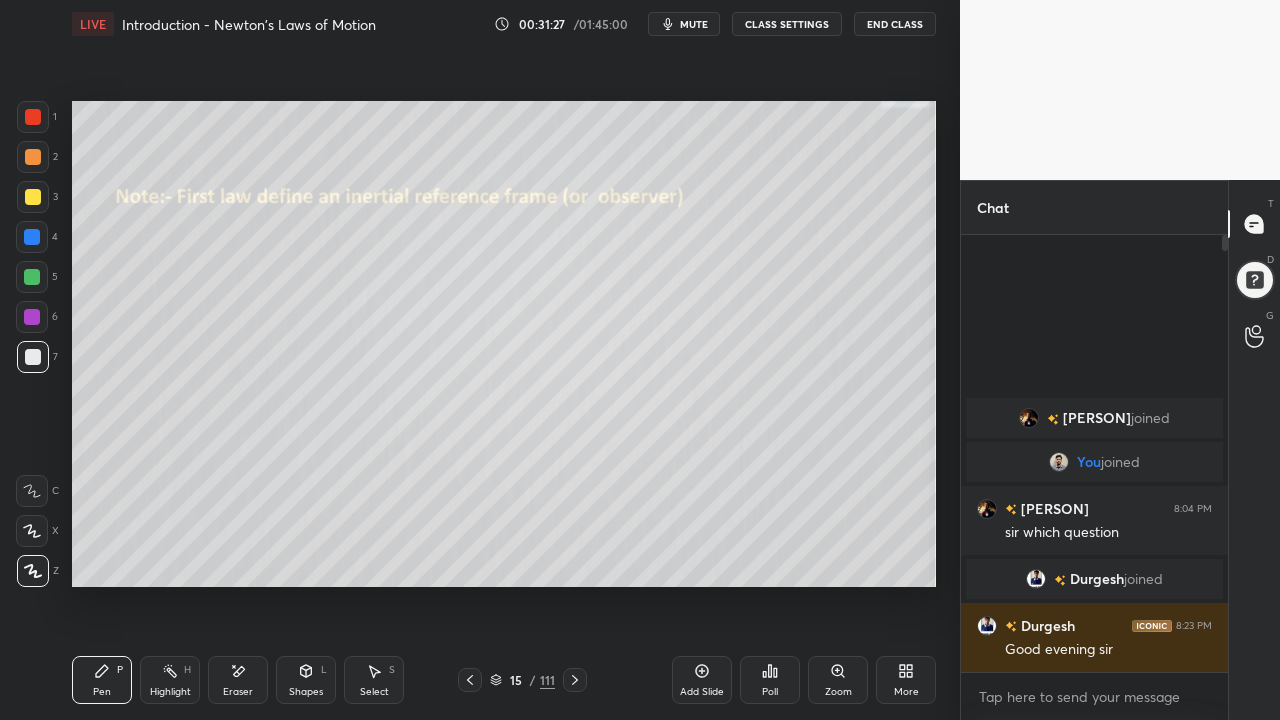 click at bounding box center [575, 680] 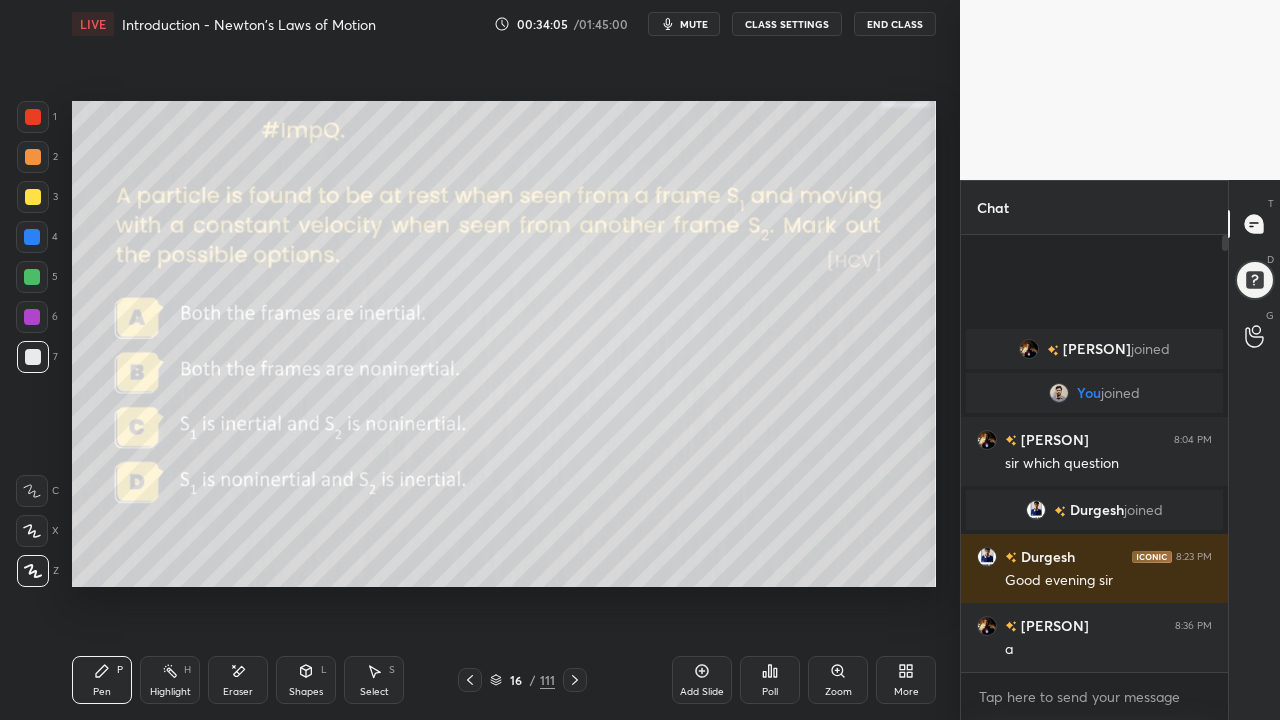 click at bounding box center (32, 277) 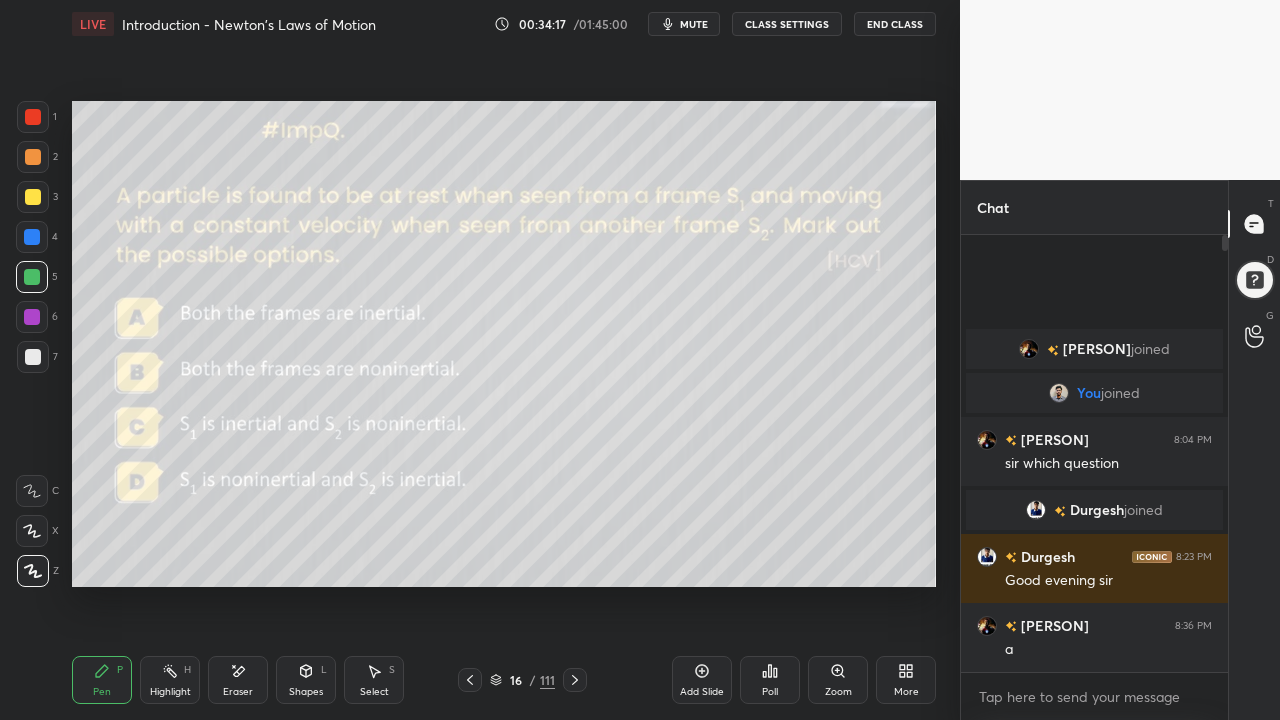 click 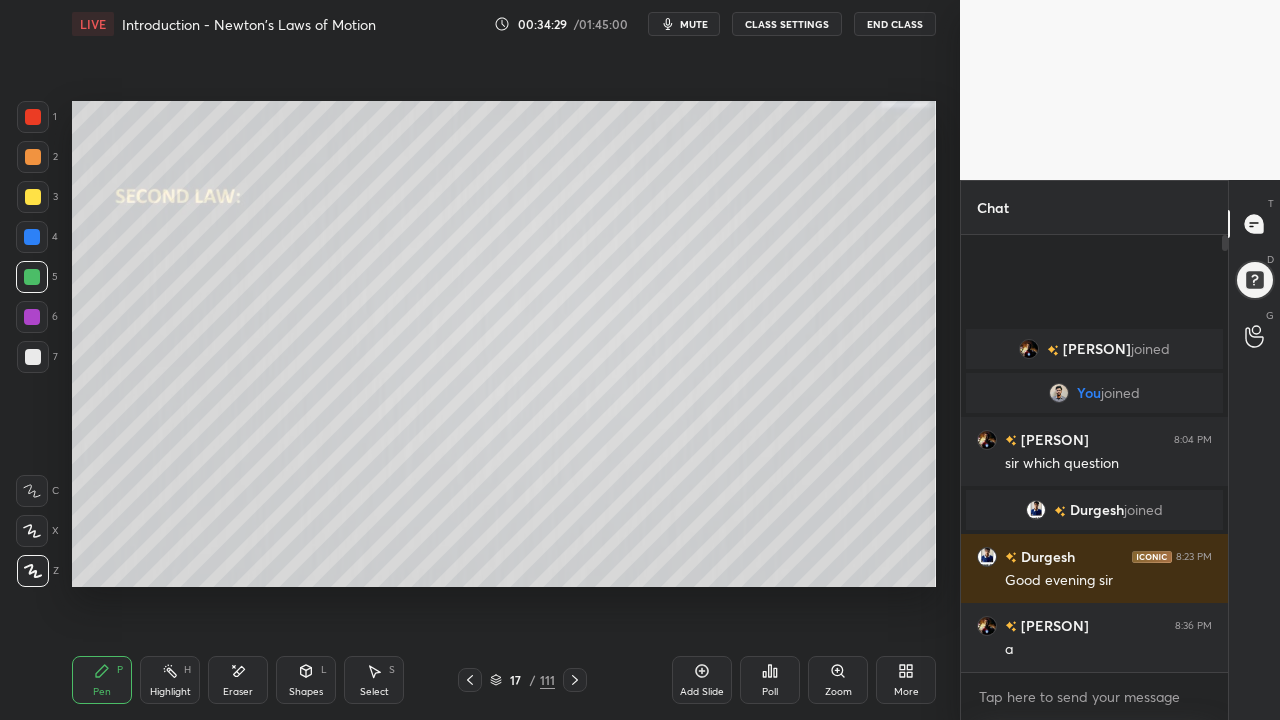 click at bounding box center [32, 237] 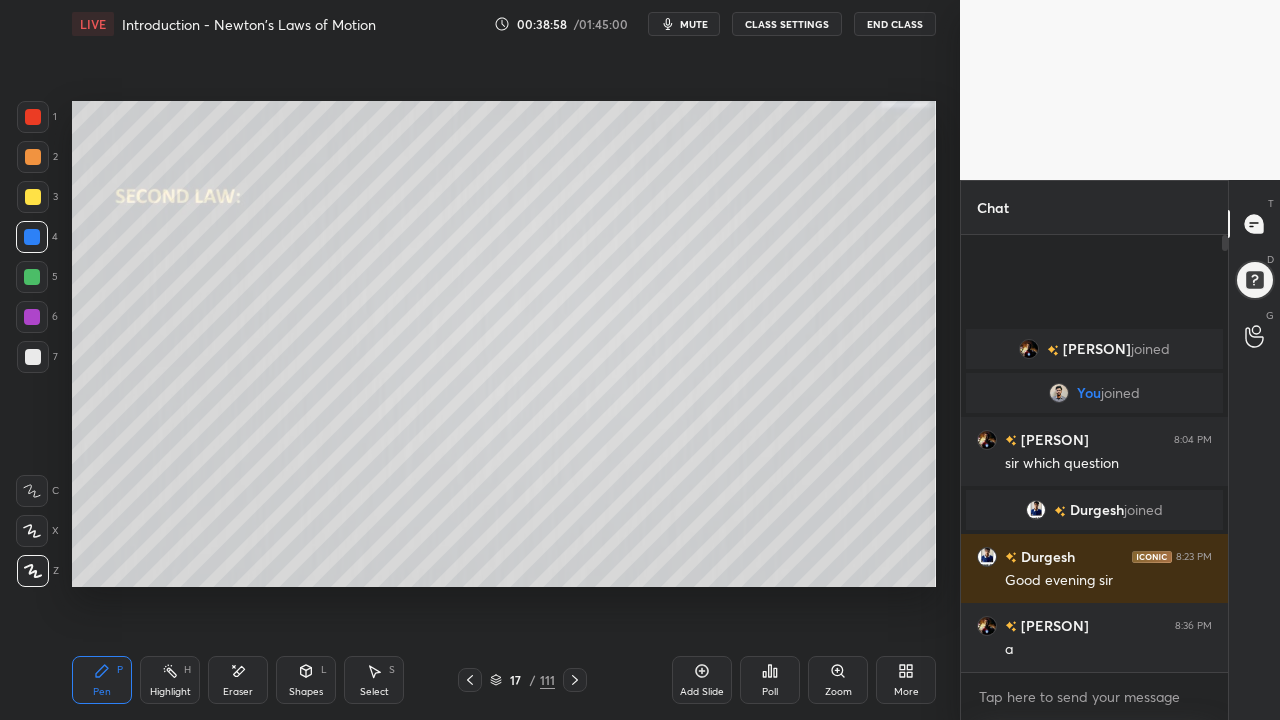 click at bounding box center [33, 357] 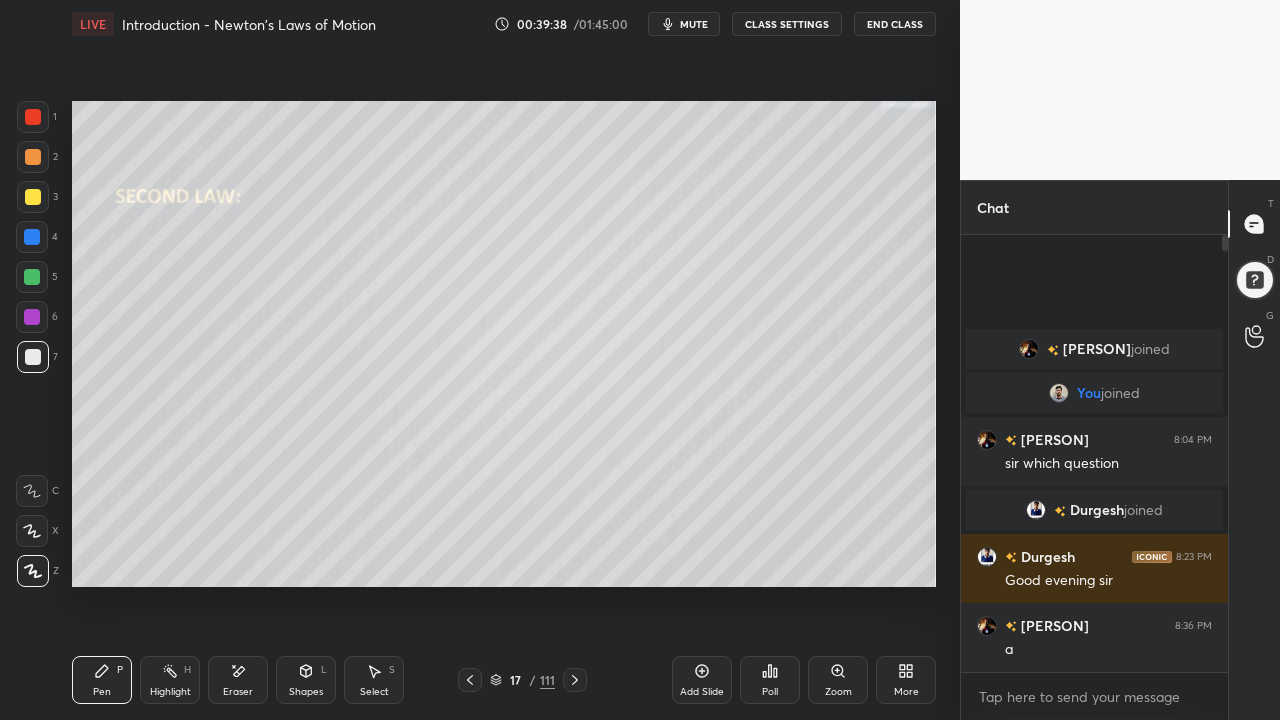 click at bounding box center (32, 277) 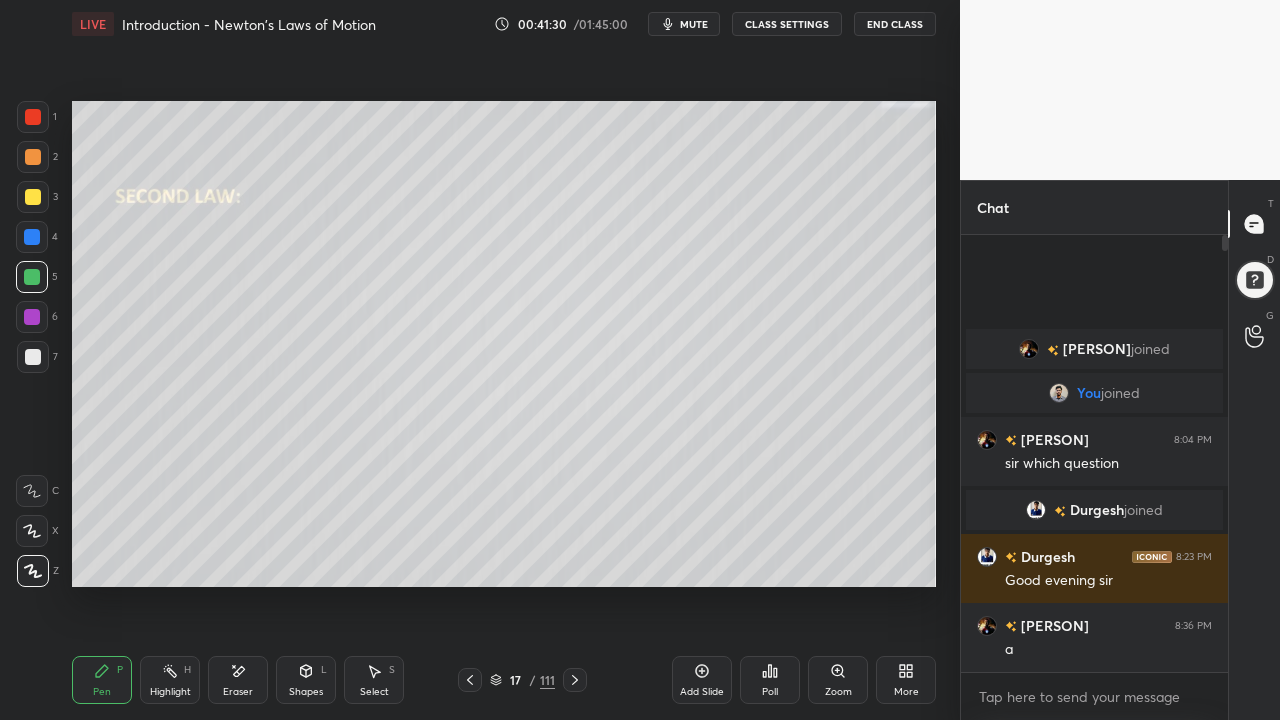 click 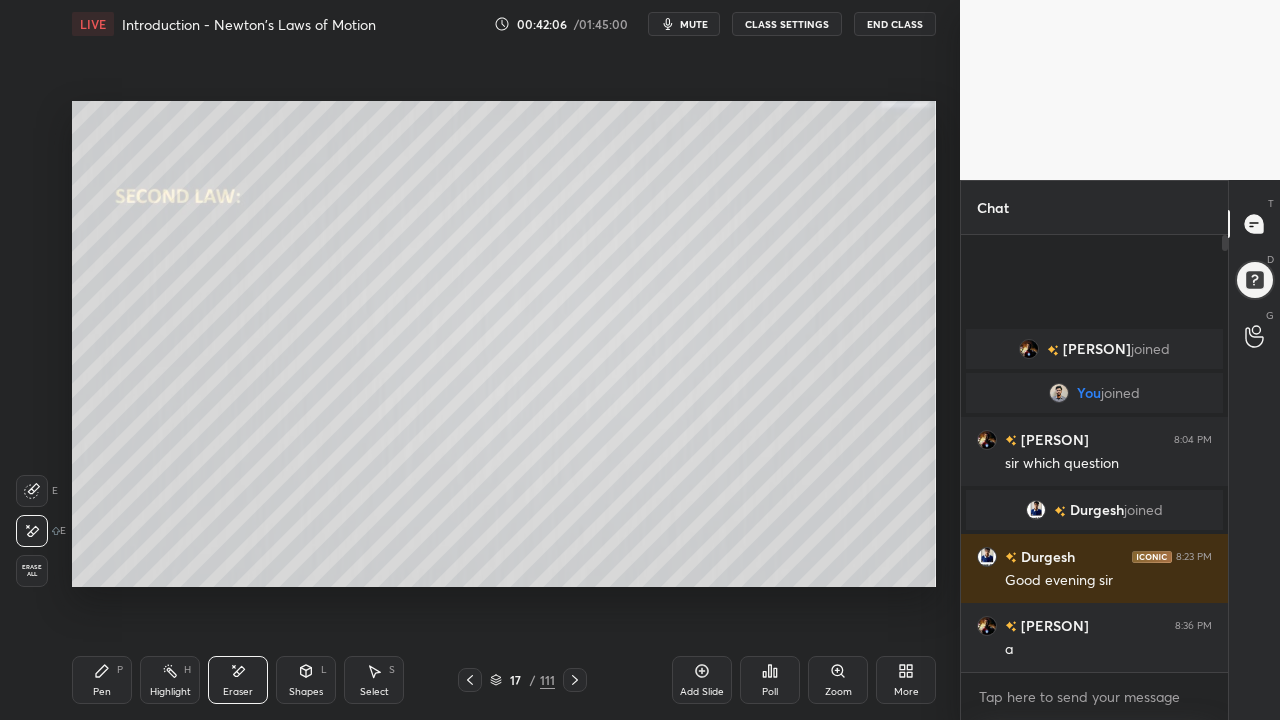 click 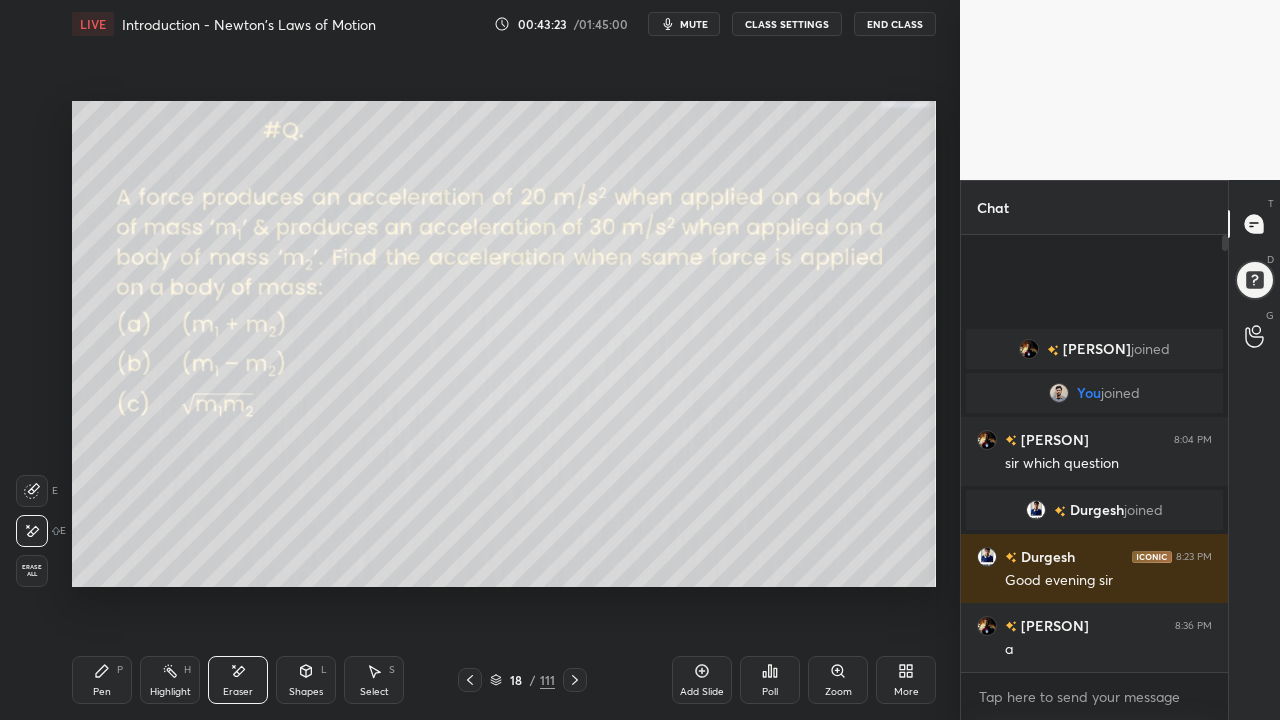click on "Pen P" at bounding box center [102, 680] 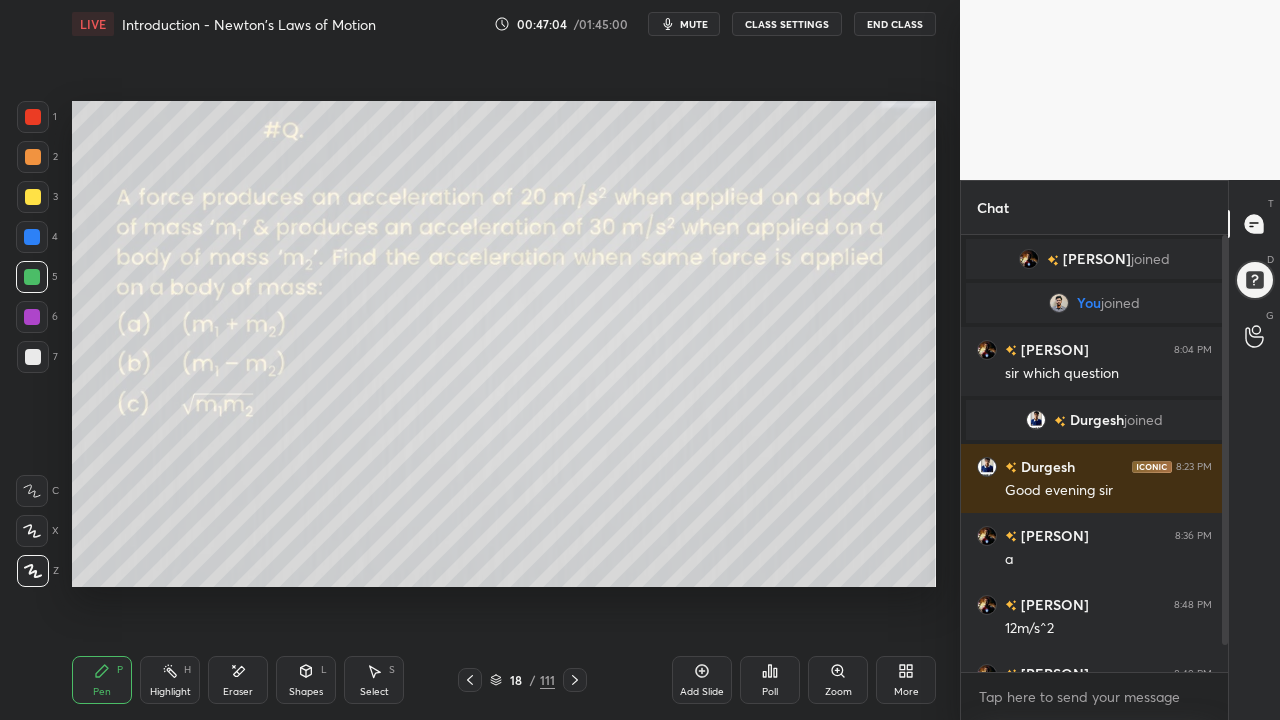 click 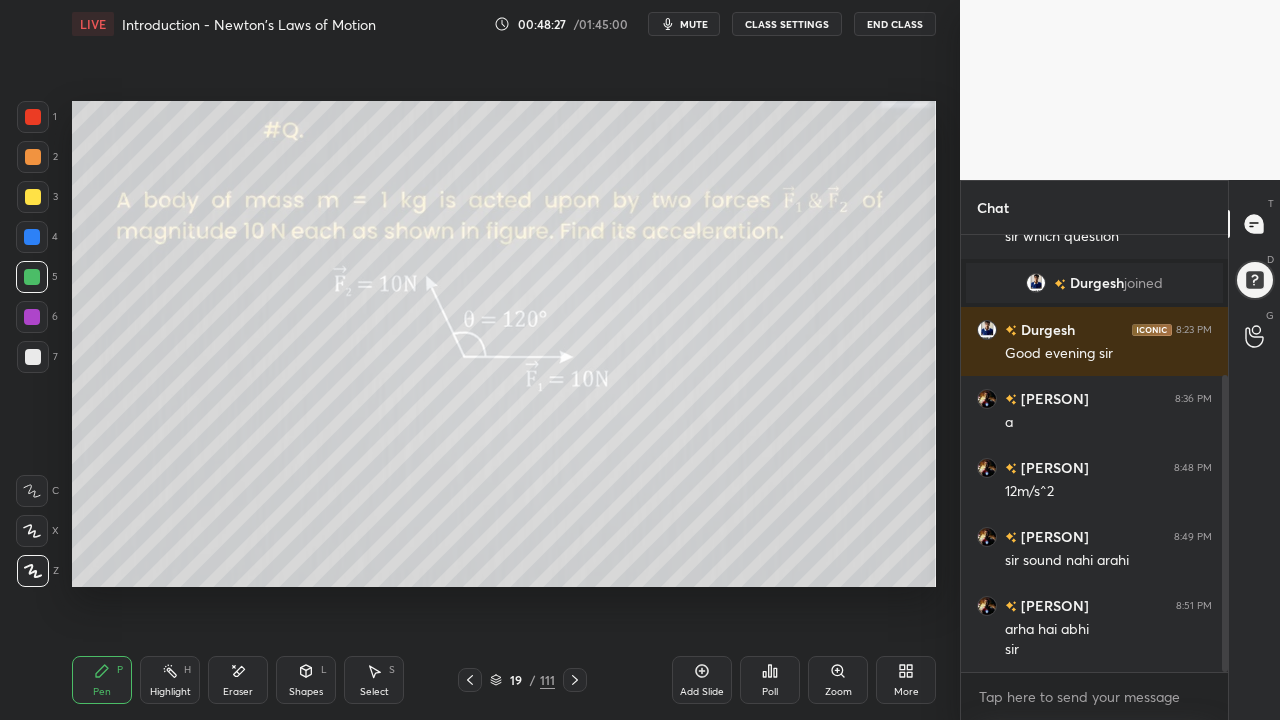 scroll, scrollTop: 206, scrollLeft: 0, axis: vertical 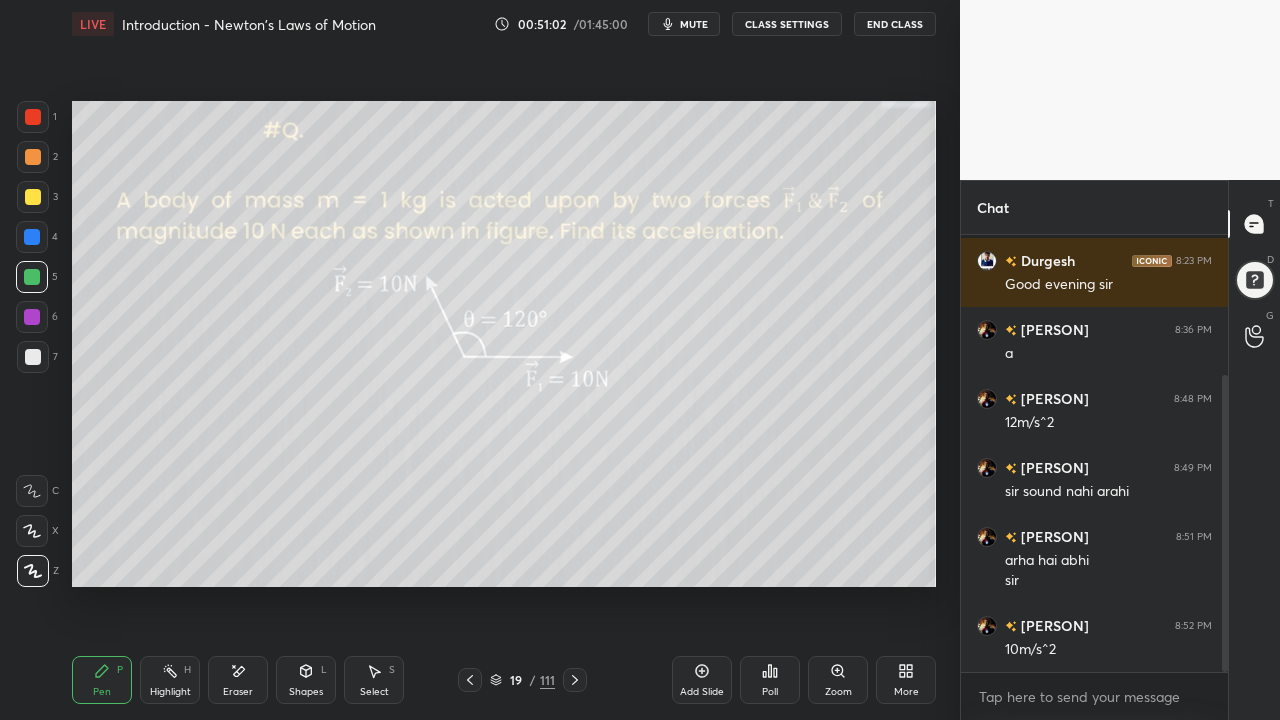 click 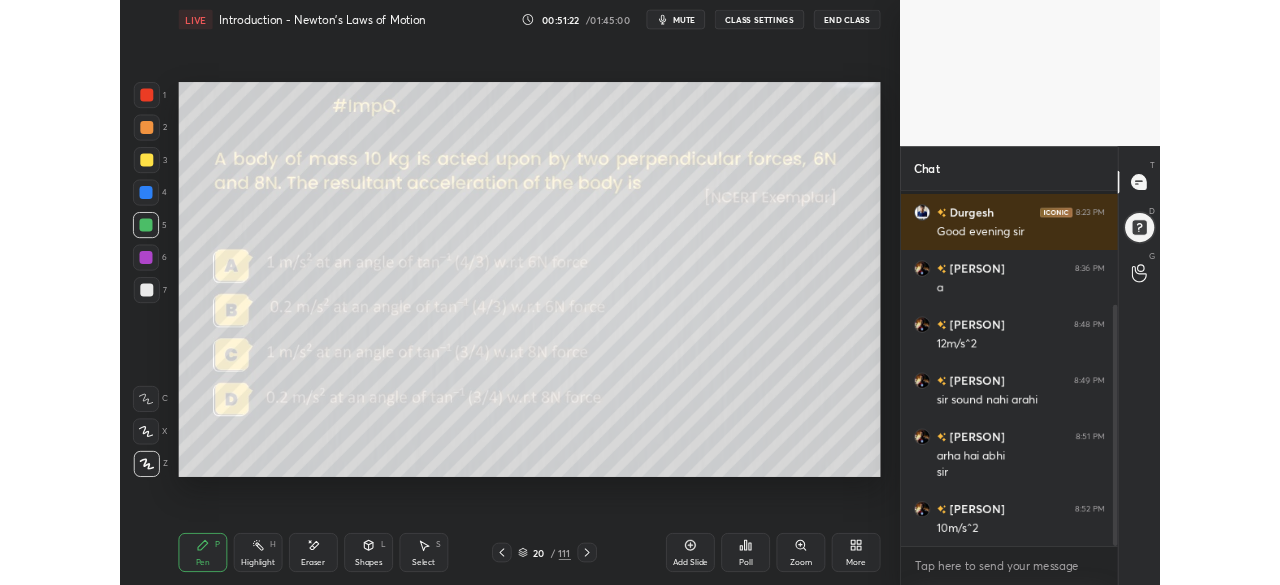 scroll, scrollTop: 293, scrollLeft: 0, axis: vertical 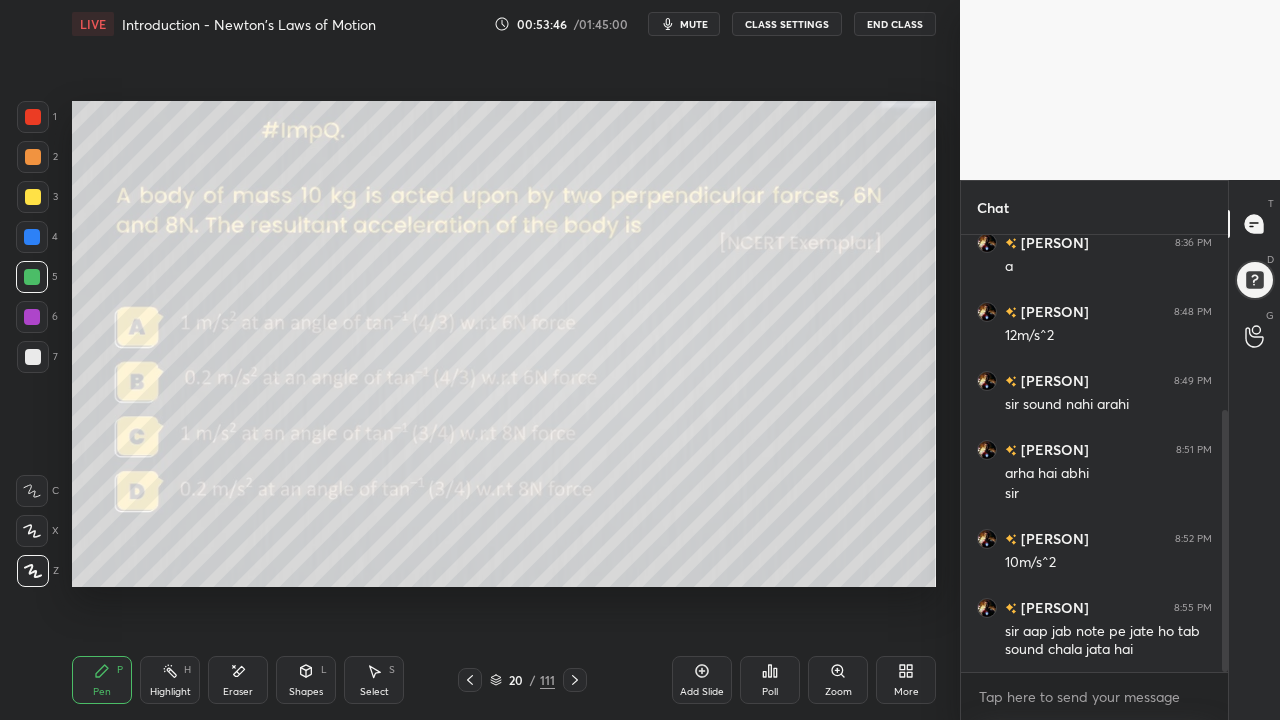 click at bounding box center [33, 357] 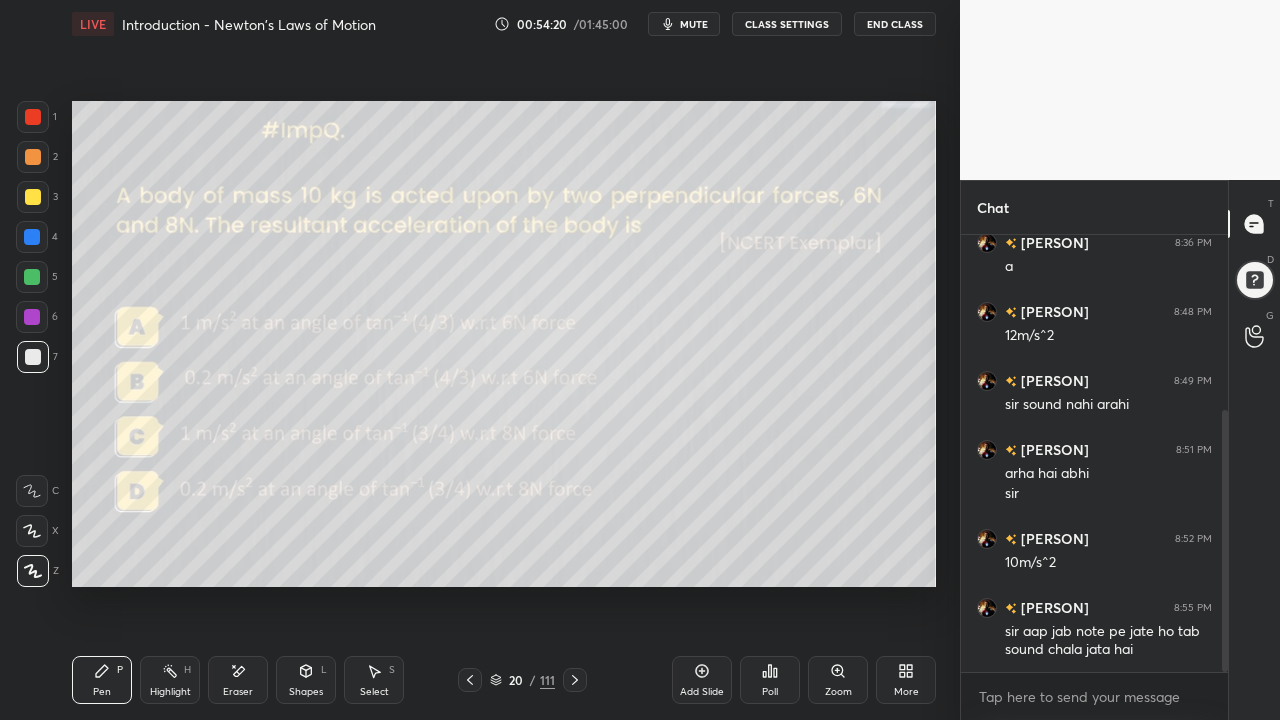 click 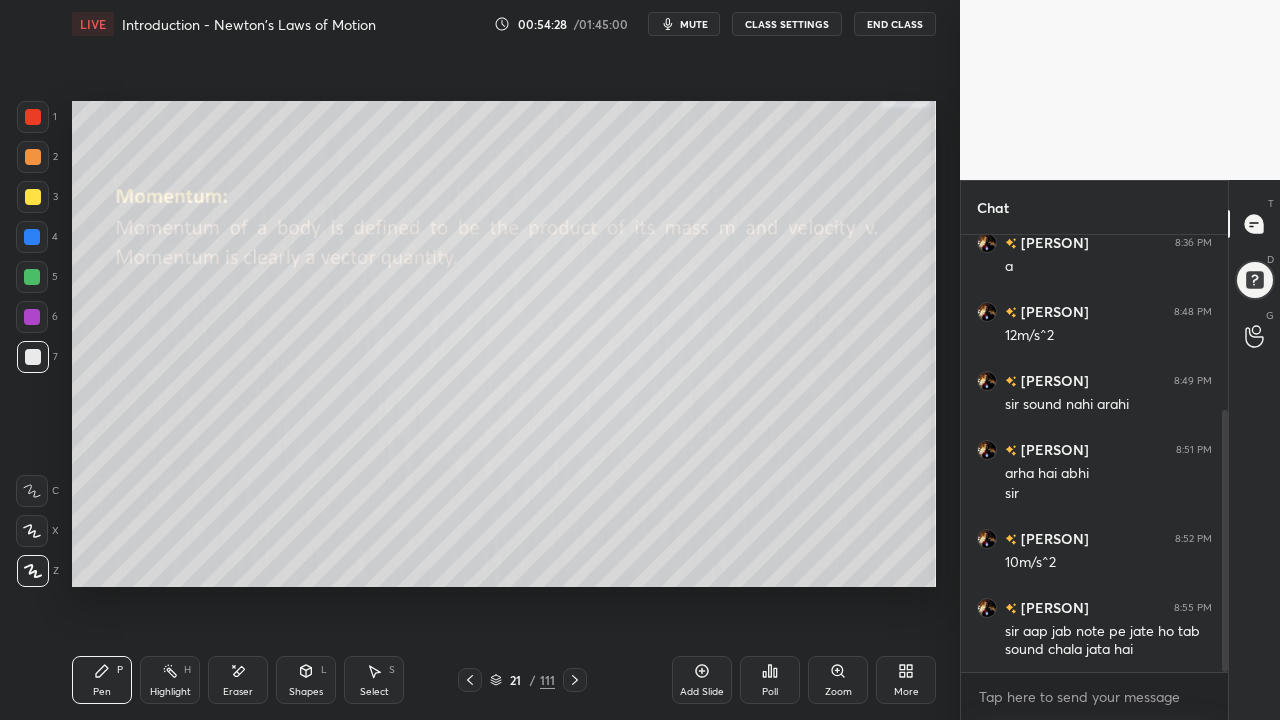 click 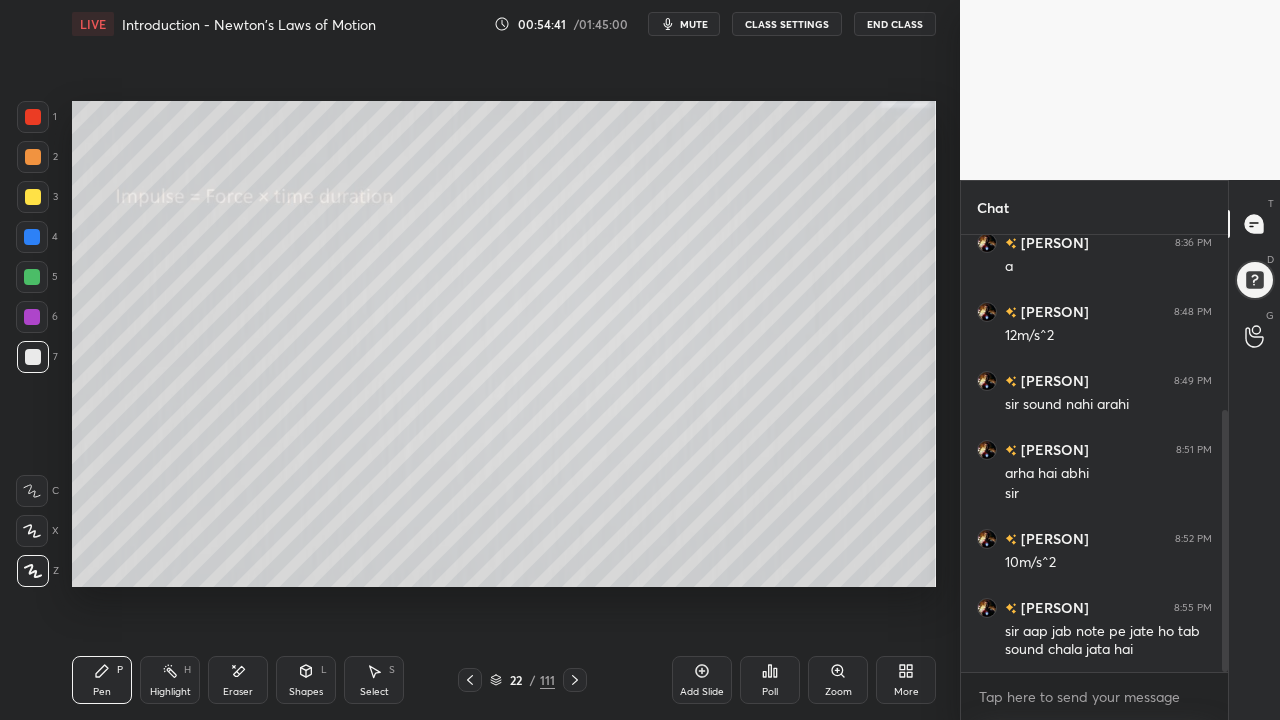 click 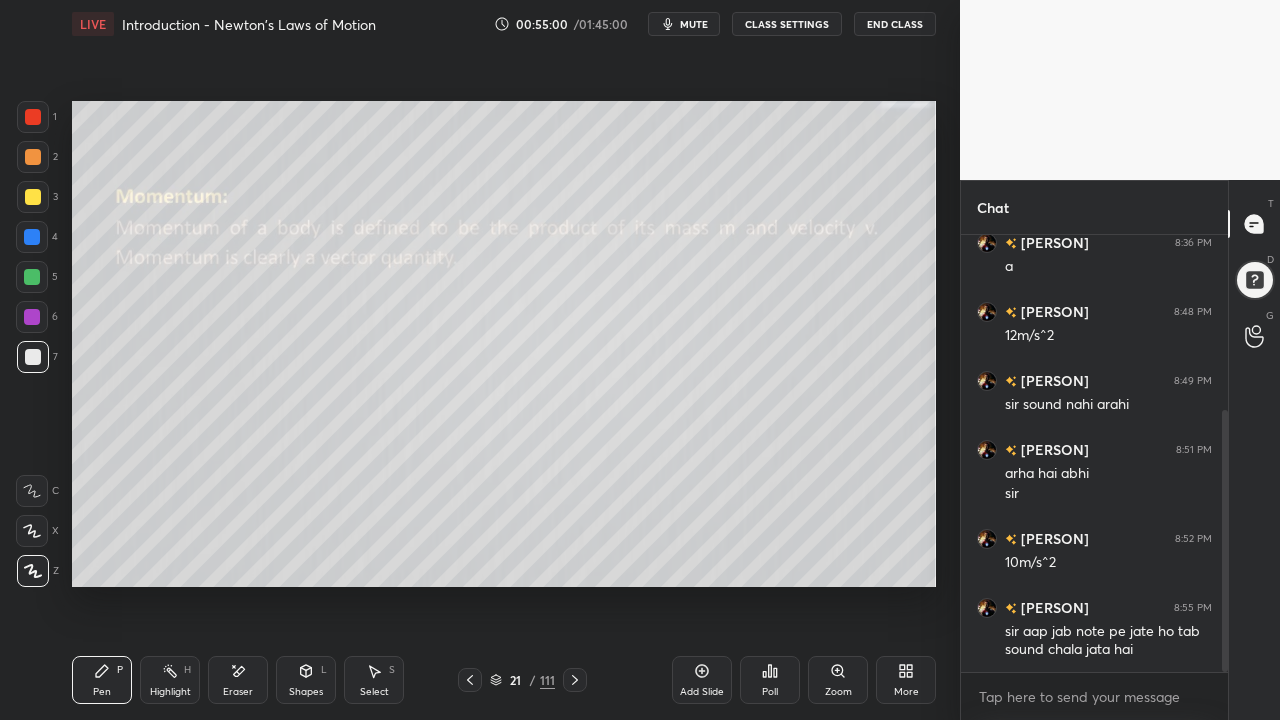 click on "More" at bounding box center (906, 680) 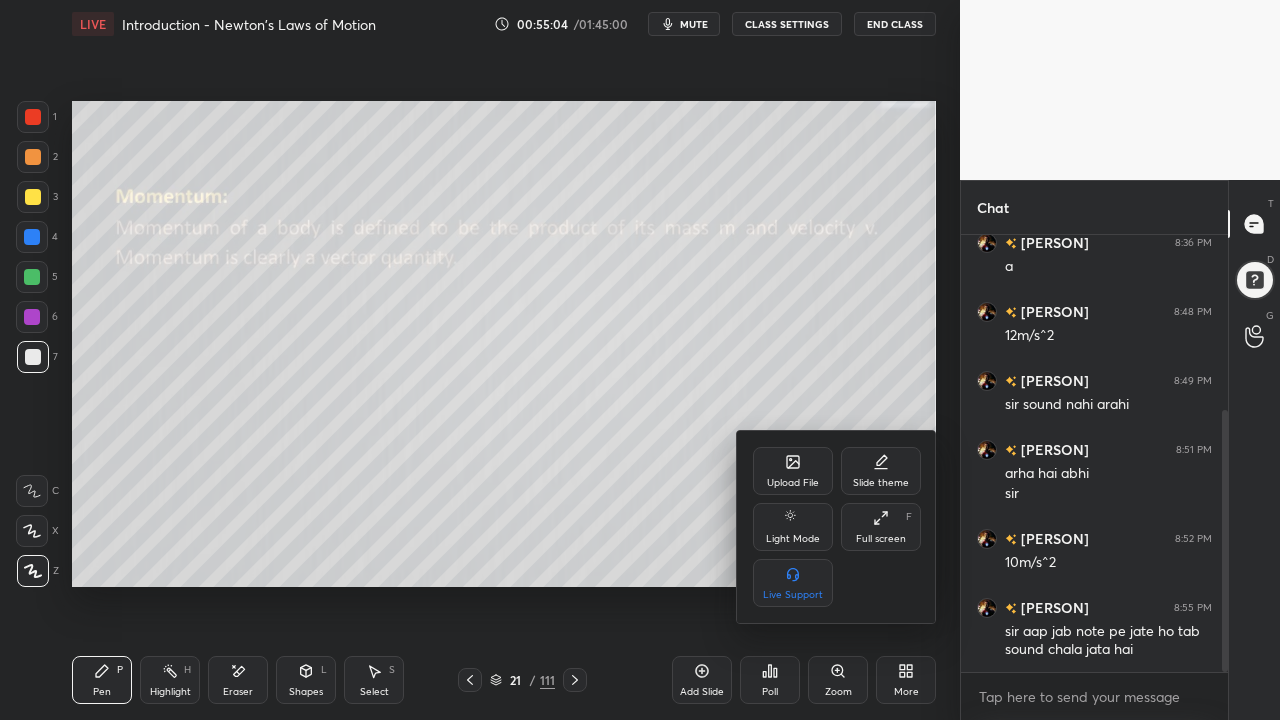 click 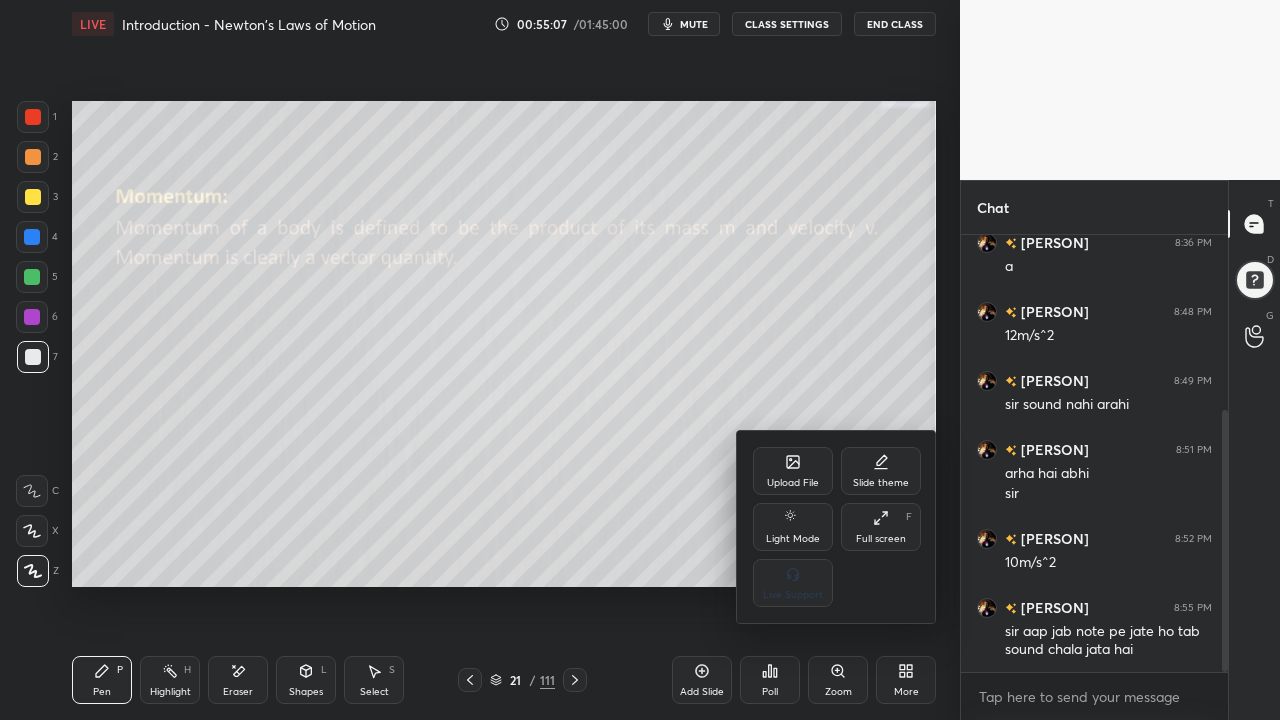 click at bounding box center (640, 360) 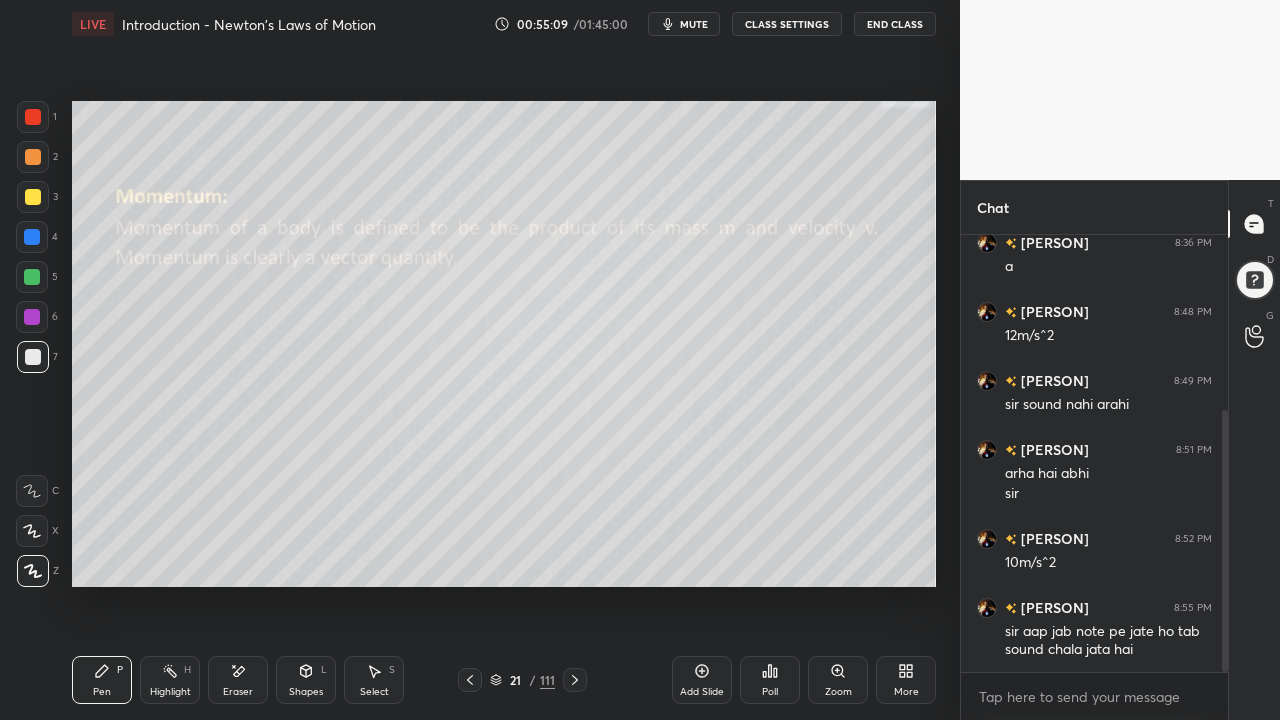 click at bounding box center [1255, 280] 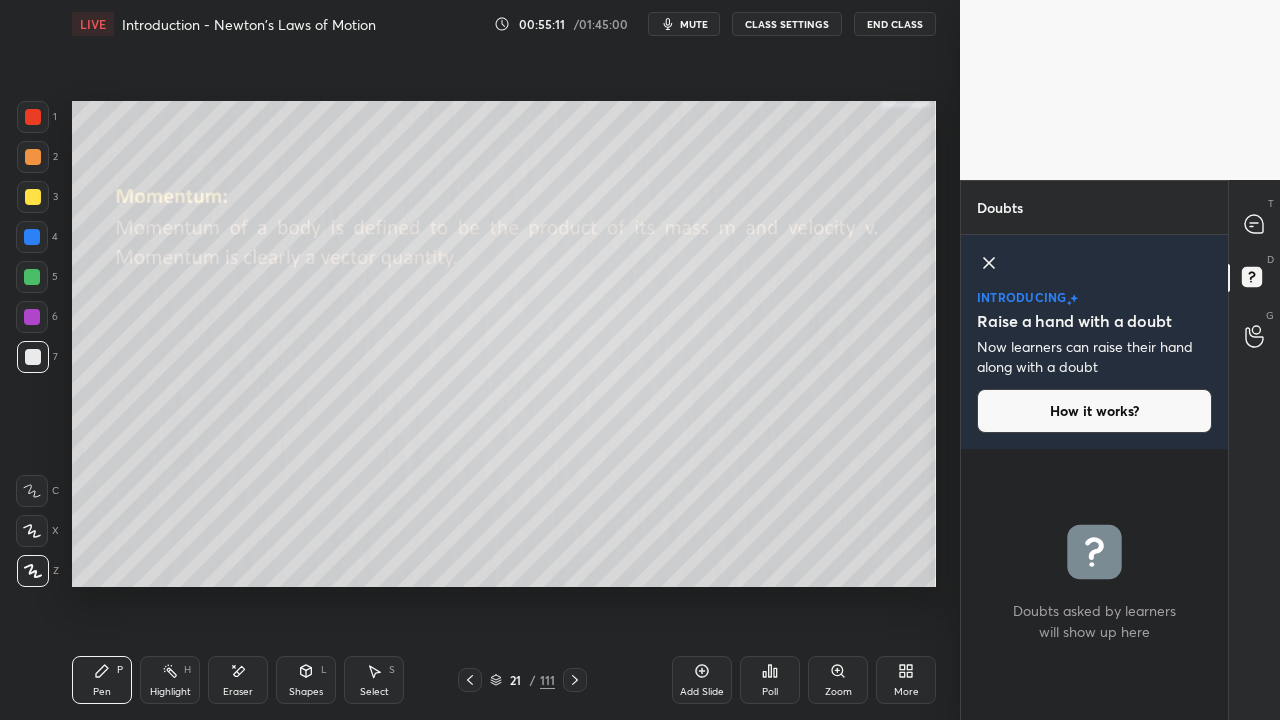 click 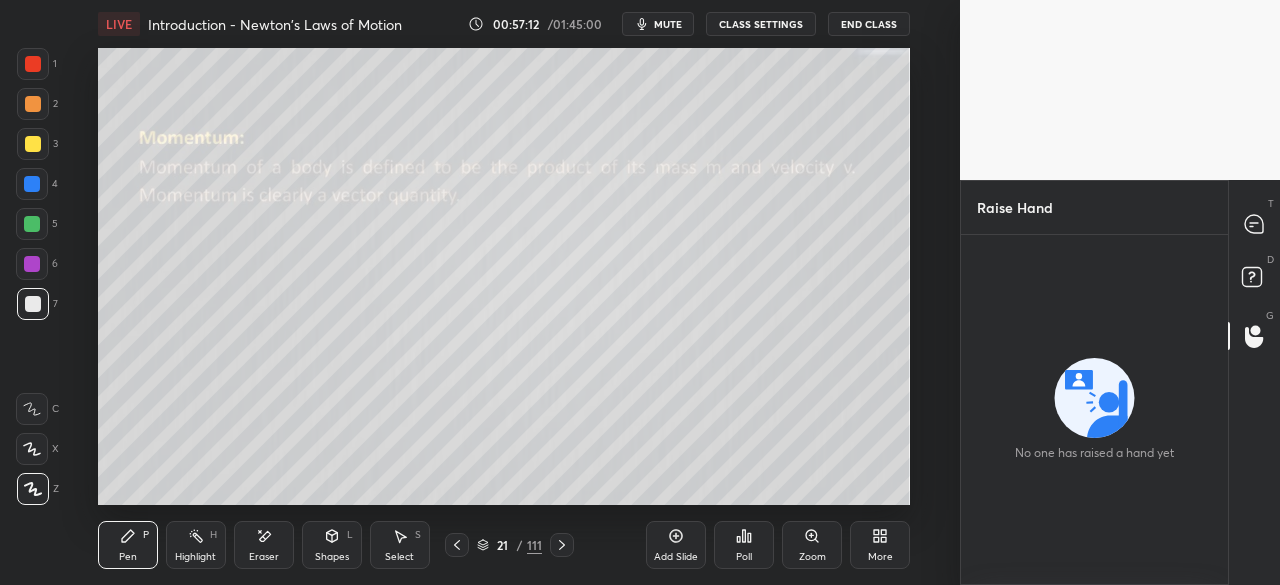 scroll, scrollTop: 457, scrollLeft: 880, axis: both 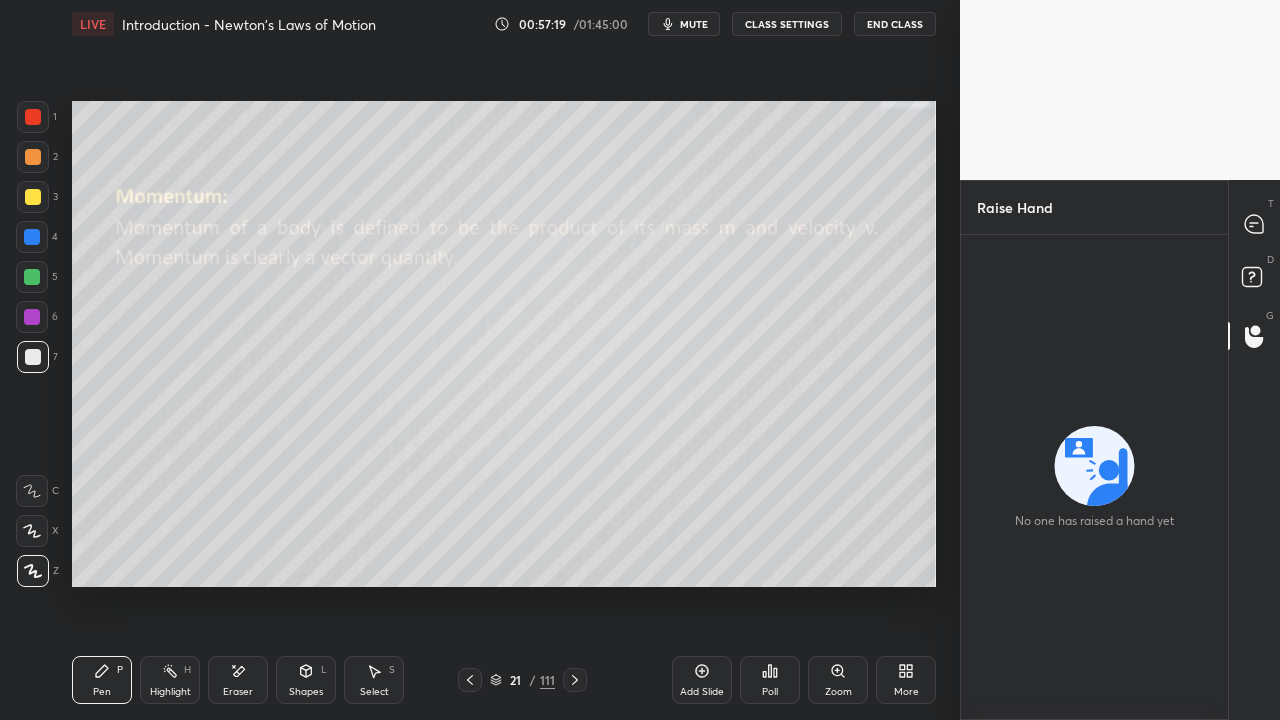 click 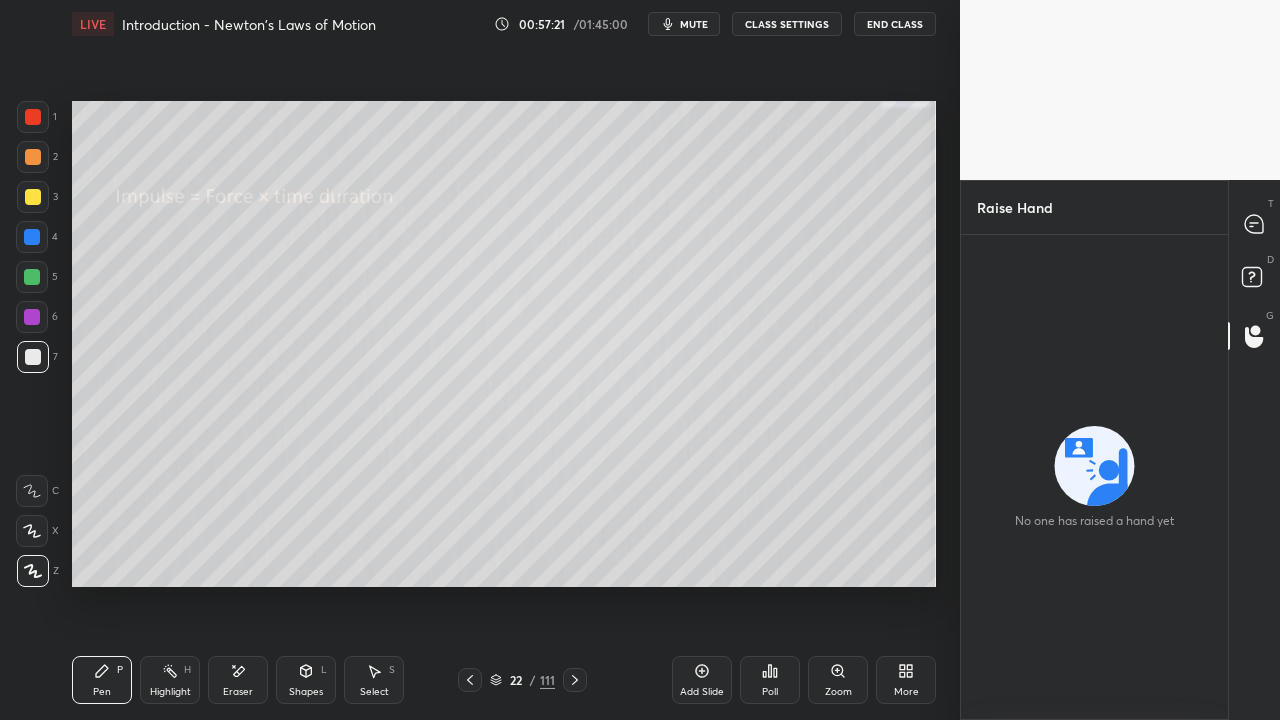 click 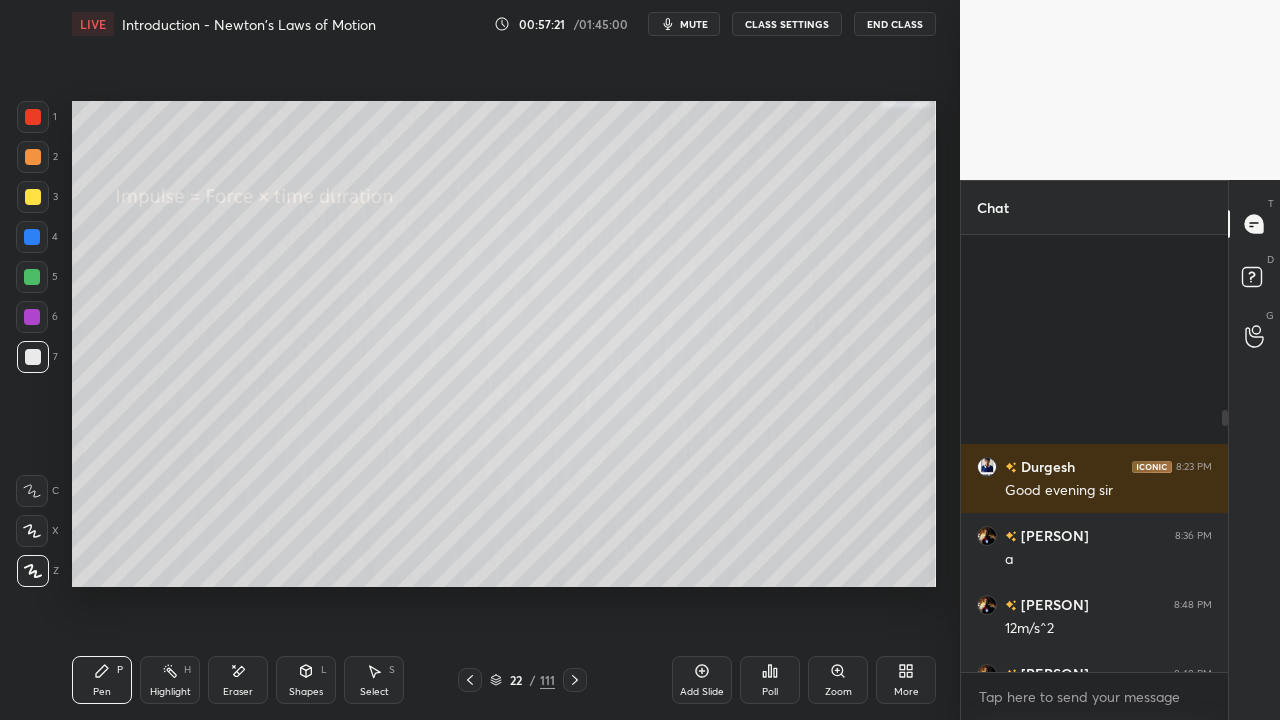 scroll, scrollTop: 293, scrollLeft: 0, axis: vertical 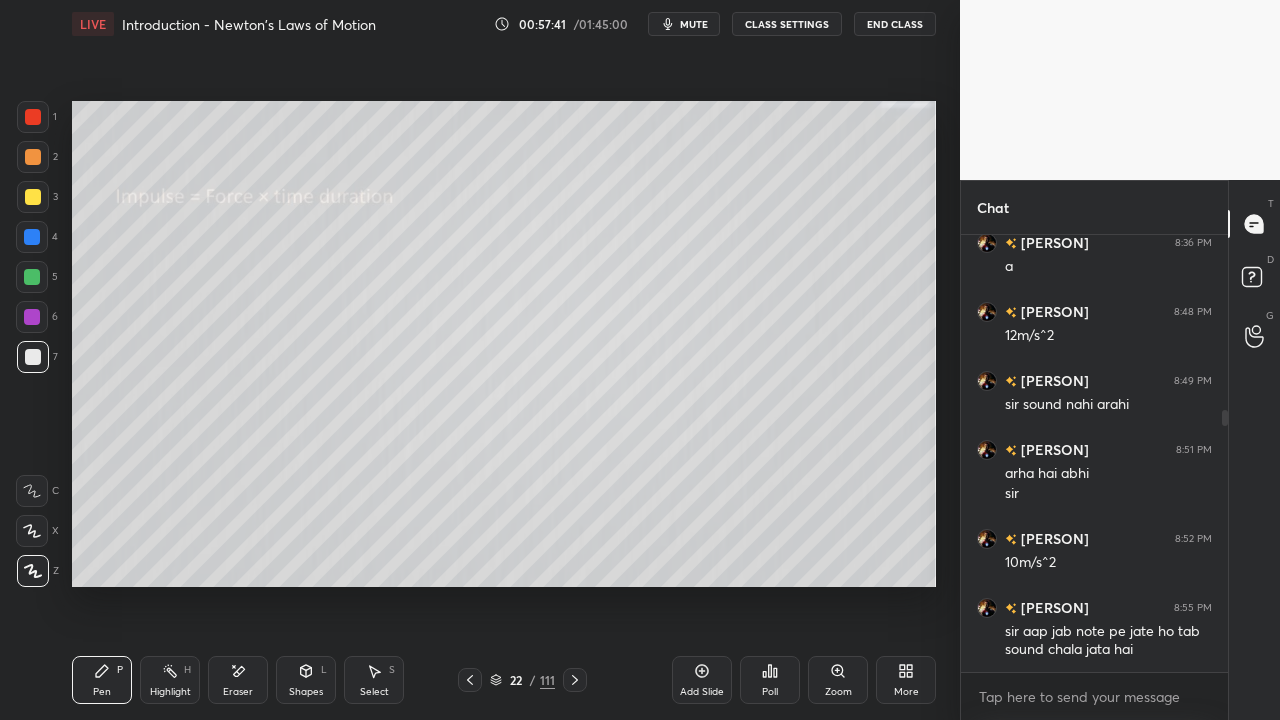 click 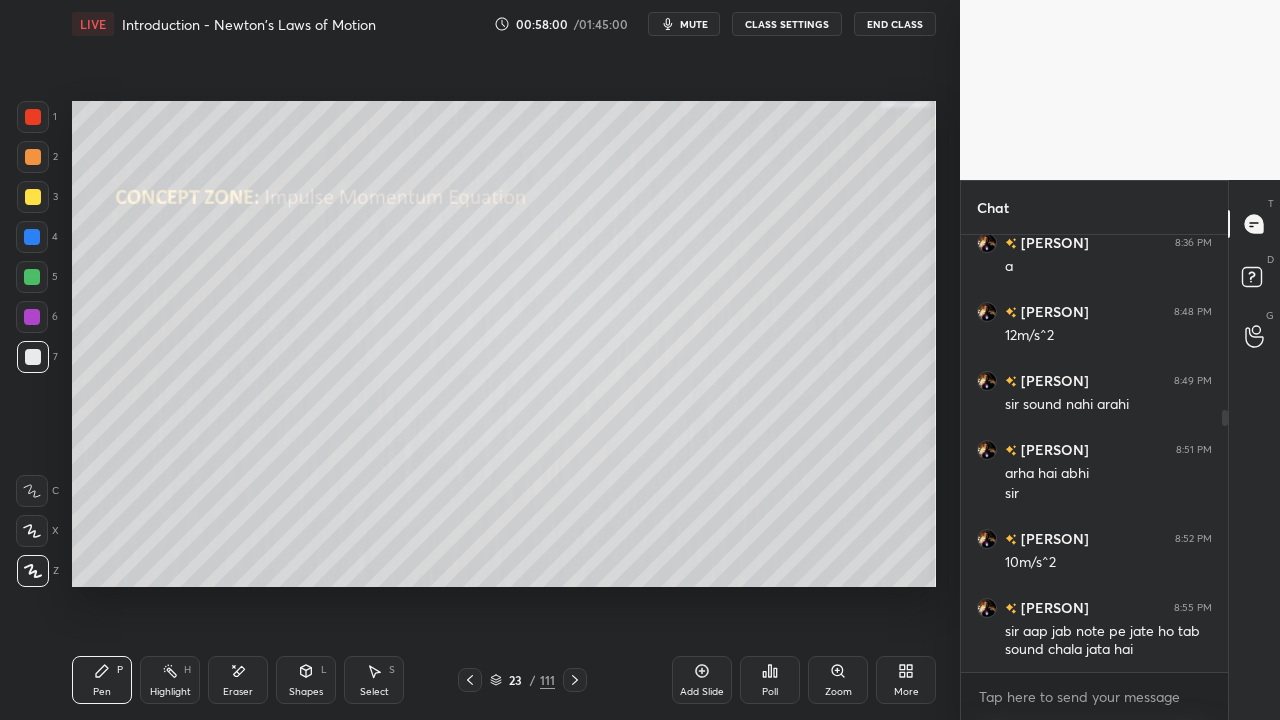 click 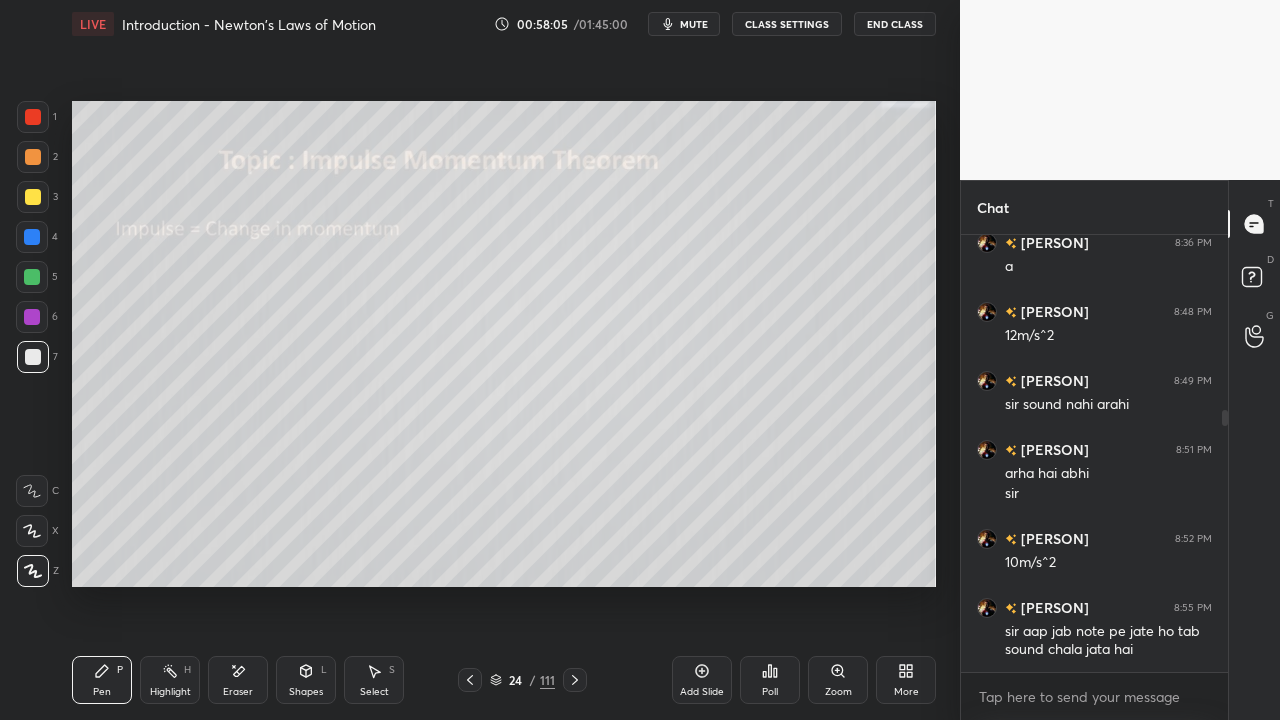 click at bounding box center [575, 680] 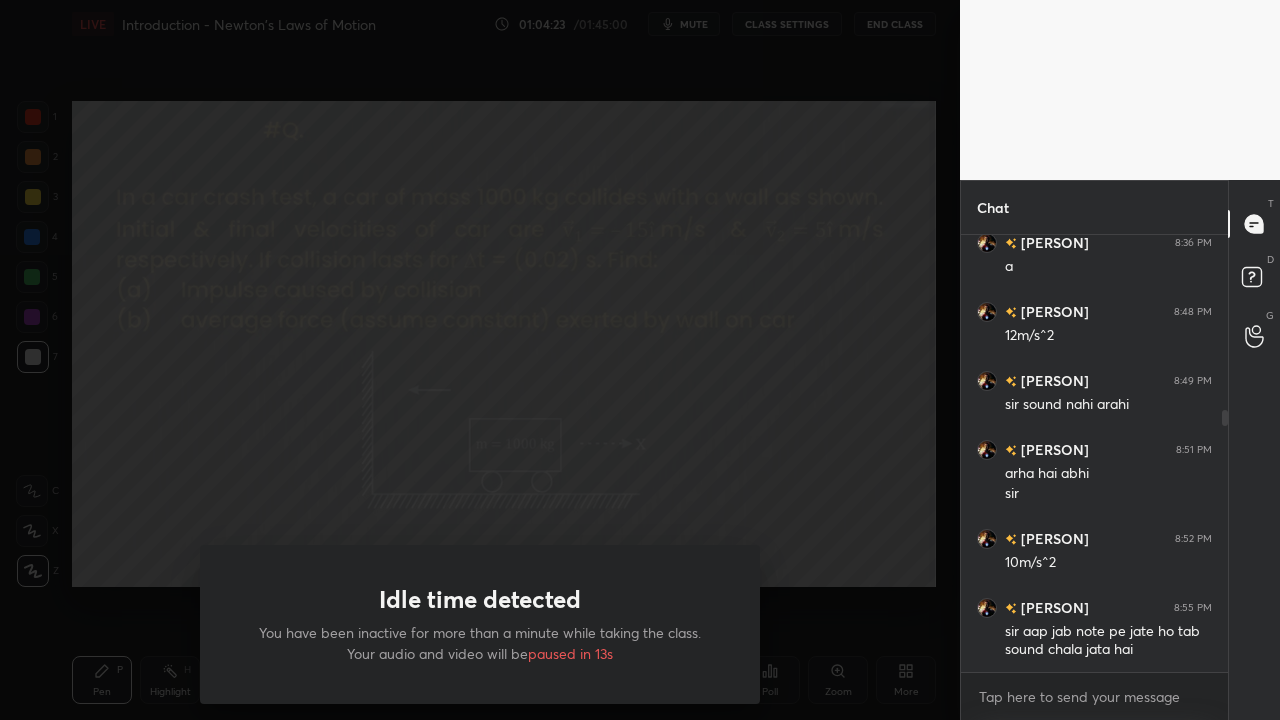 click on "Idle time detected You have been inactive for more than a minute while taking the class. Your audio and video will be  paused in 13s" at bounding box center [480, 360] 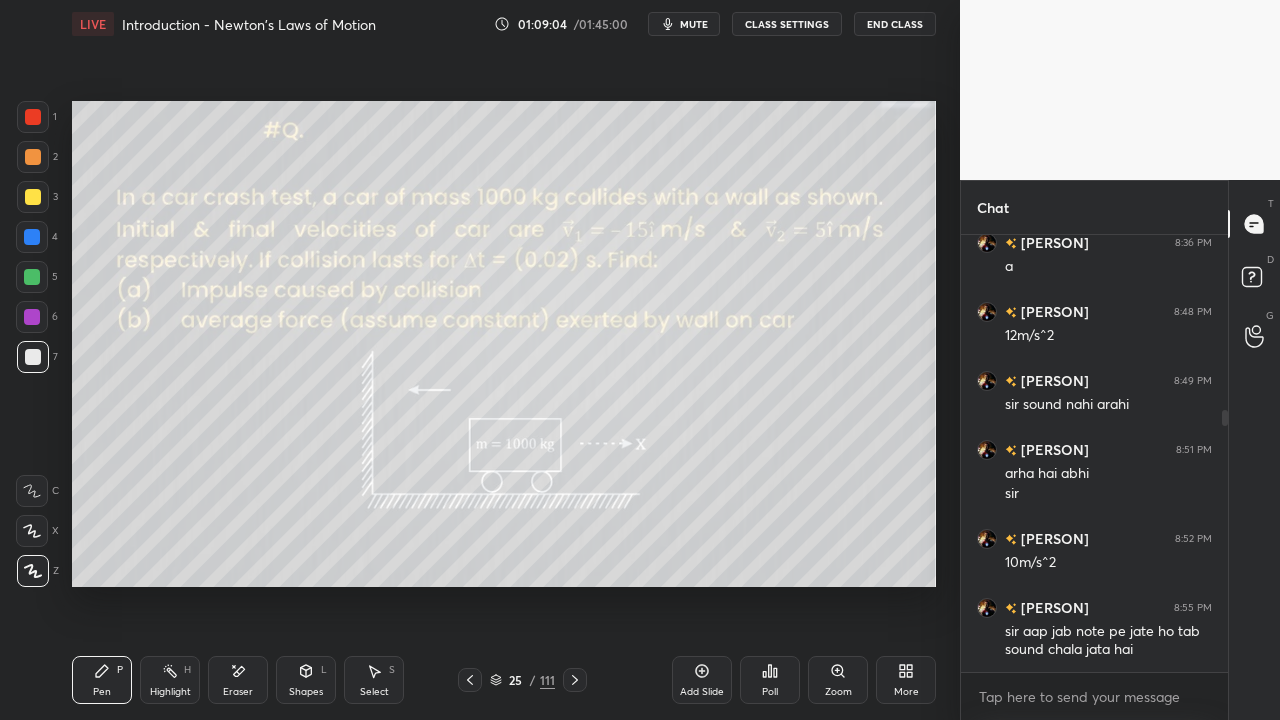 click 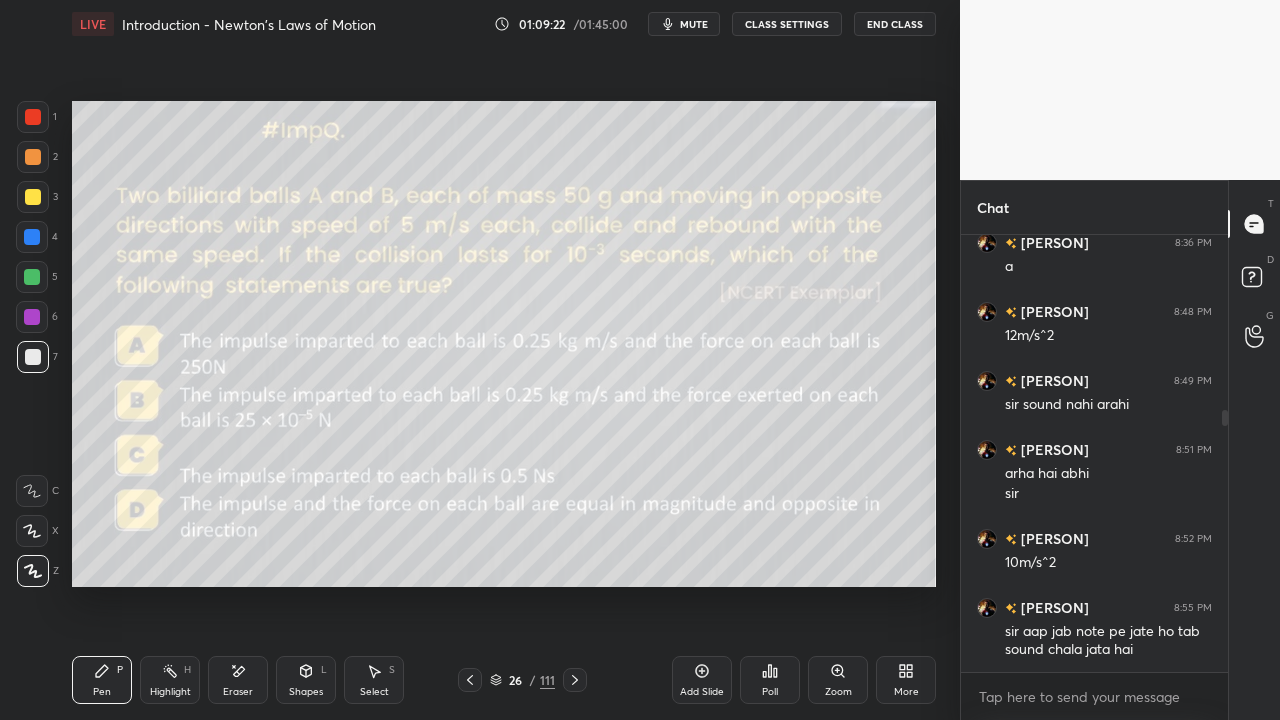 click at bounding box center (575, 680) 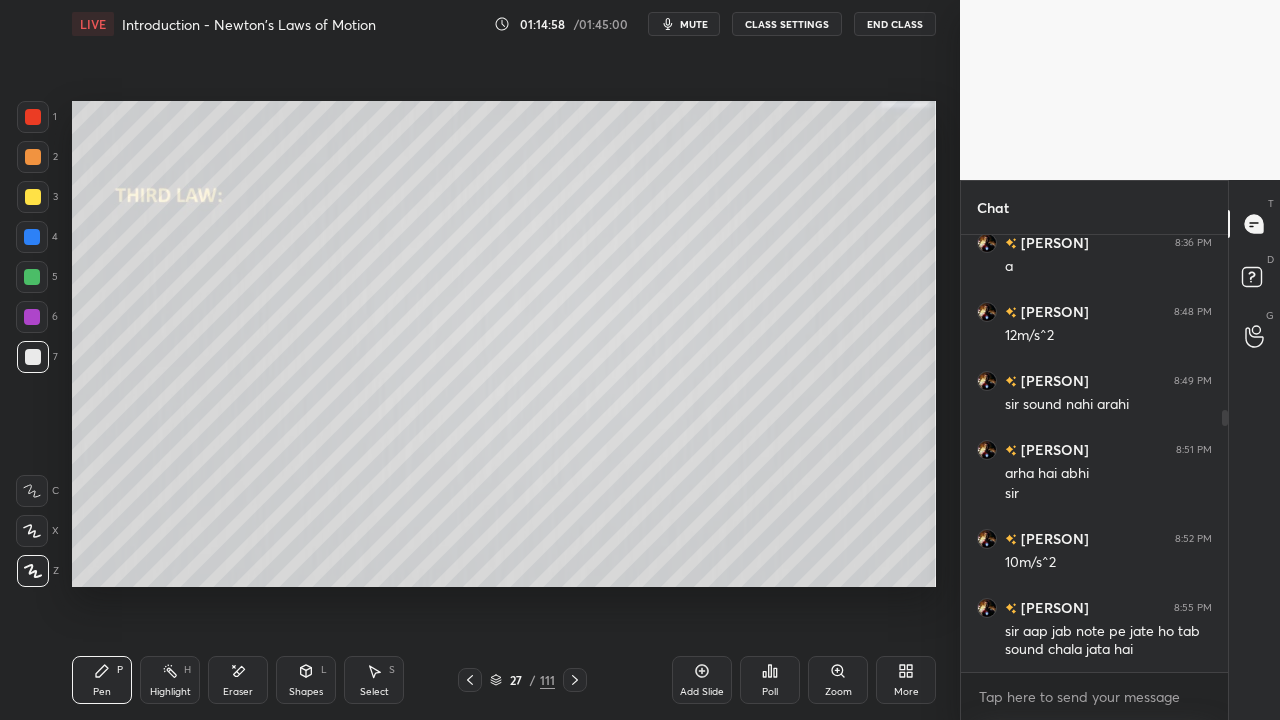 click 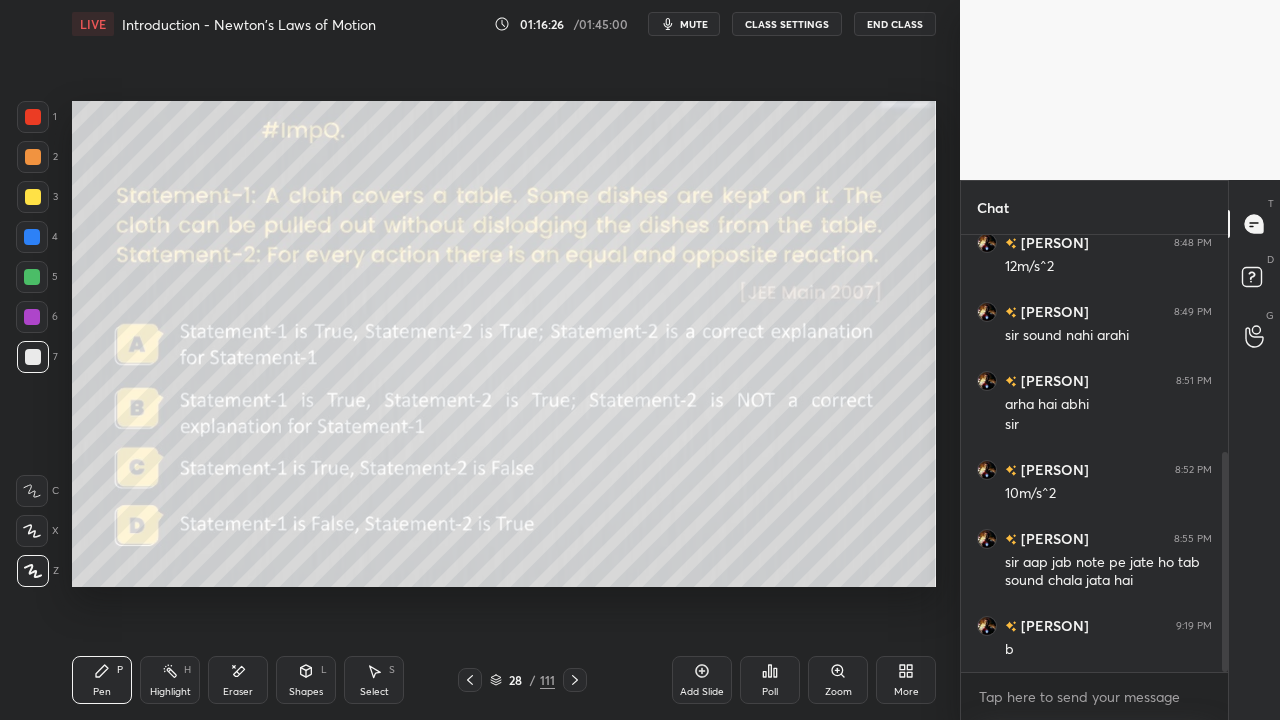 scroll, scrollTop: 431, scrollLeft: 0, axis: vertical 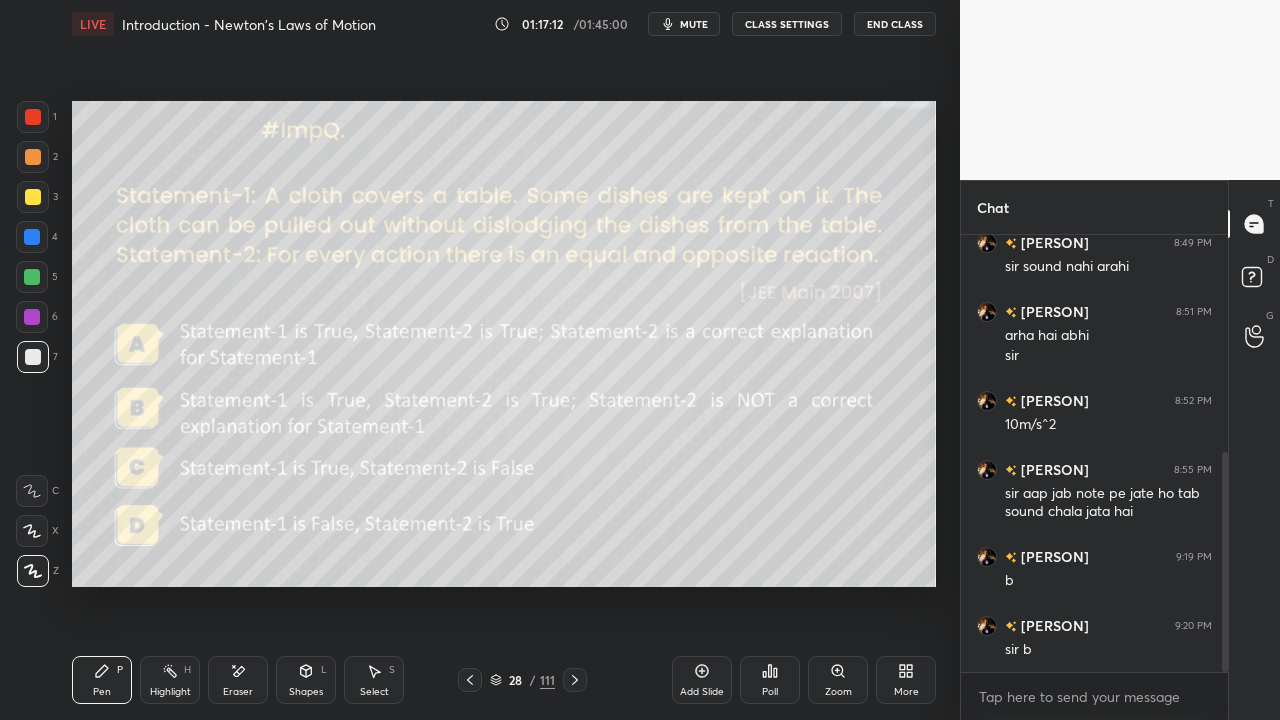 click 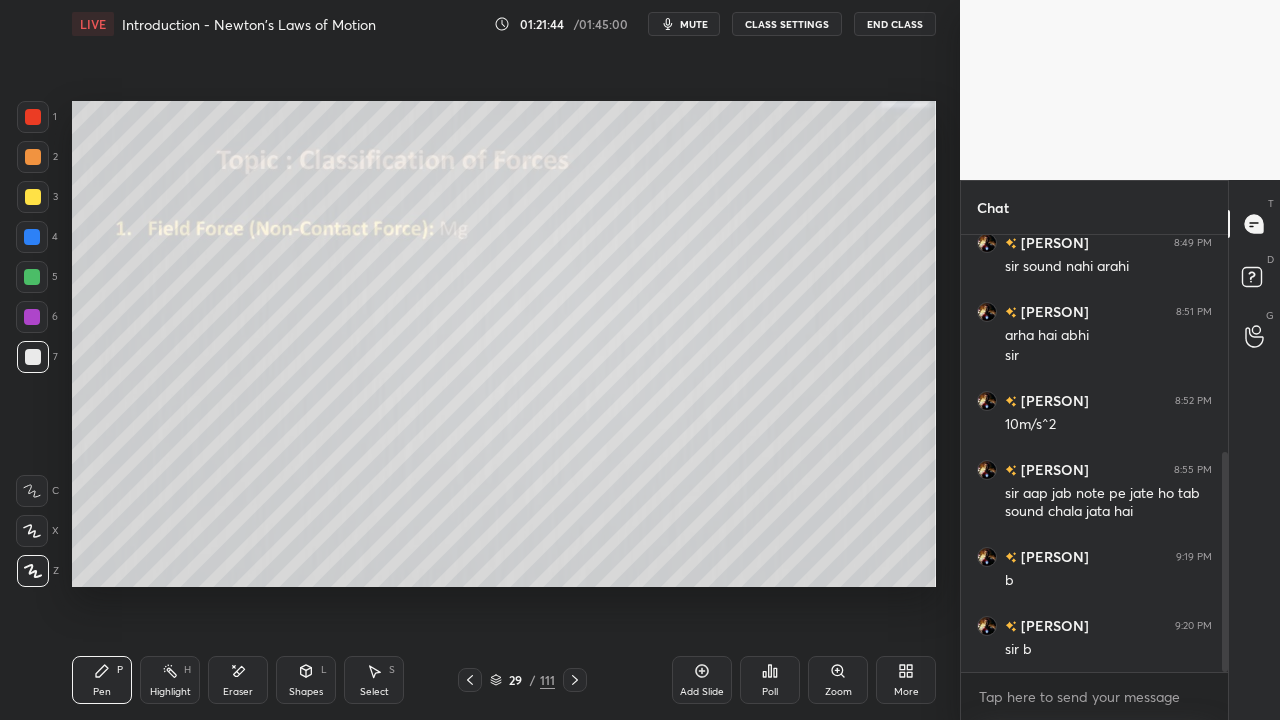 click on "Eraser" at bounding box center [238, 692] 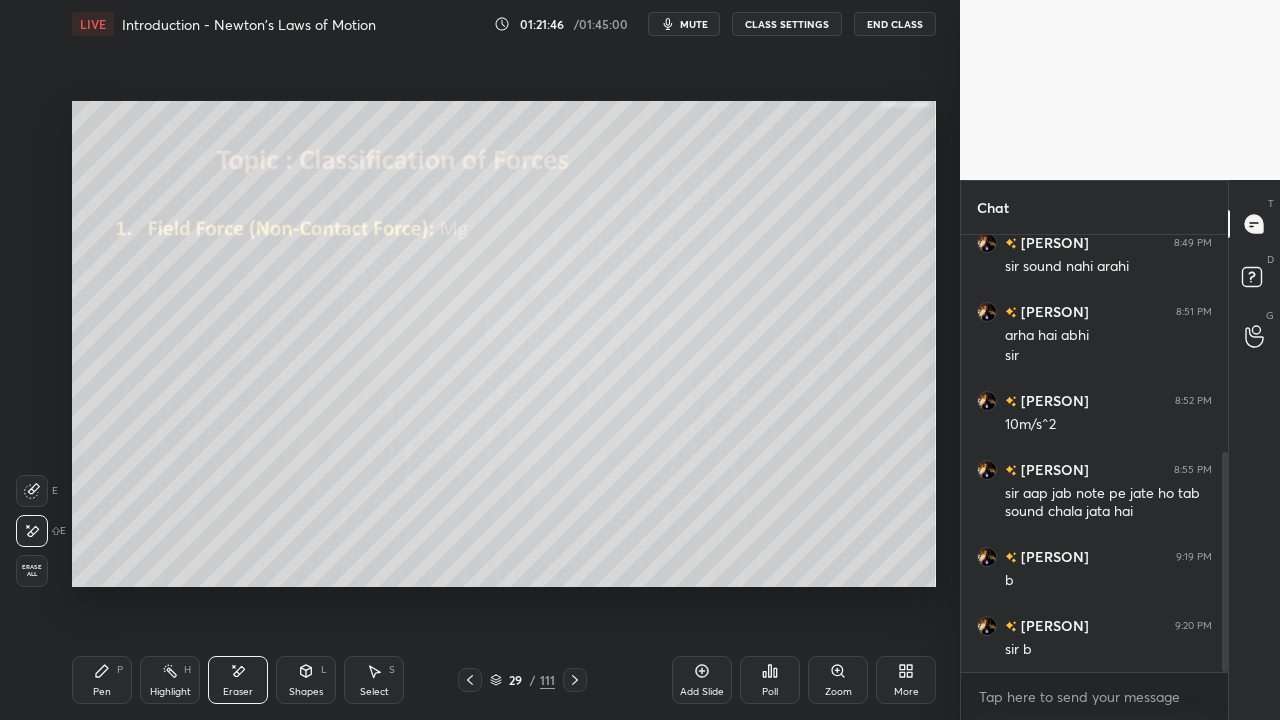 click on "Pen P" at bounding box center (102, 680) 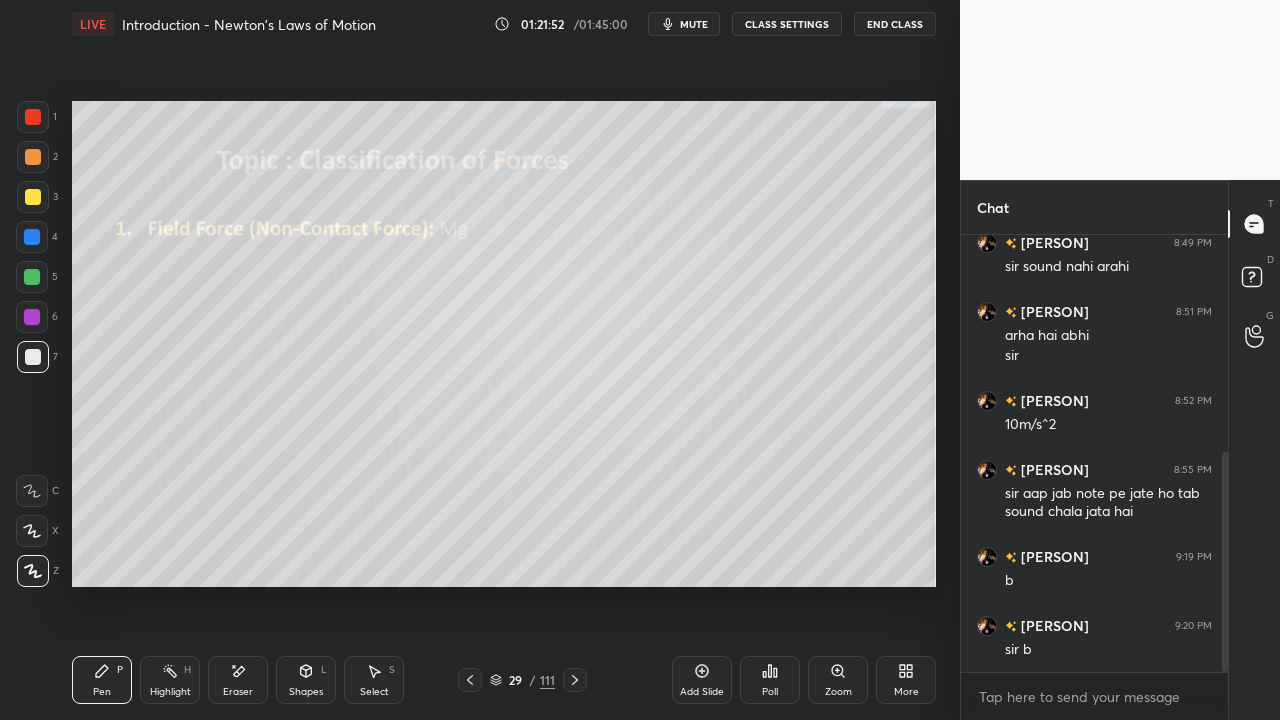 click 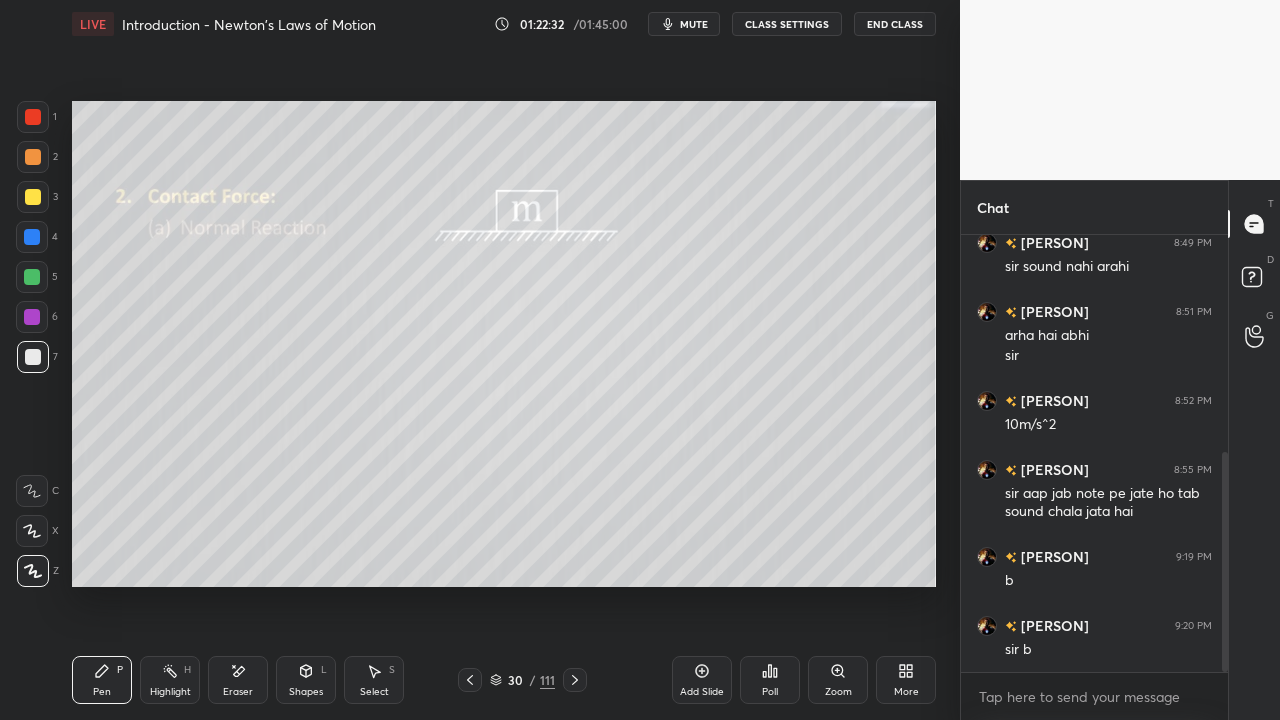 click 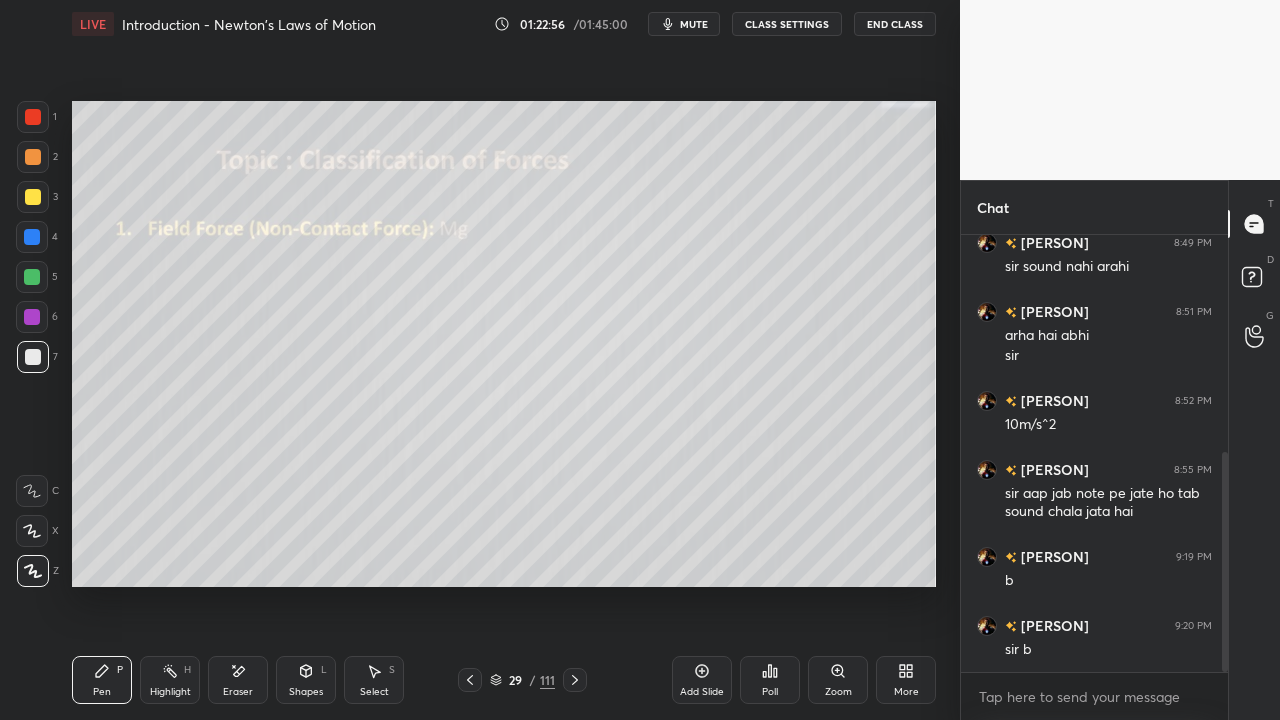 click at bounding box center [575, 680] 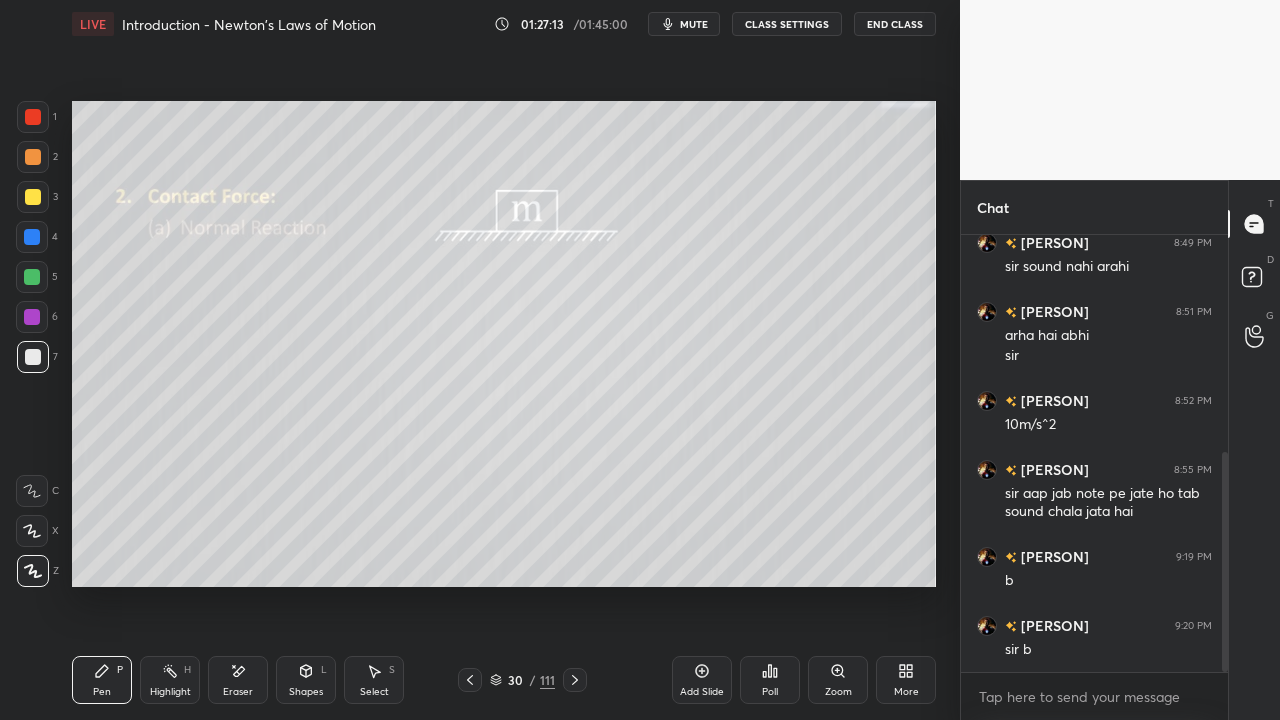 click at bounding box center (32, 277) 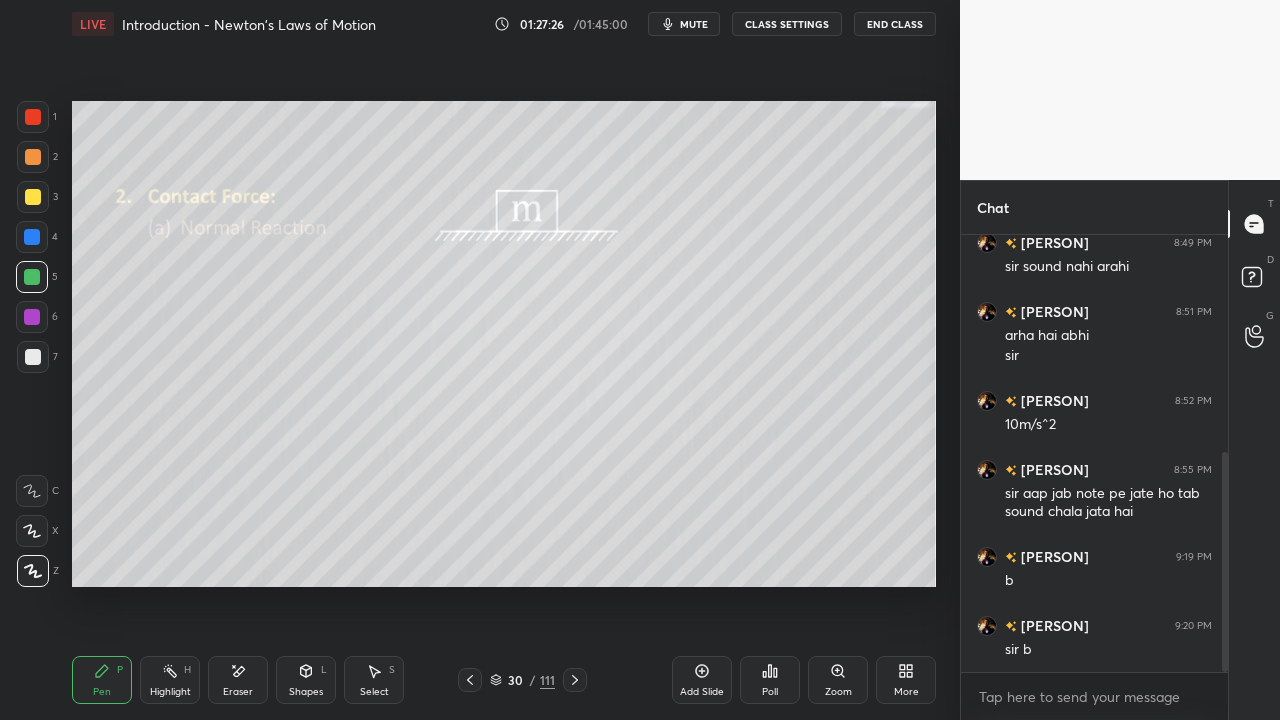 click at bounding box center [32, 237] 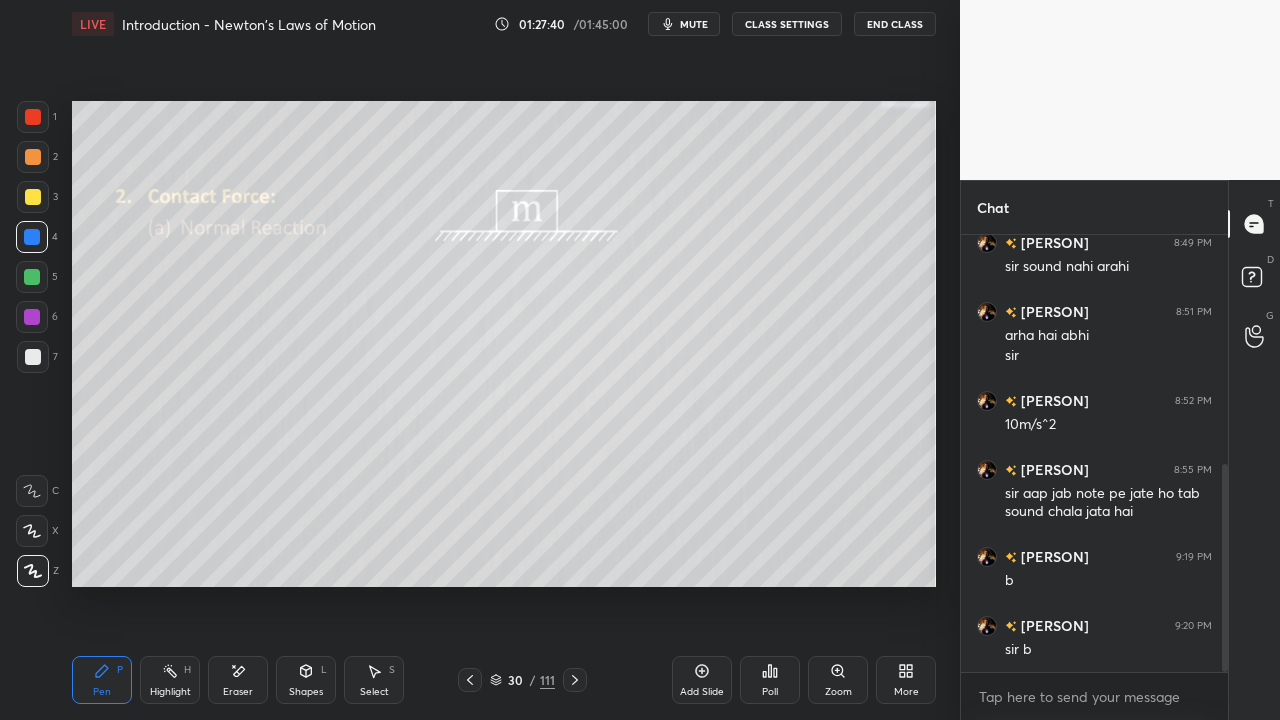 scroll, scrollTop: 479, scrollLeft: 0, axis: vertical 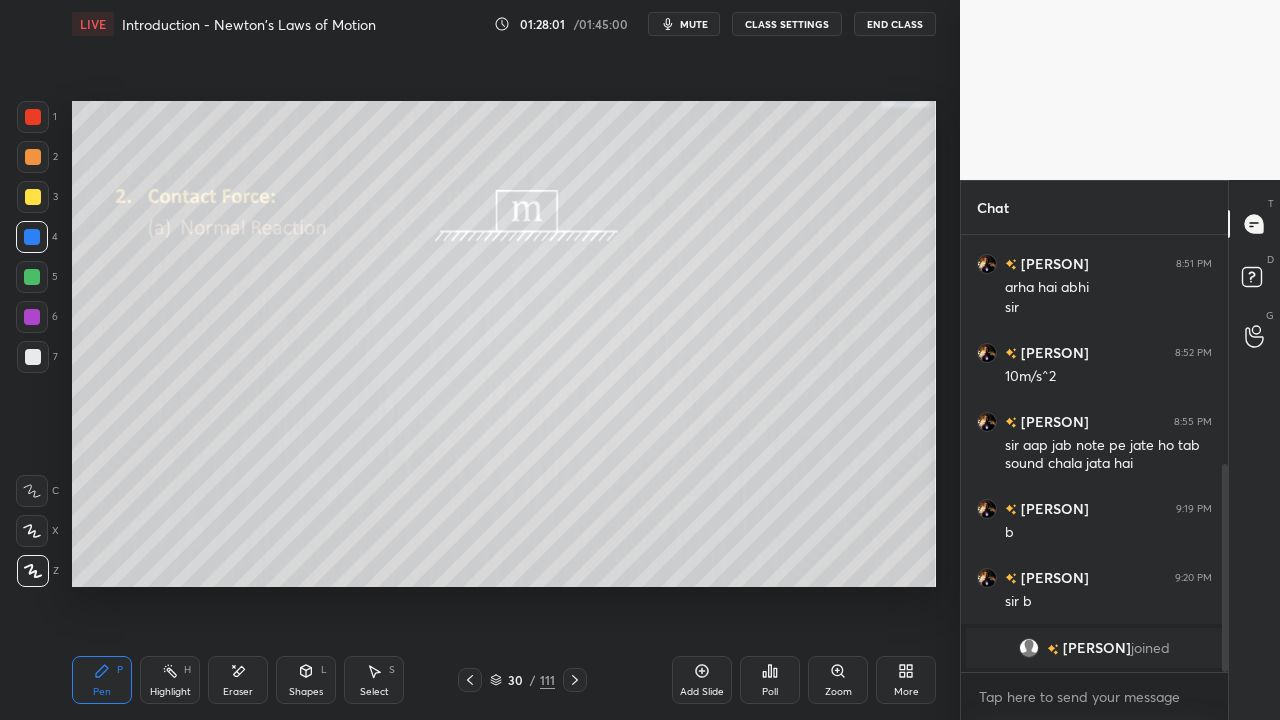 click at bounding box center (575, 680) 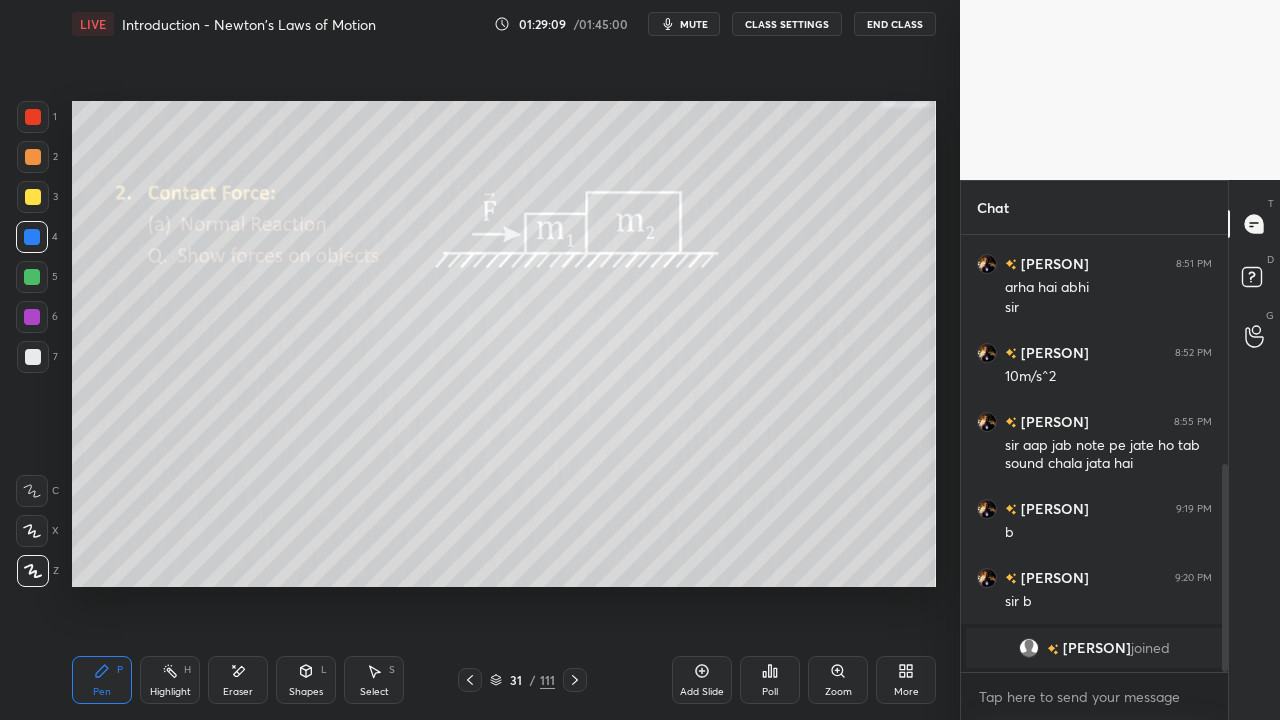 click on "Eraser" at bounding box center (238, 680) 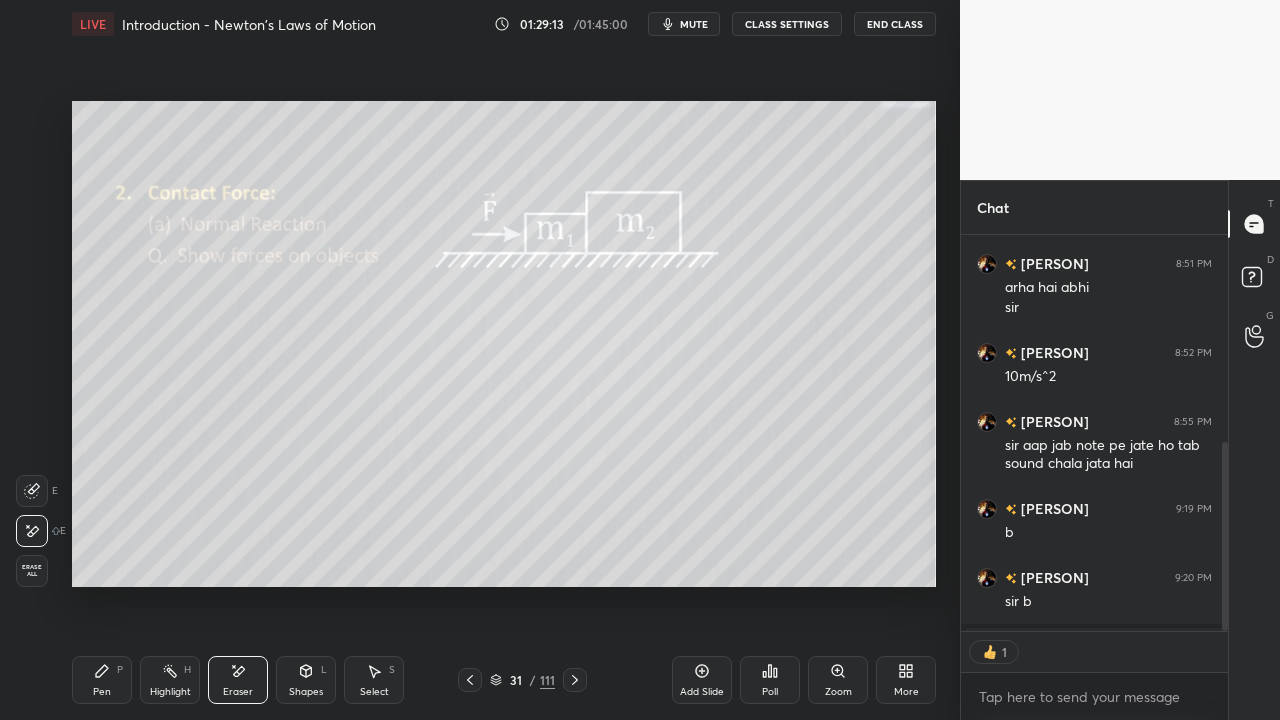 scroll, scrollTop: 390, scrollLeft: 261, axis: both 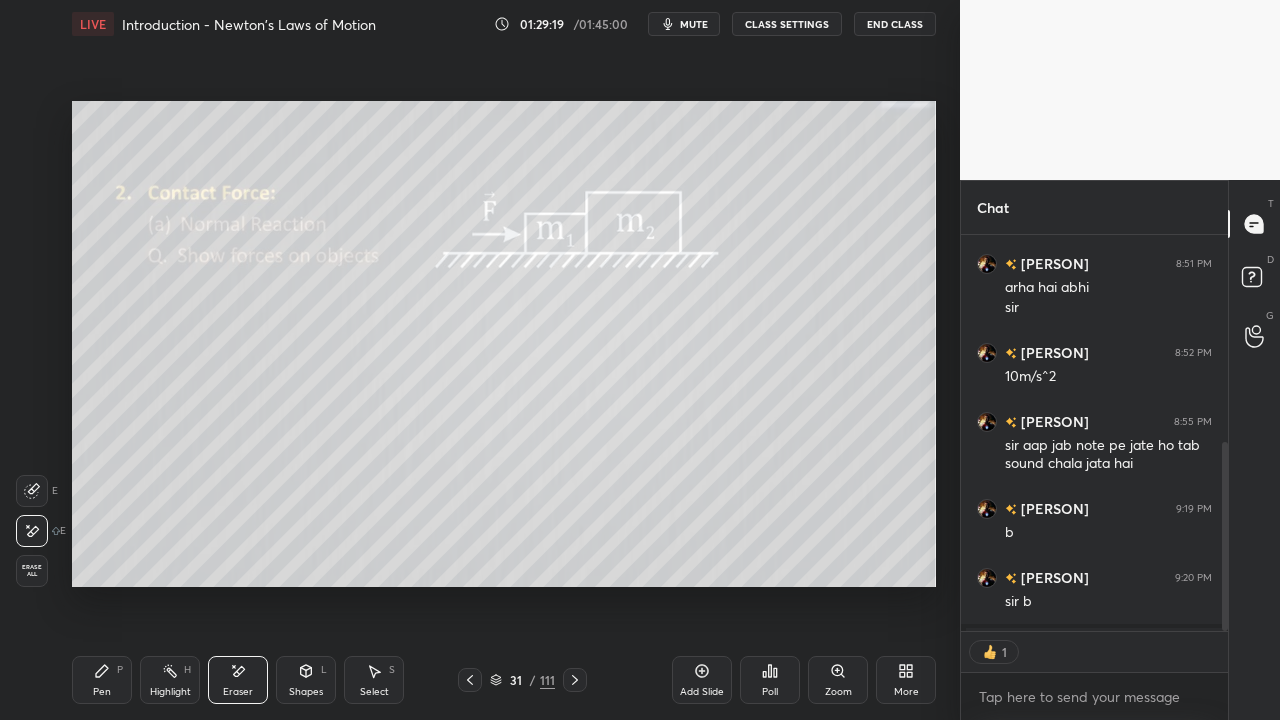 click on "Pen" at bounding box center [102, 692] 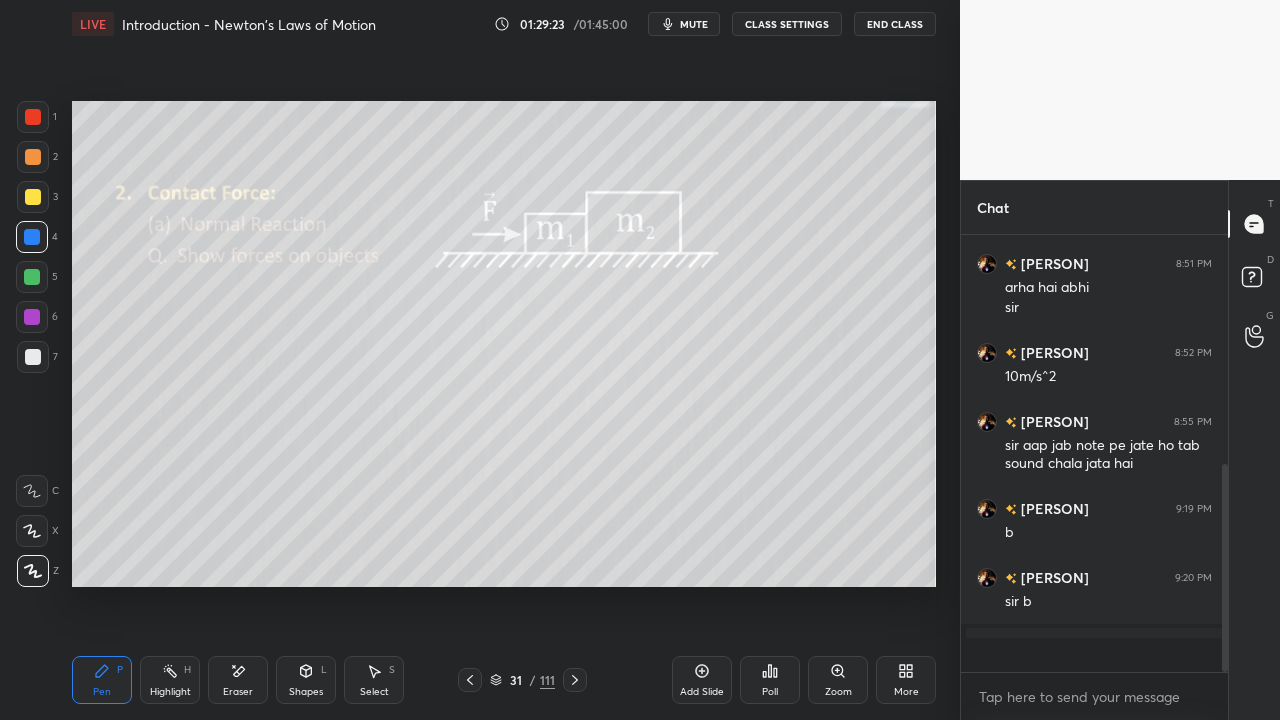 scroll, scrollTop: 7, scrollLeft: 7, axis: both 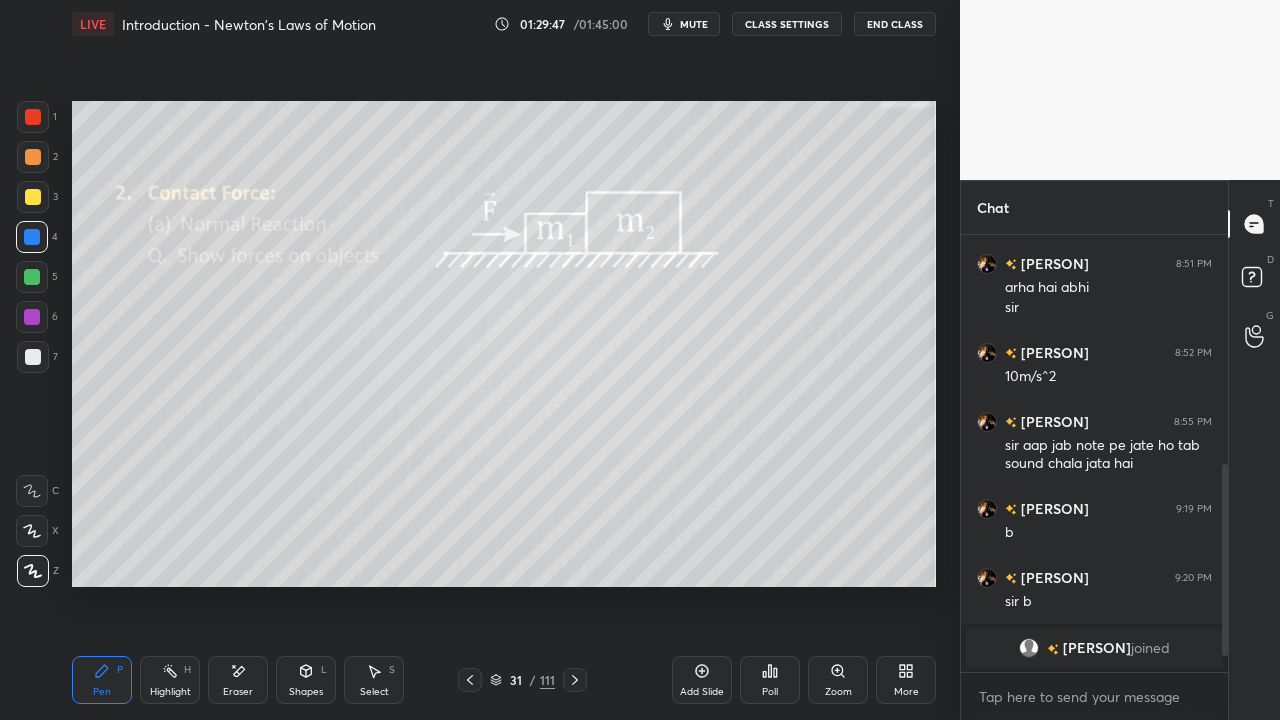click at bounding box center [33, 357] 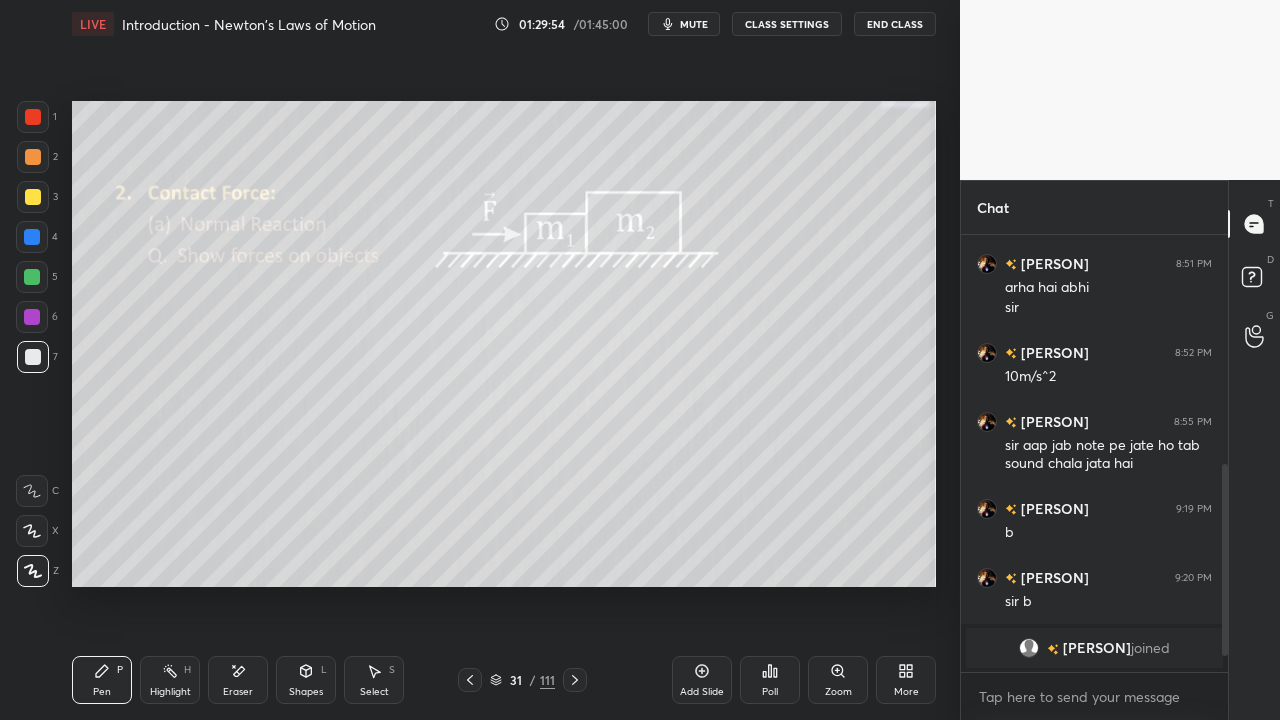 click at bounding box center [32, 277] 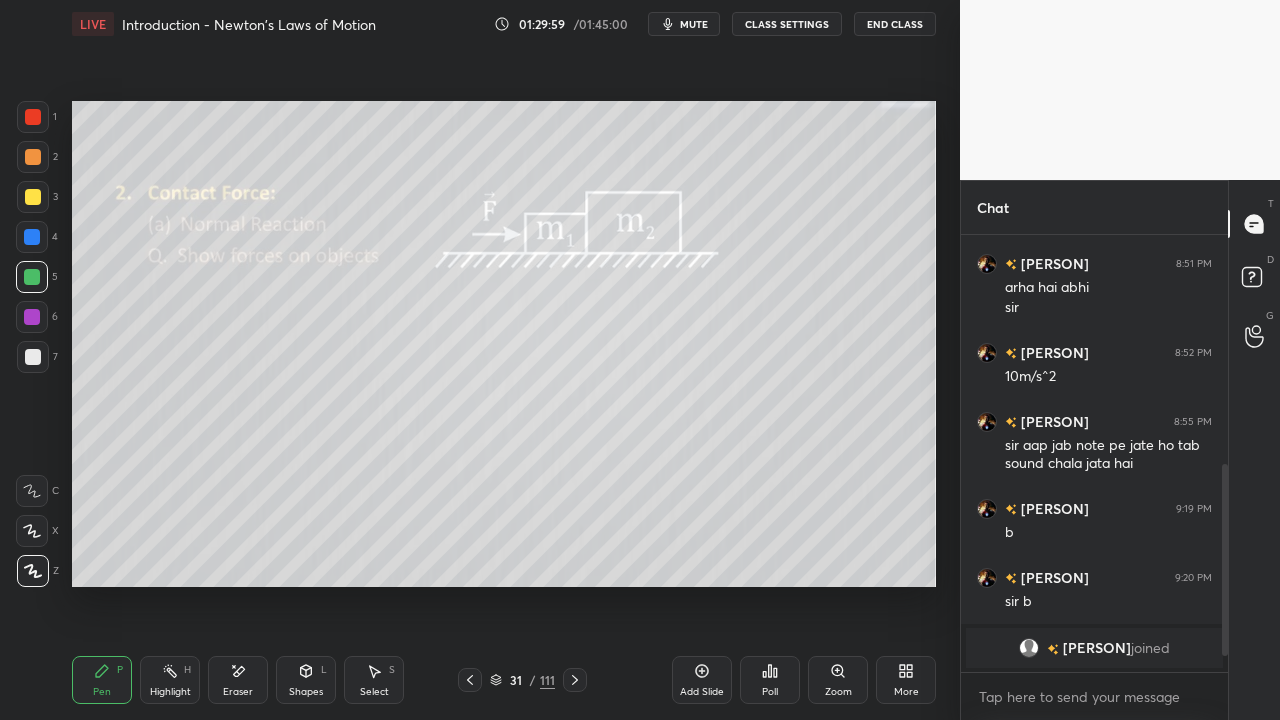 click at bounding box center (32, 277) 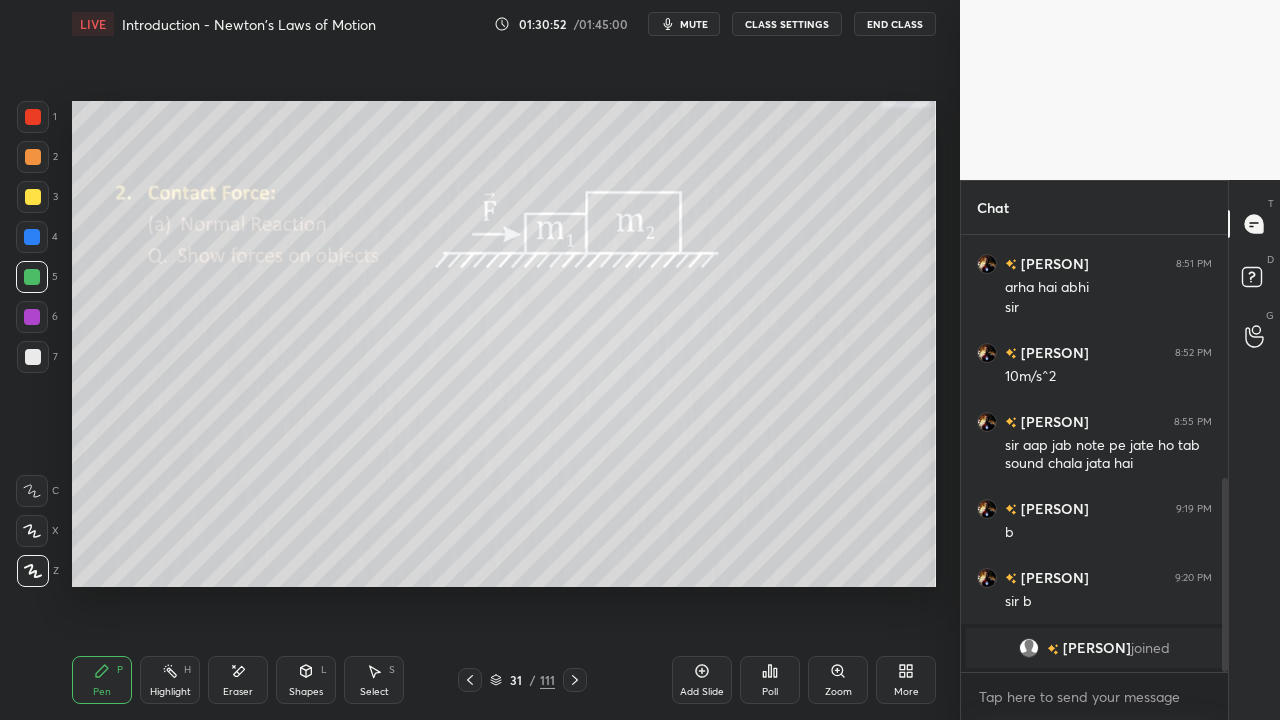 scroll, scrollTop: 548, scrollLeft: 0, axis: vertical 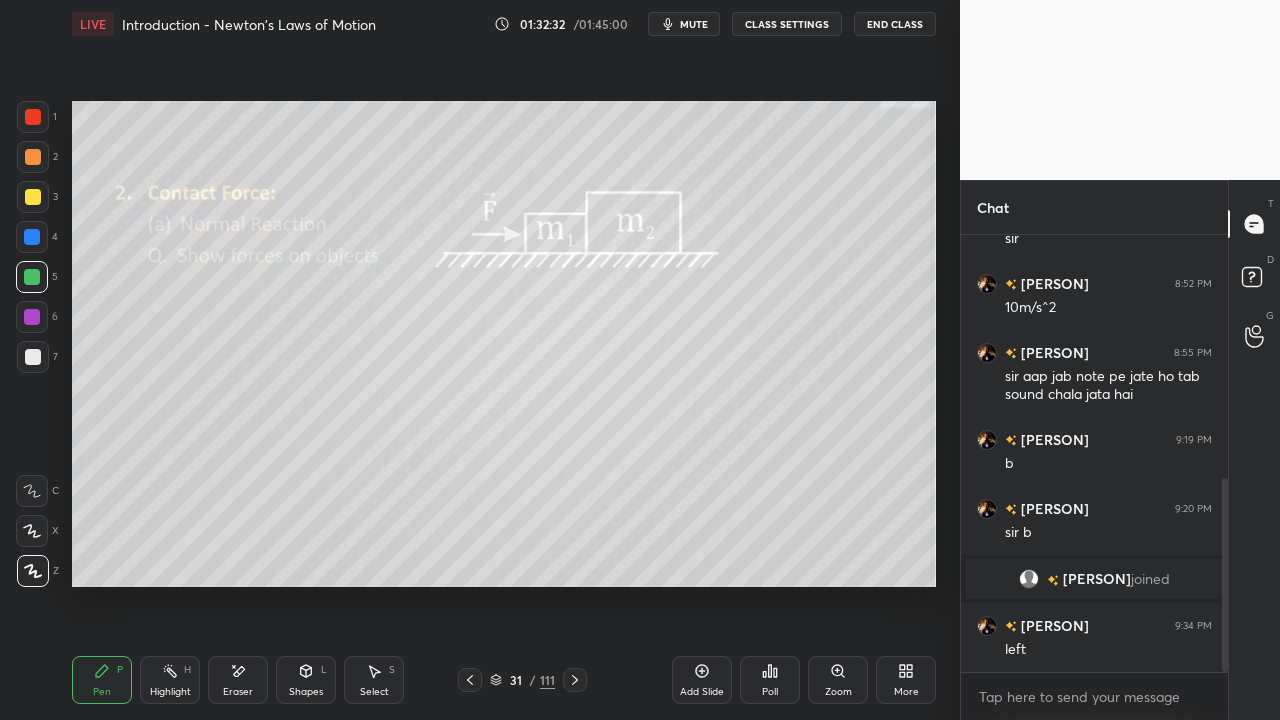 click at bounding box center (33, 357) 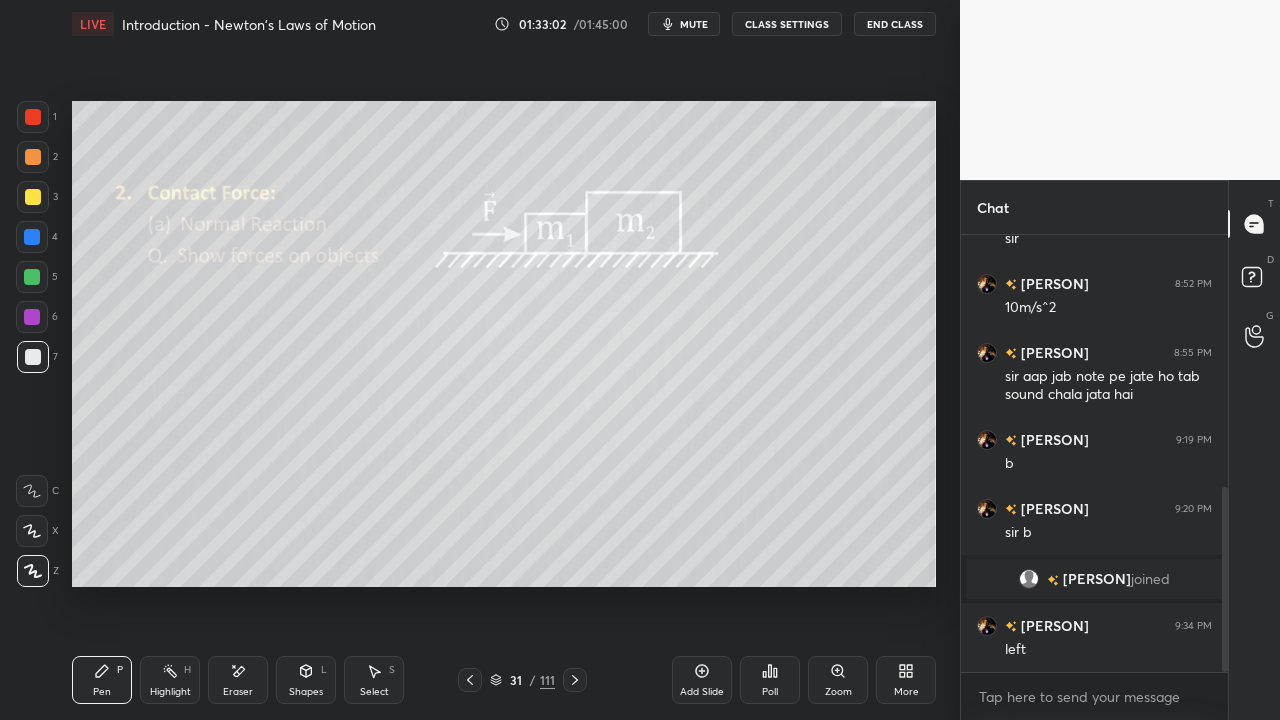 scroll, scrollTop: 596, scrollLeft: 0, axis: vertical 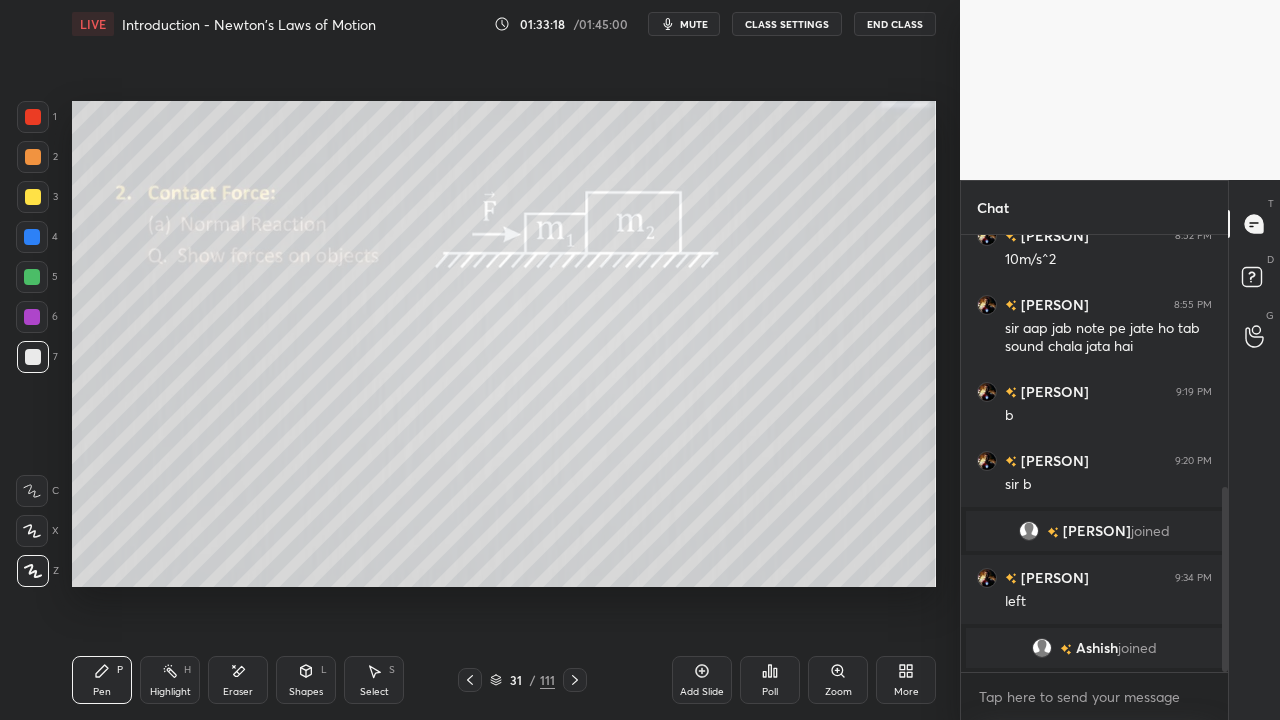 click 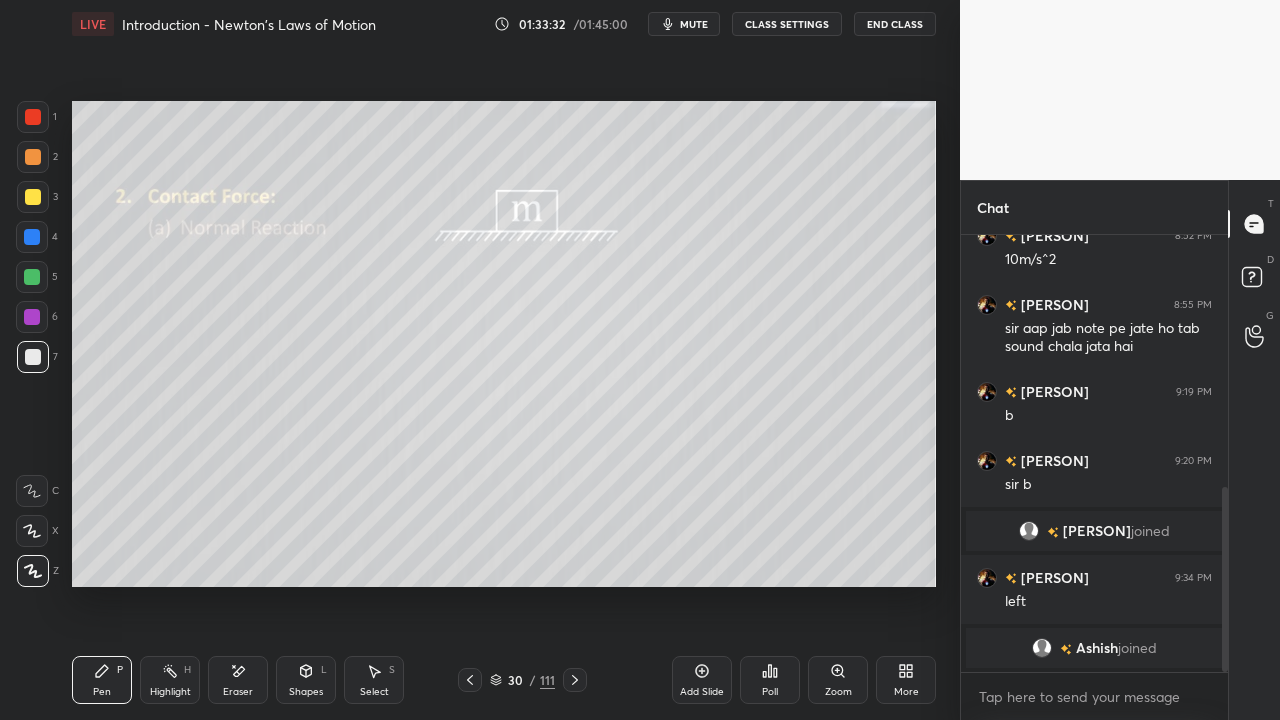 click at bounding box center (575, 680) 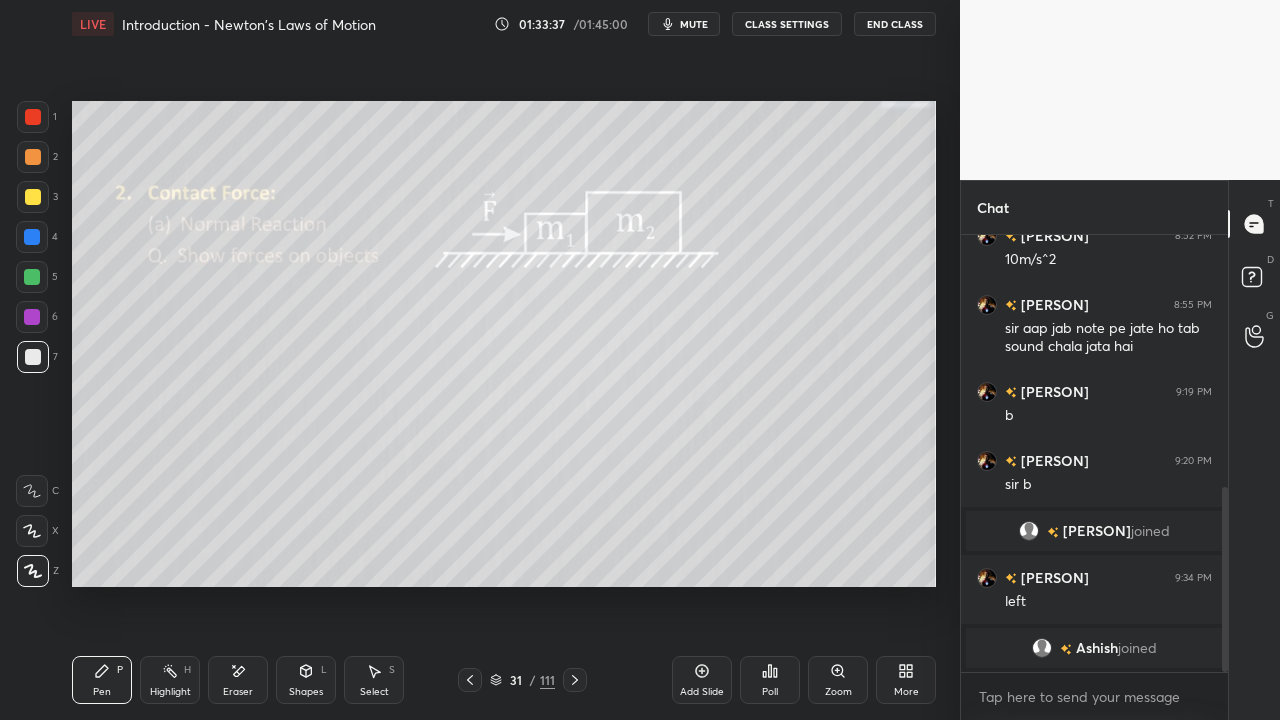 click on "Eraser" at bounding box center [238, 692] 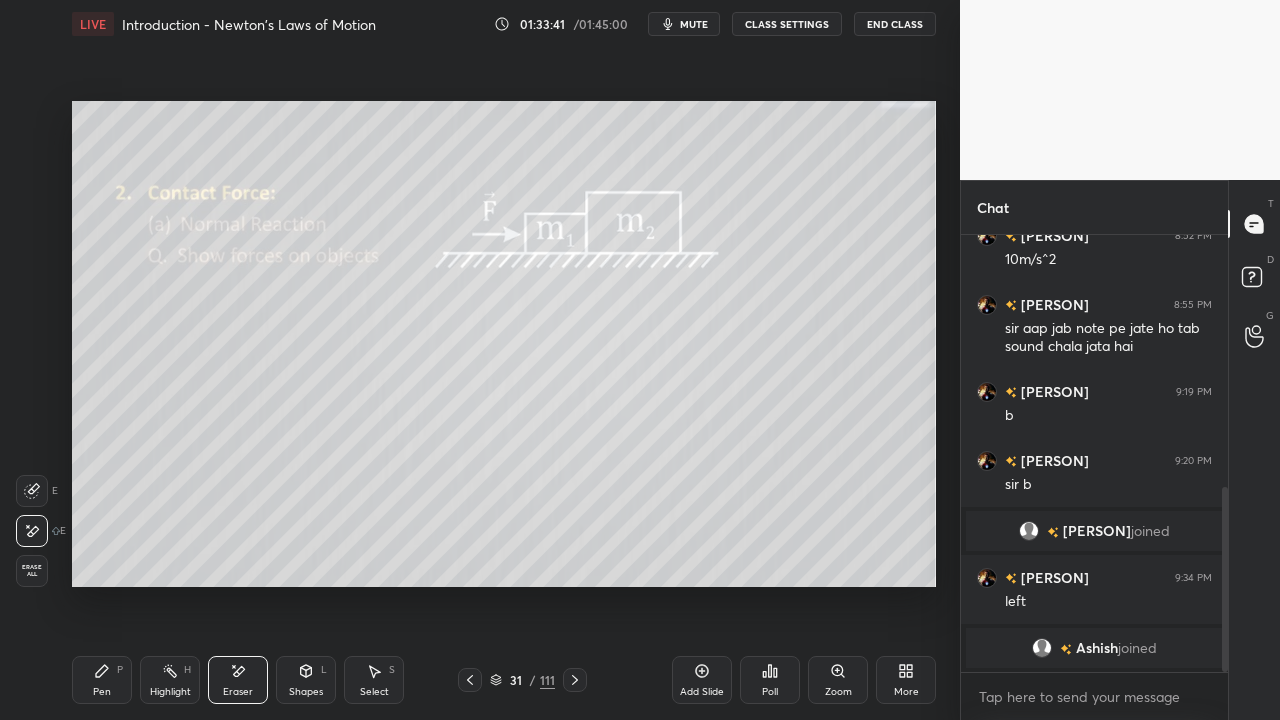 click on "Pen" at bounding box center [102, 692] 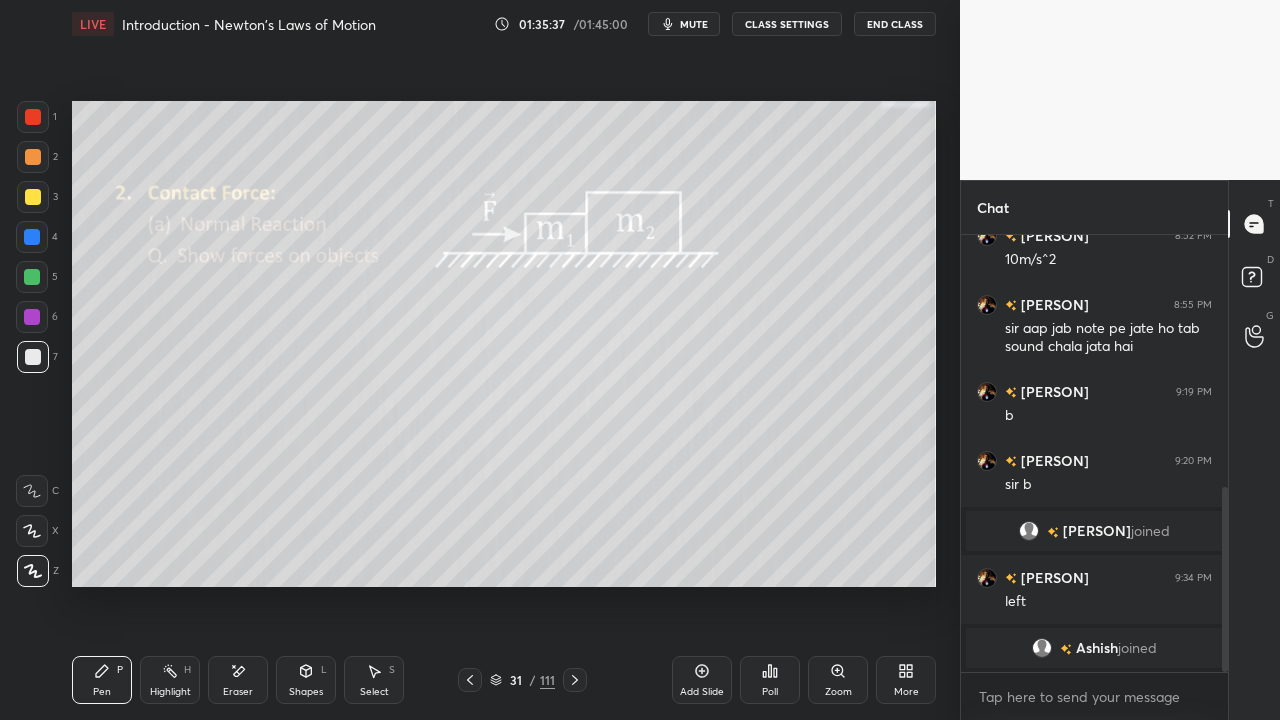 click 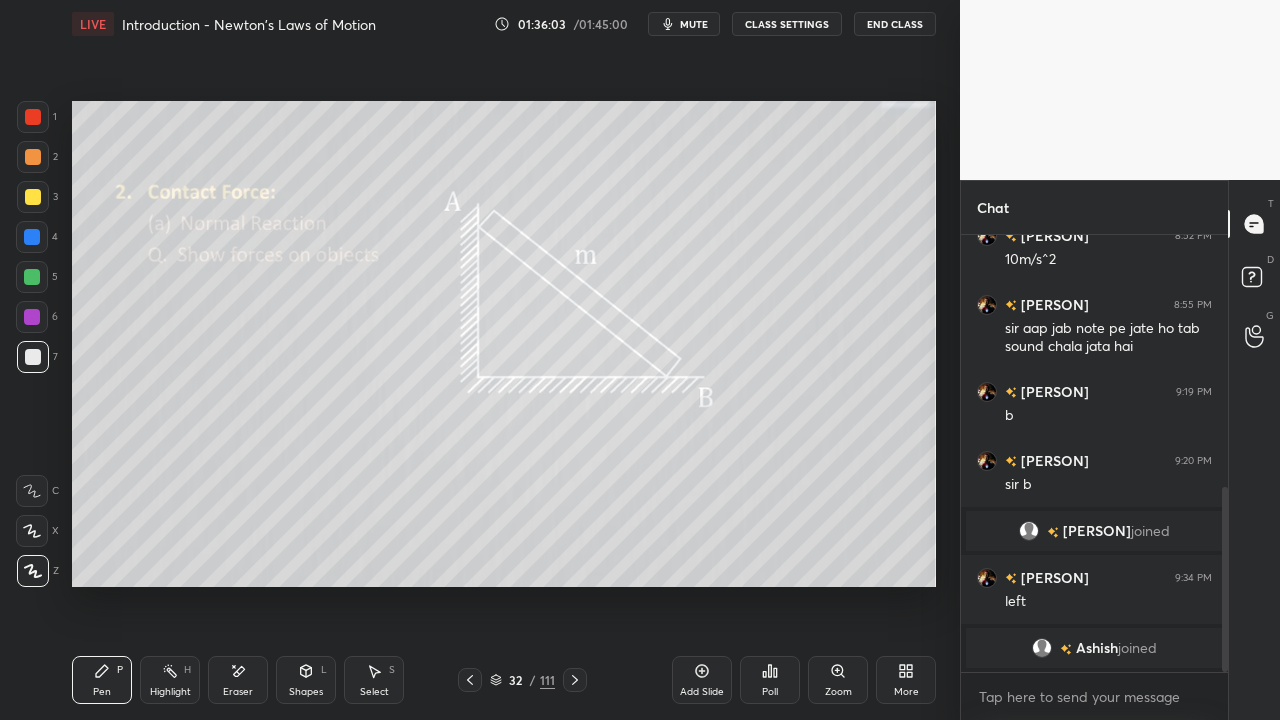 click at bounding box center (32, 277) 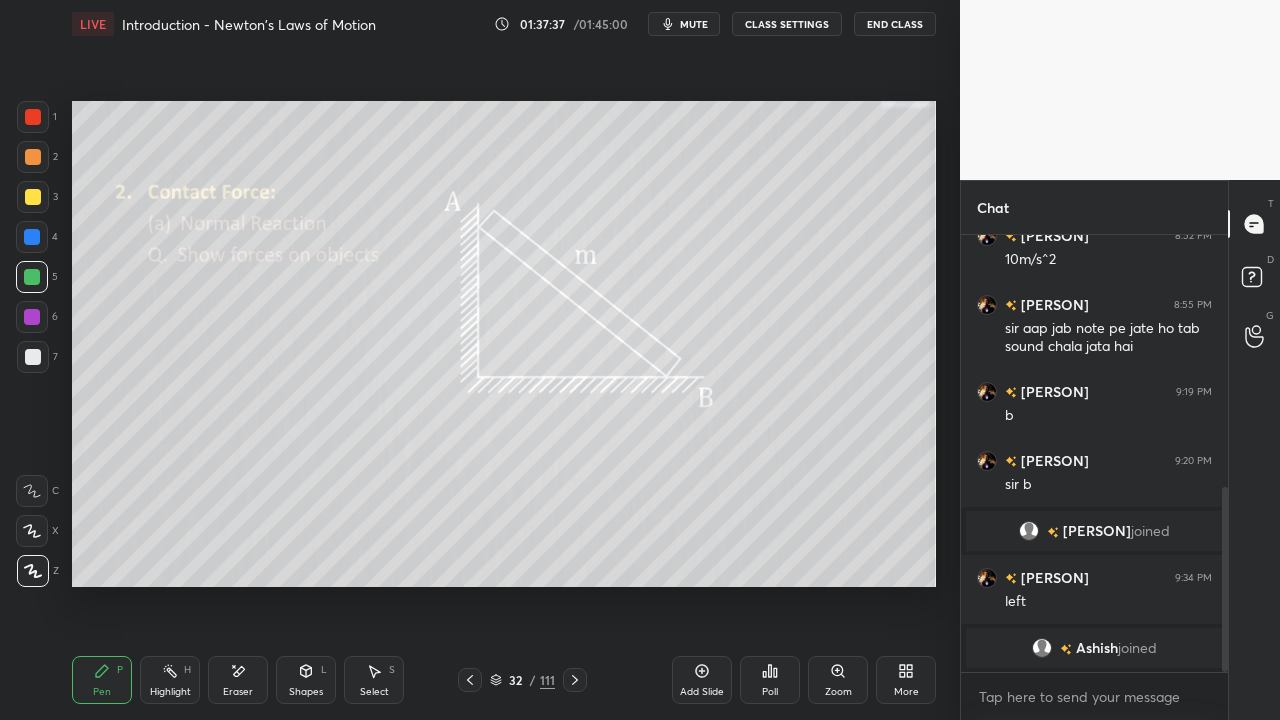 click 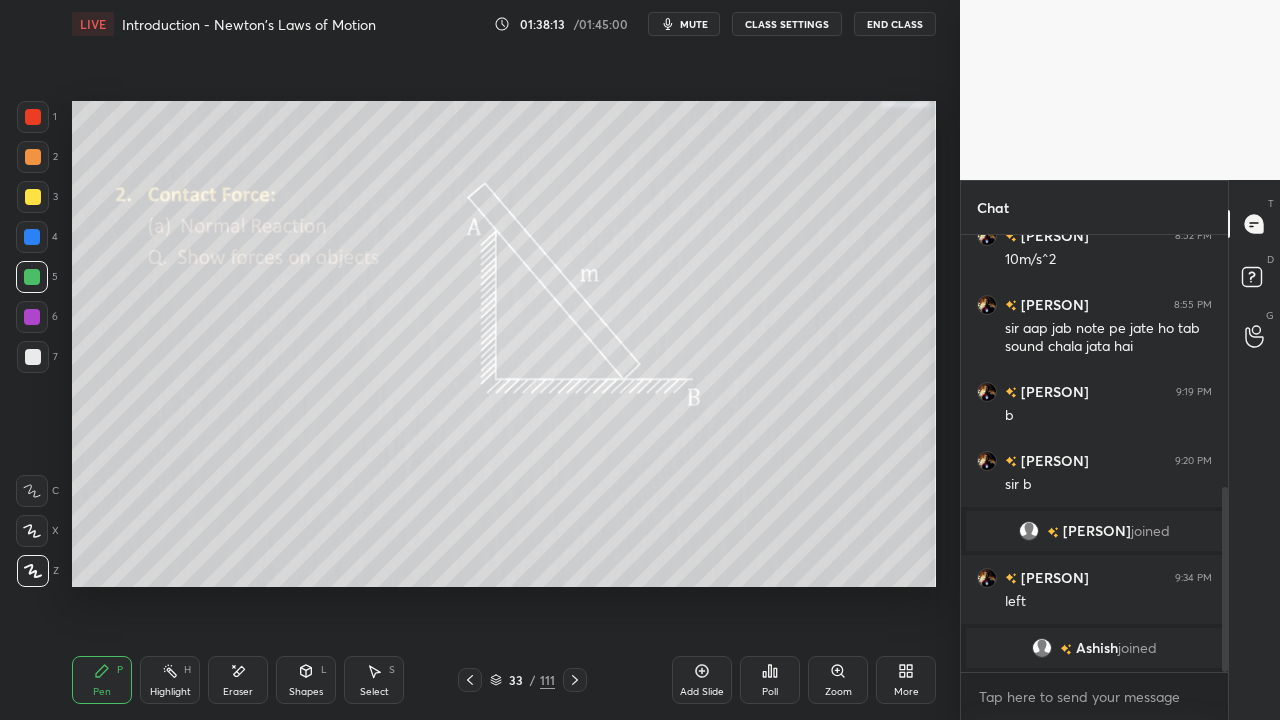 click 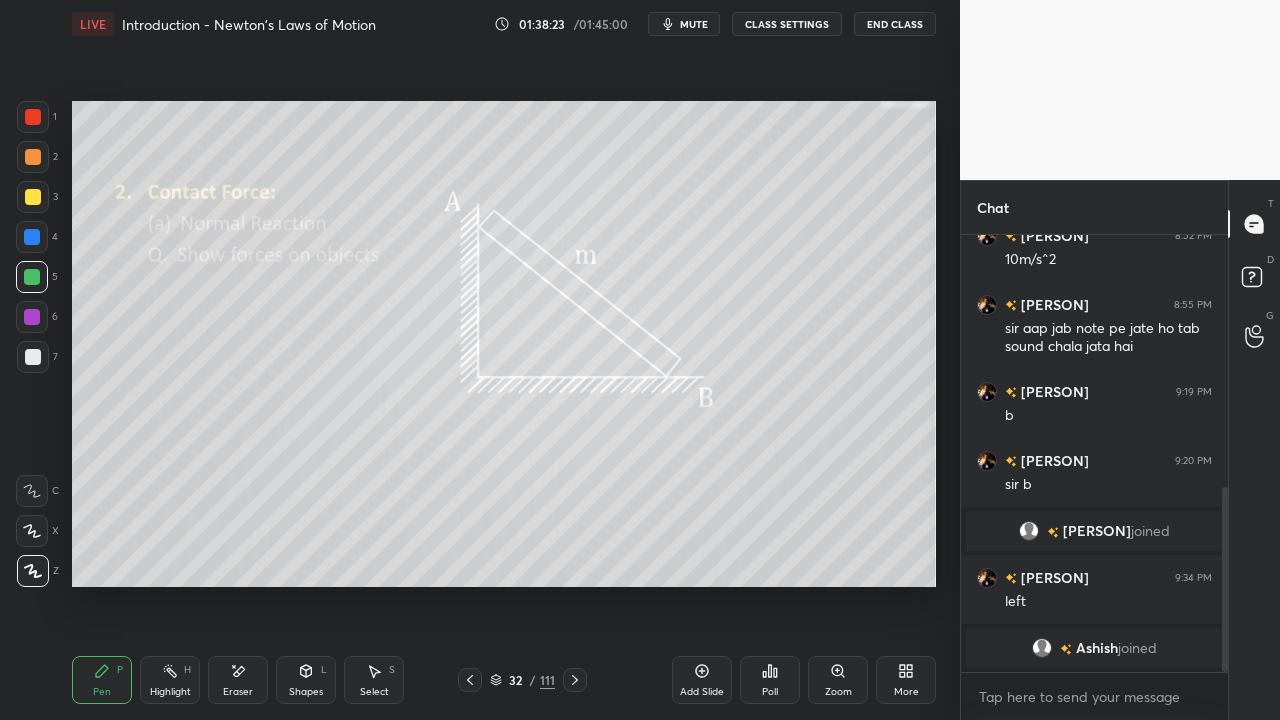 click at bounding box center [575, 680] 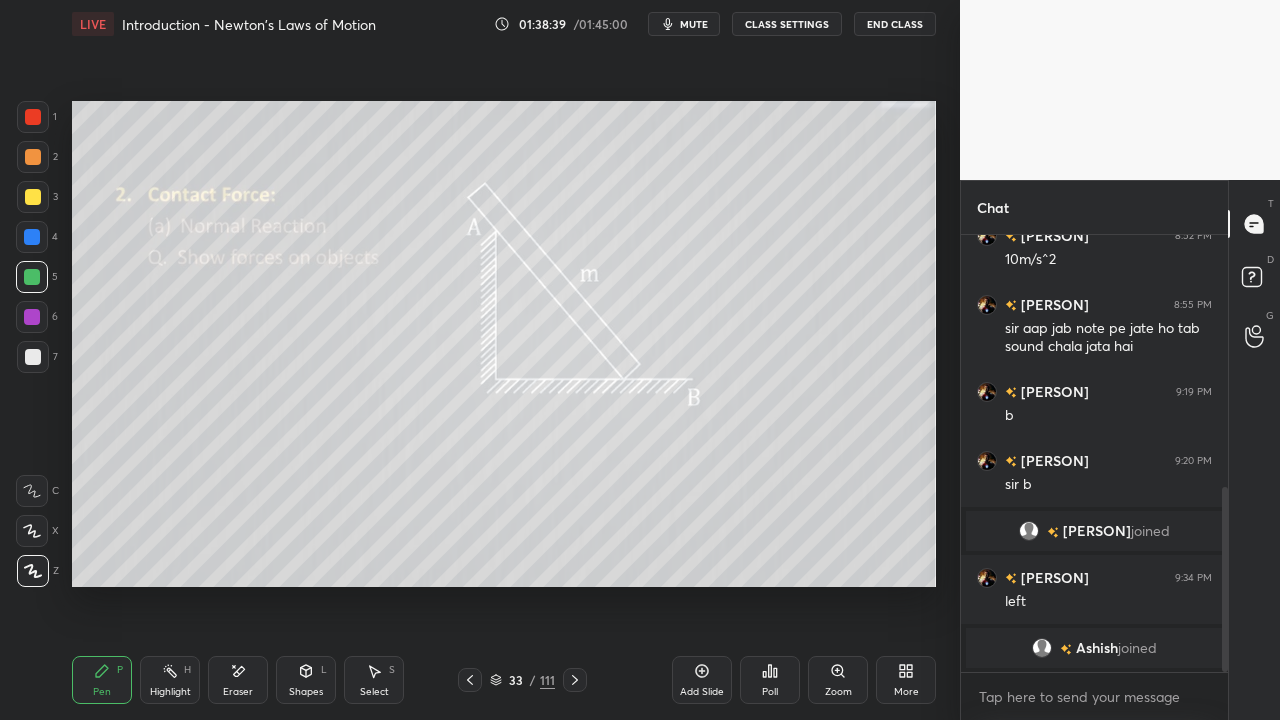 click 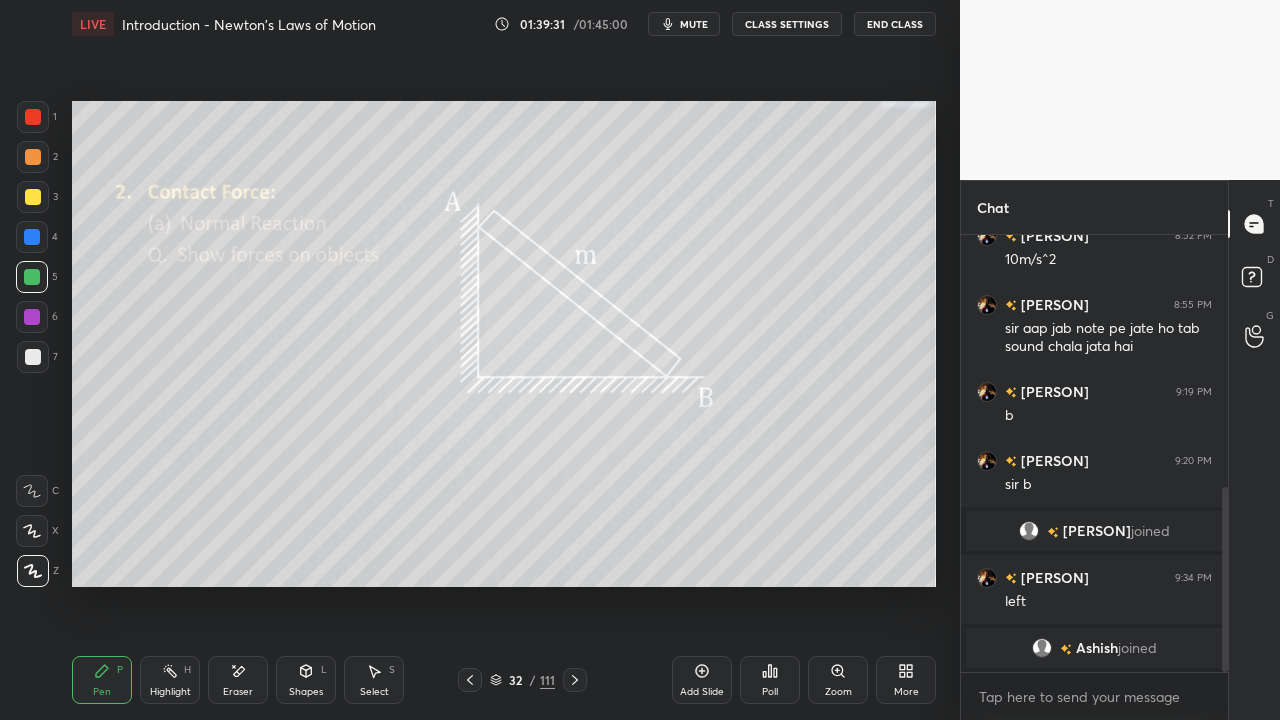 click 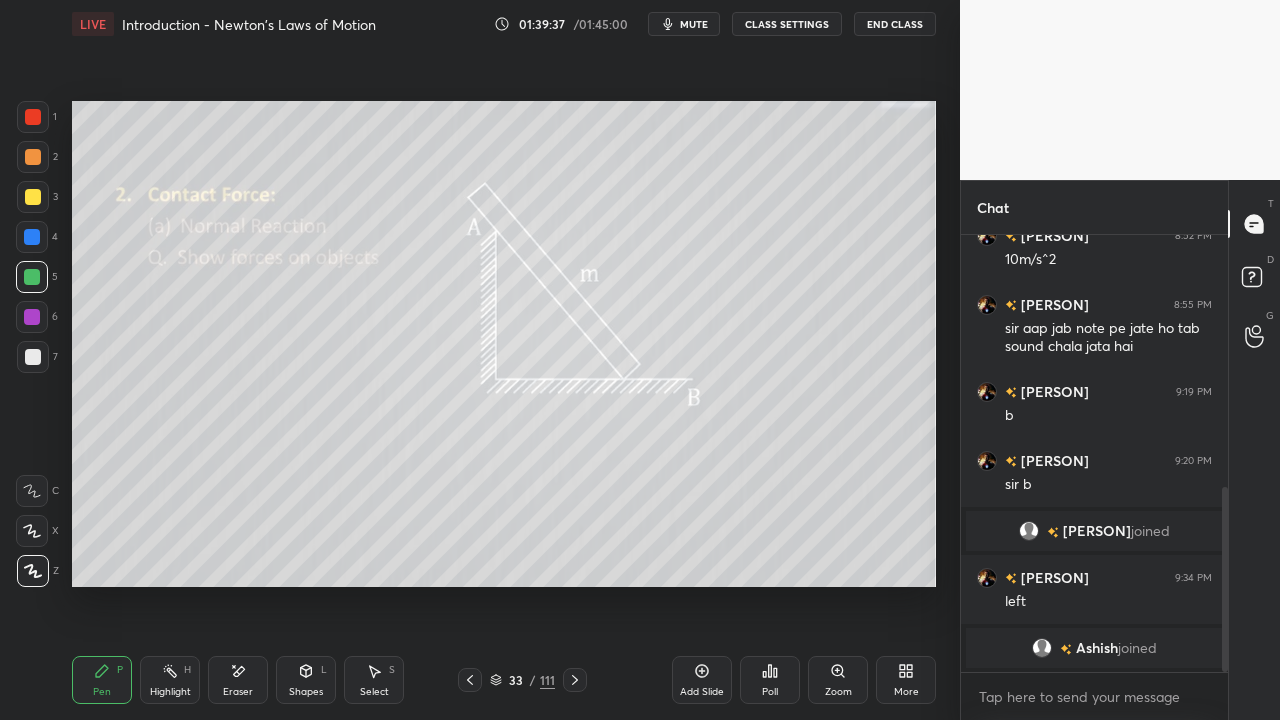 click on "Eraser" at bounding box center (238, 692) 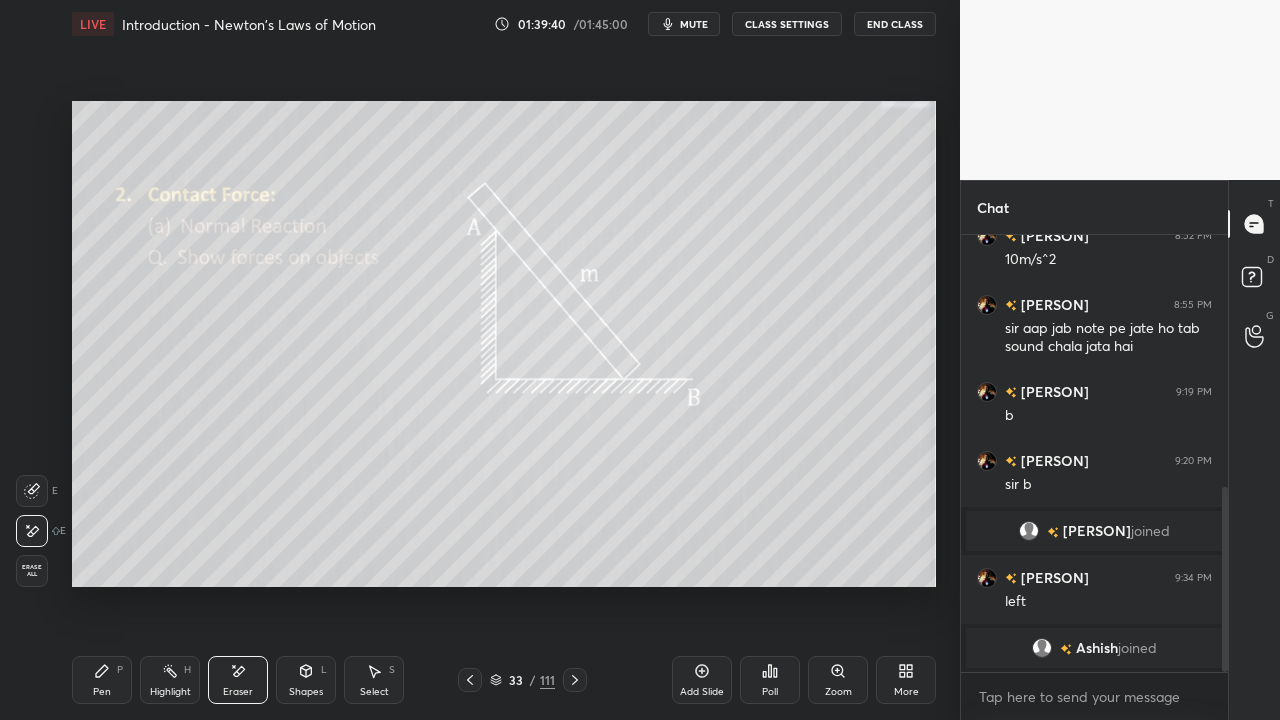 click on "Pen" at bounding box center [102, 692] 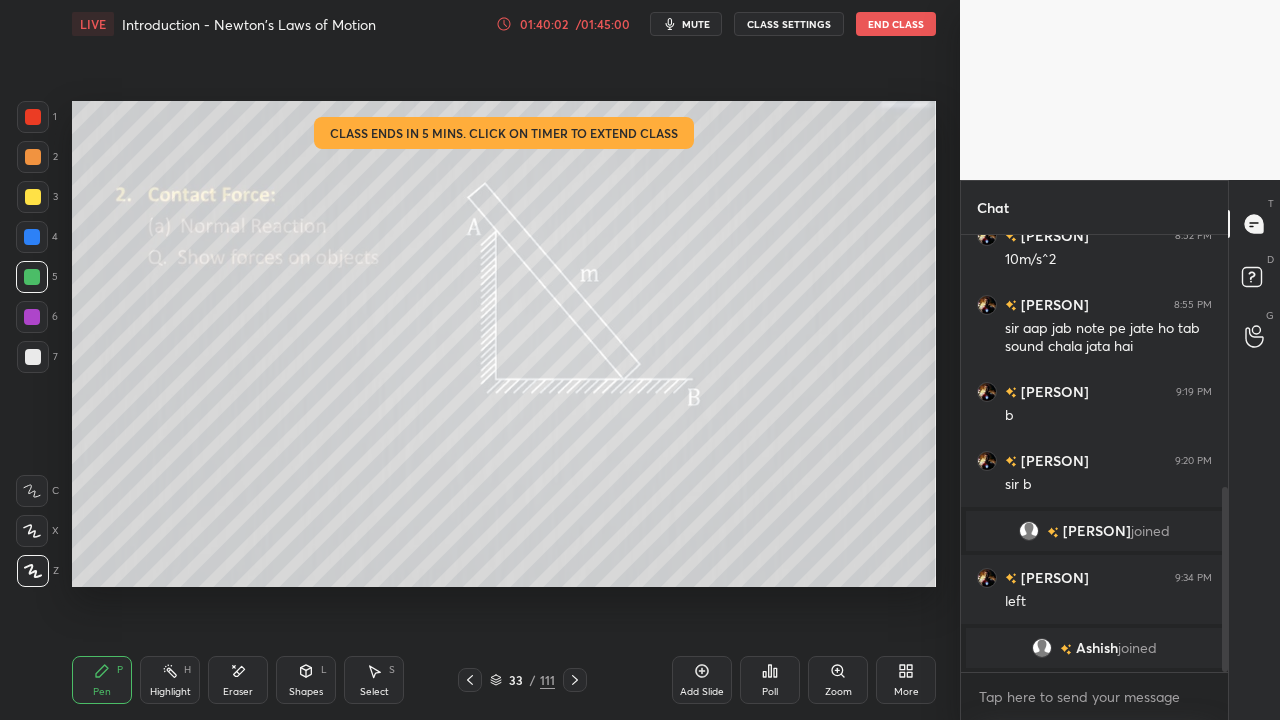 click on "/  01:45:00" at bounding box center (603, 24) 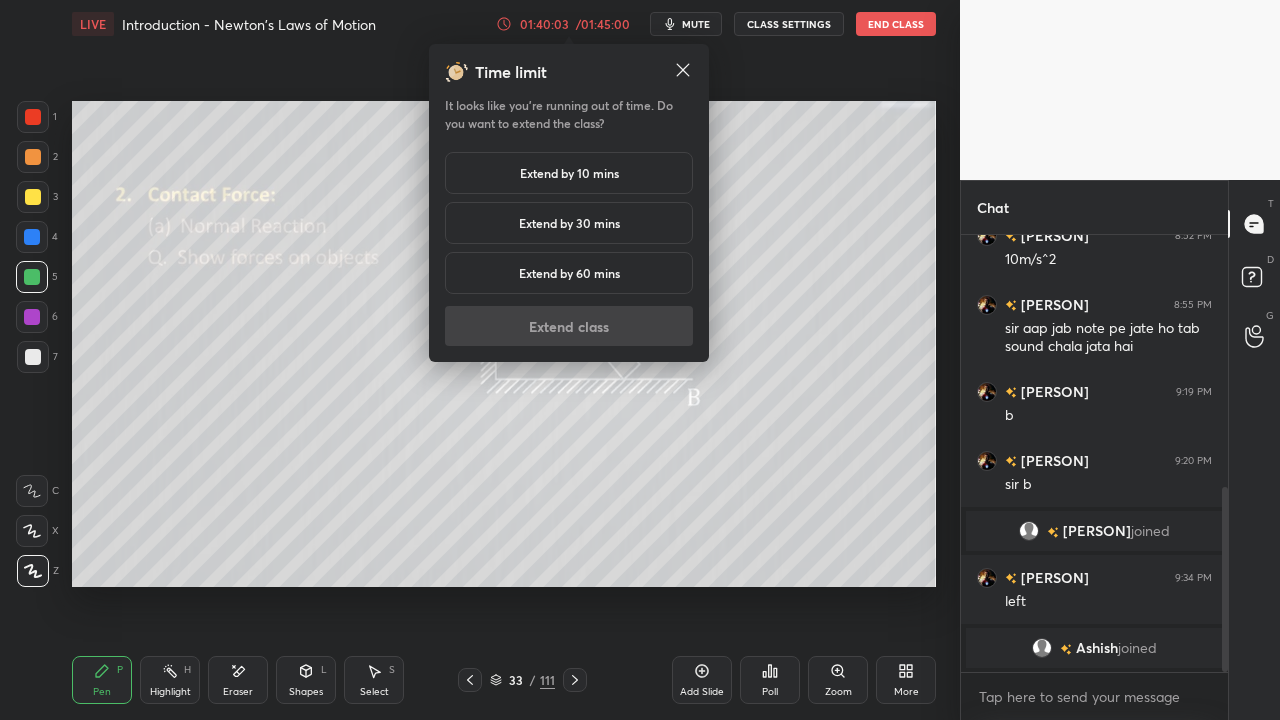 click on "Extend by 30 mins" at bounding box center [569, 223] 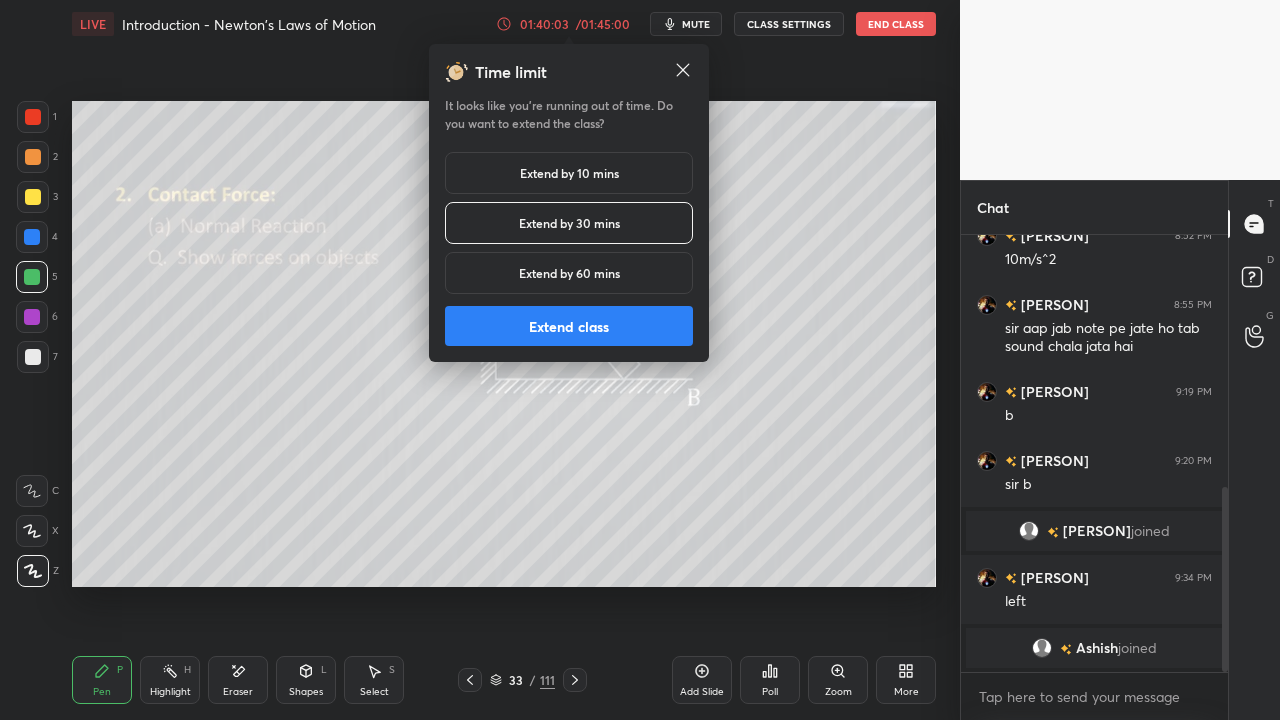 click on "Extend class" at bounding box center [569, 326] 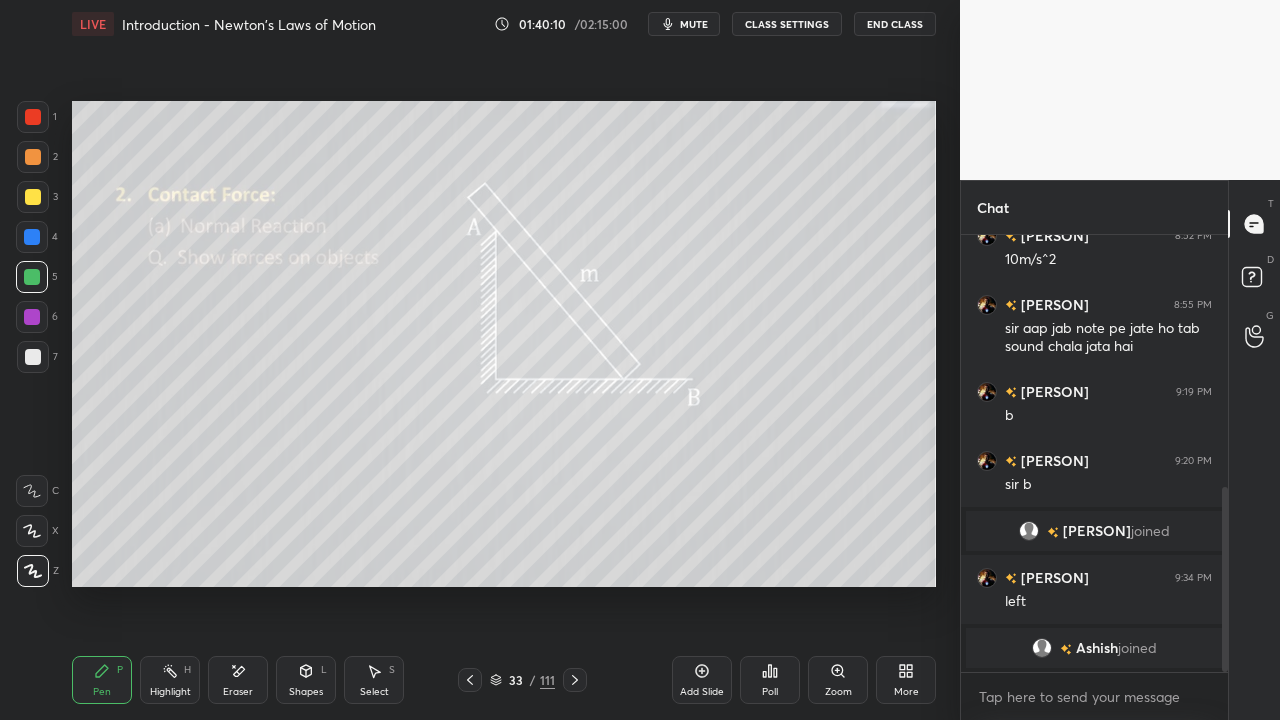 click at bounding box center (33, 357) 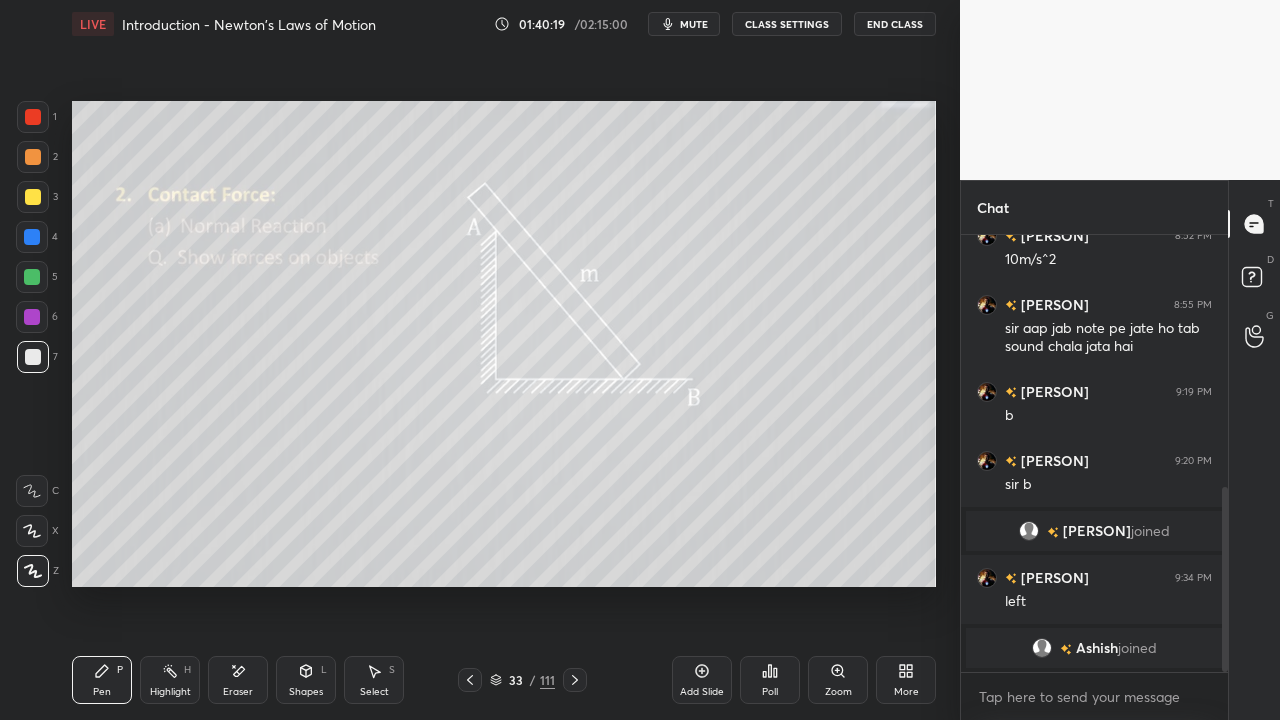 click 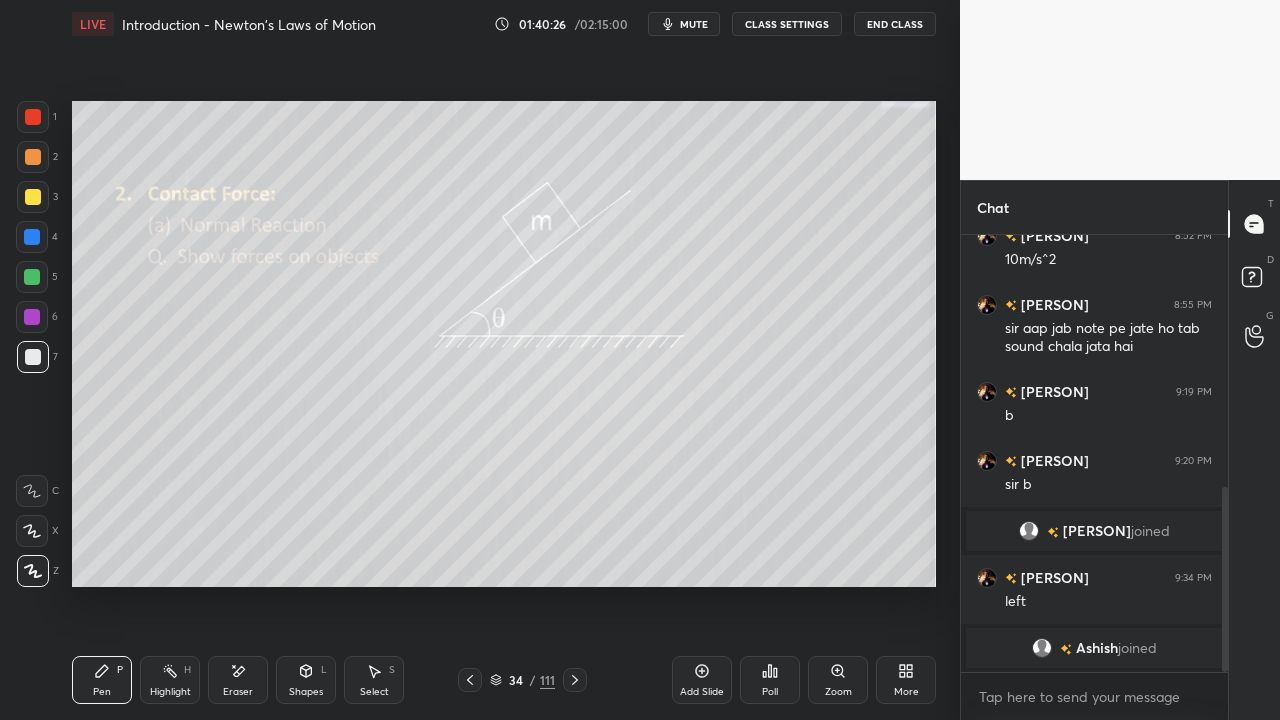 click 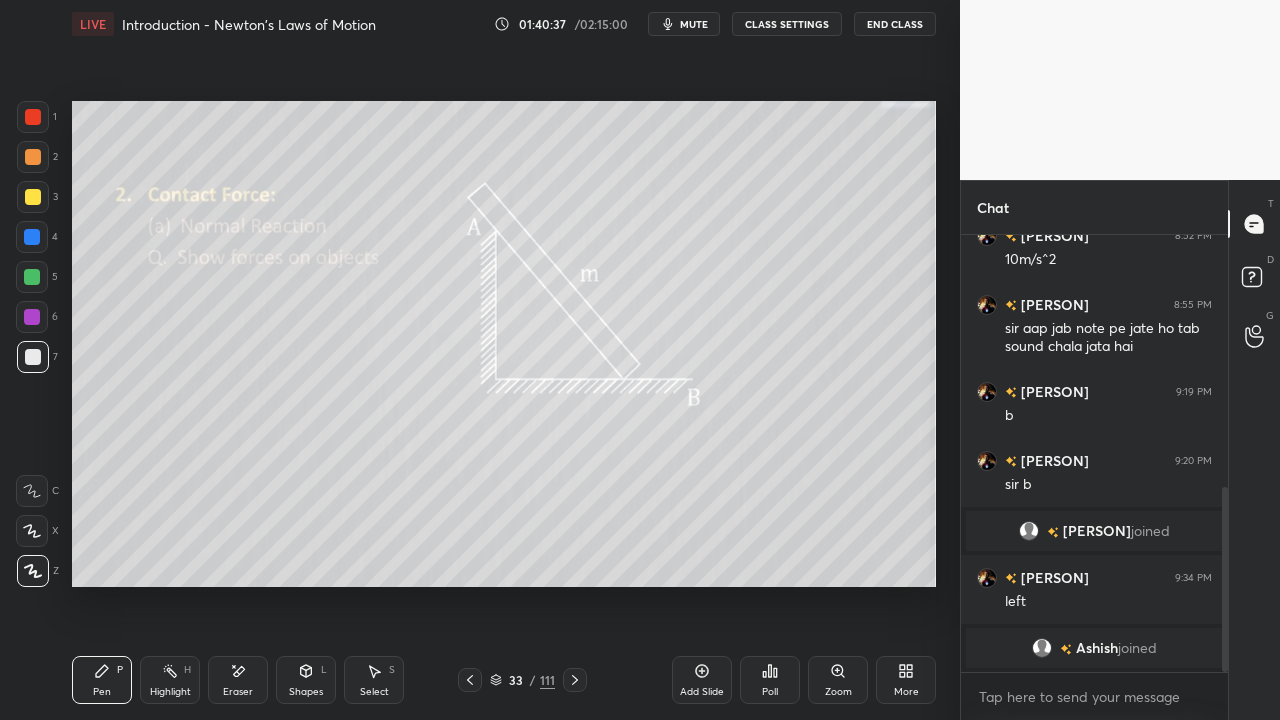 click 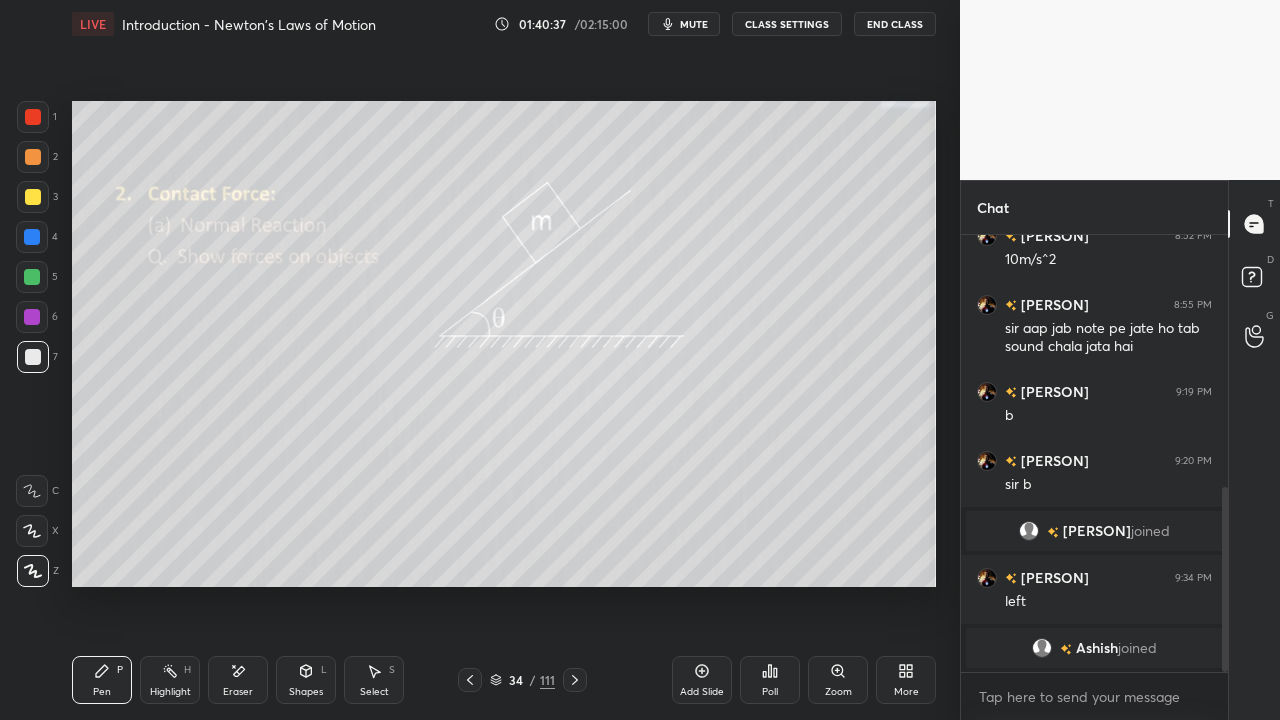 click 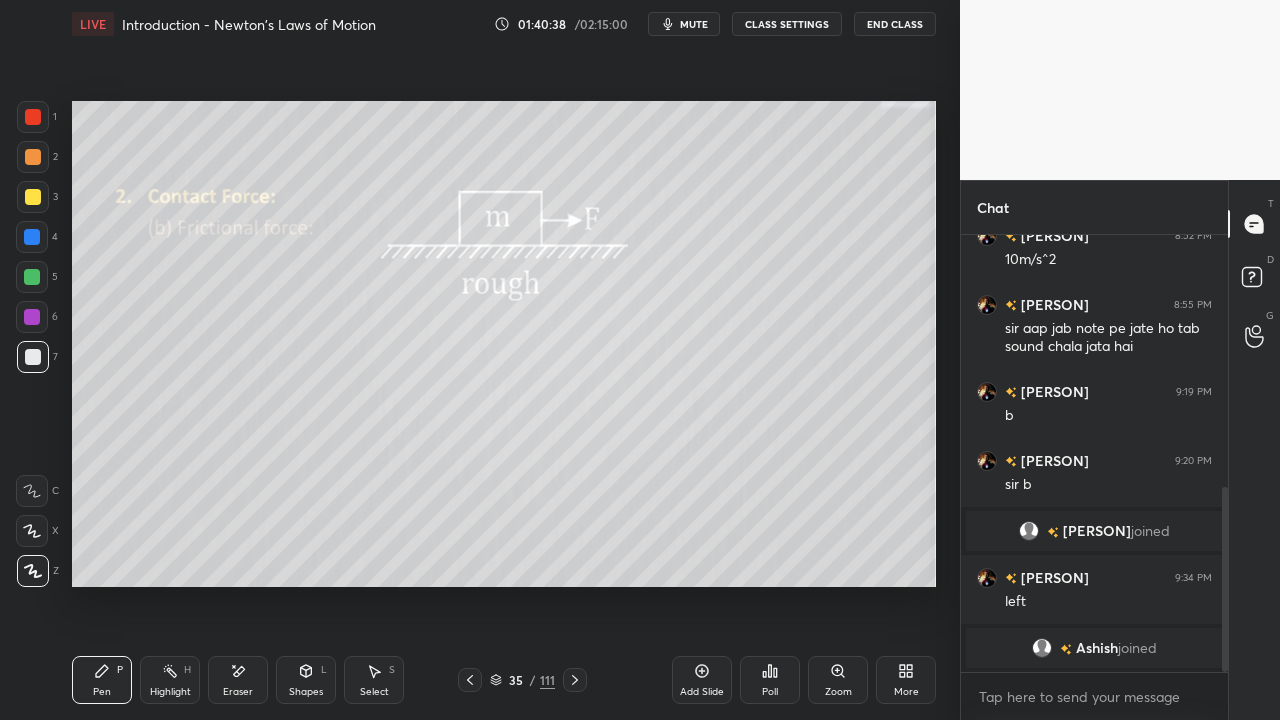 click 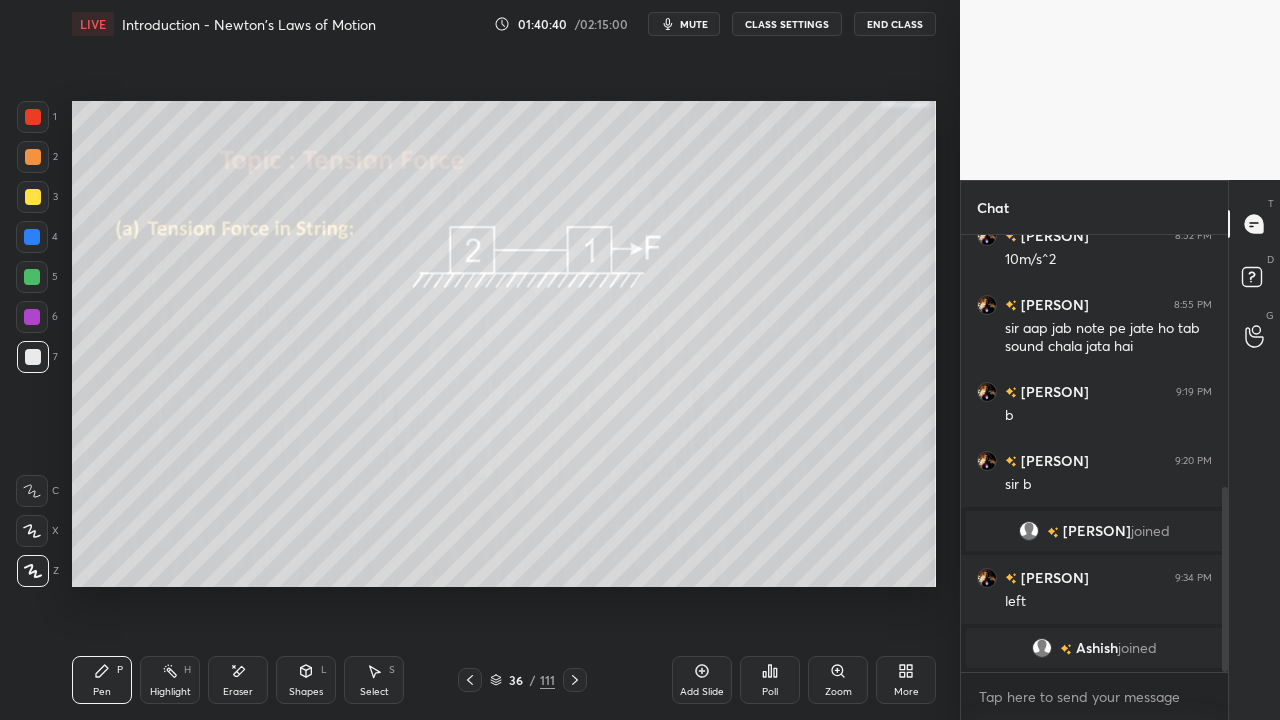 click 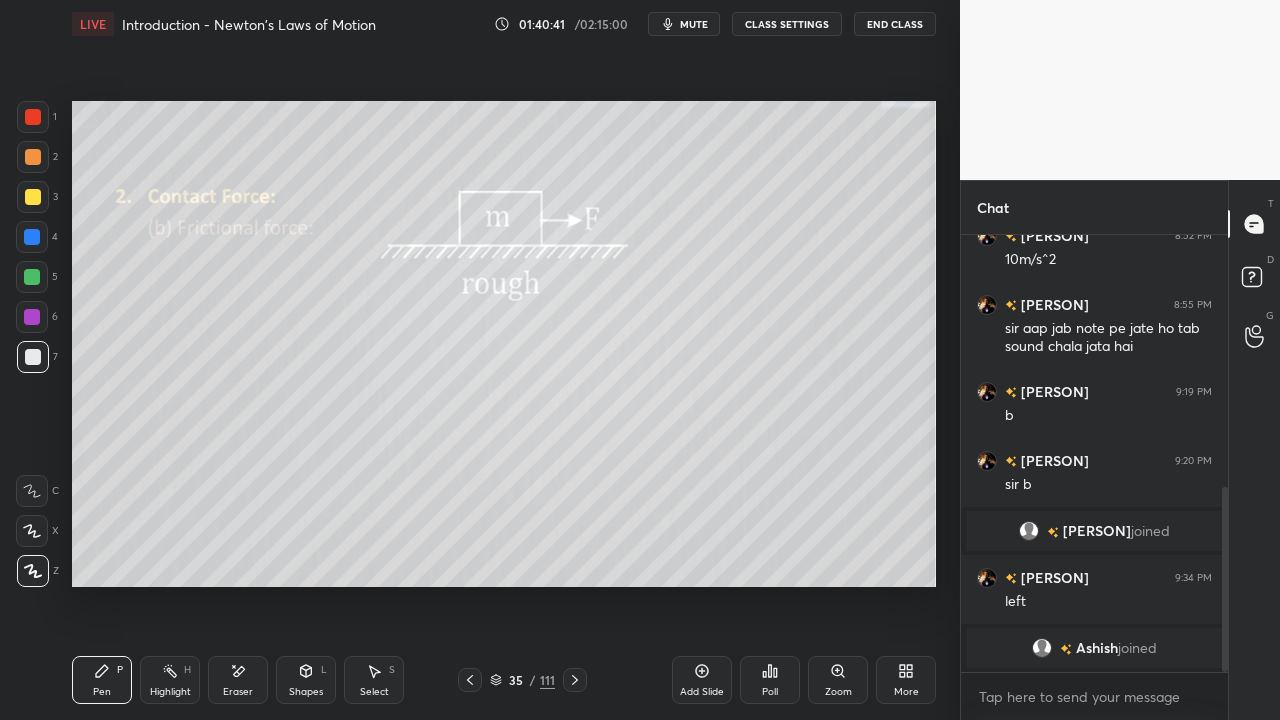click 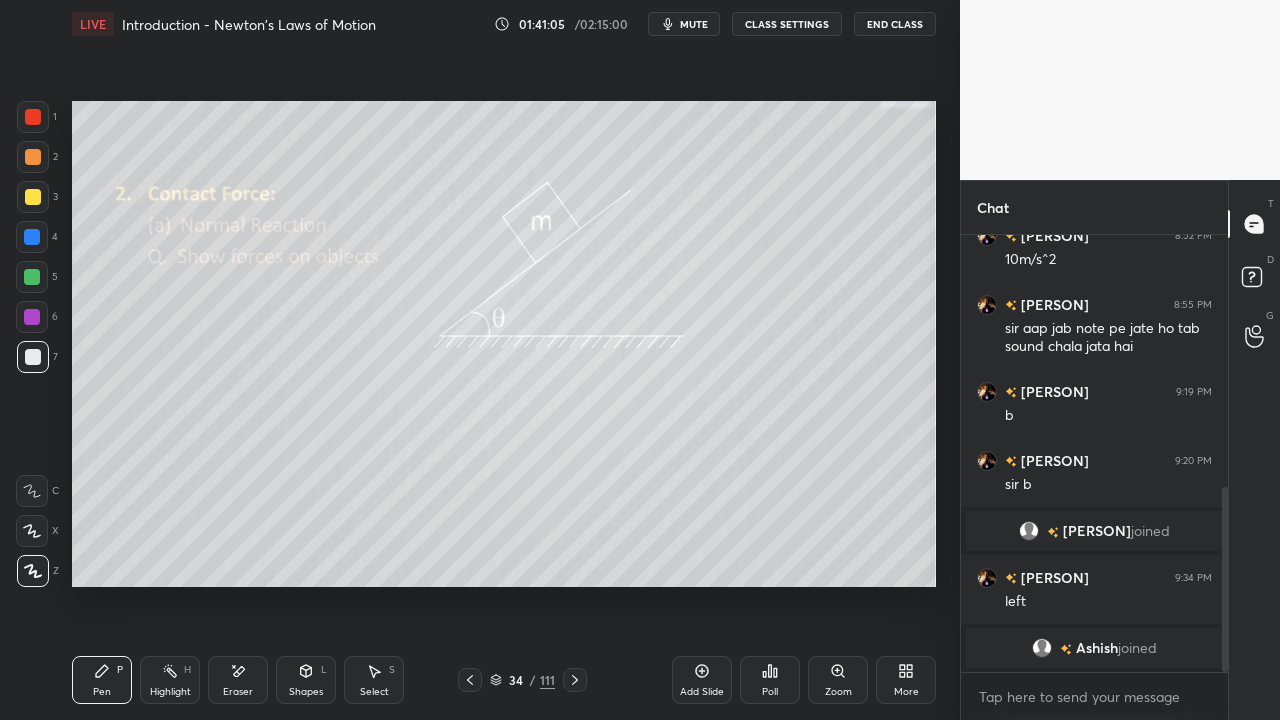 click at bounding box center [32, 277] 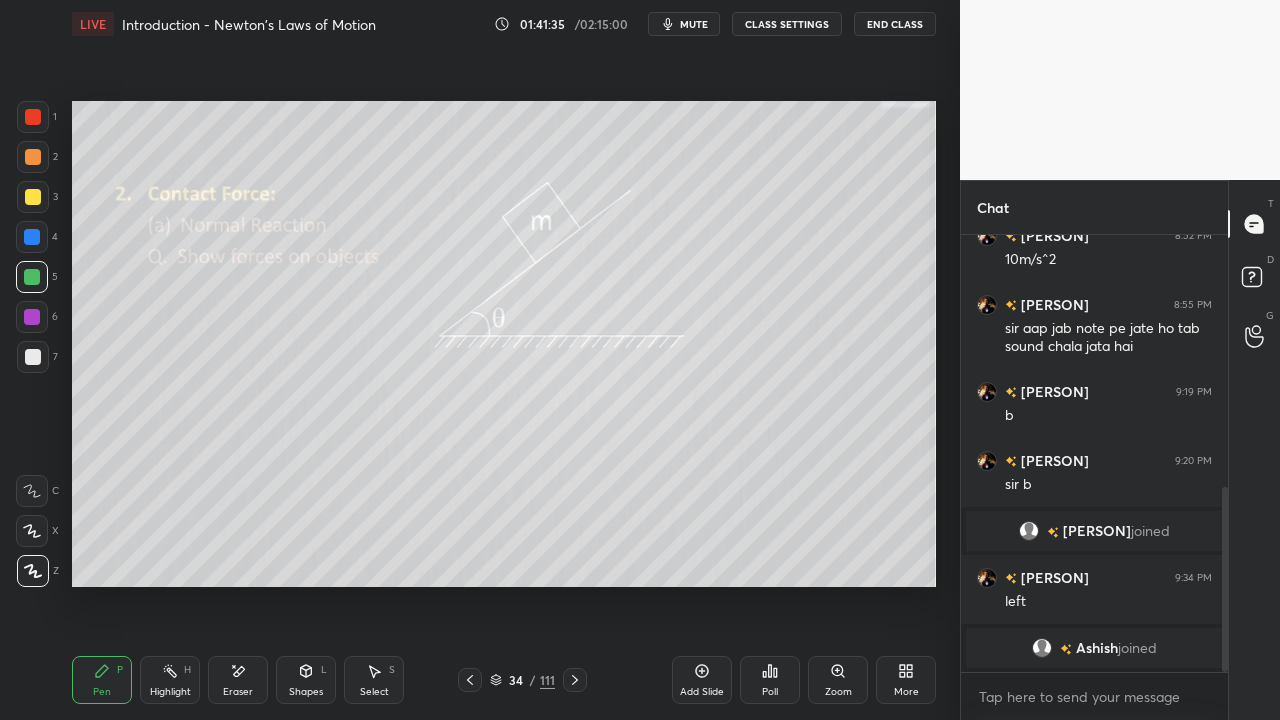 click 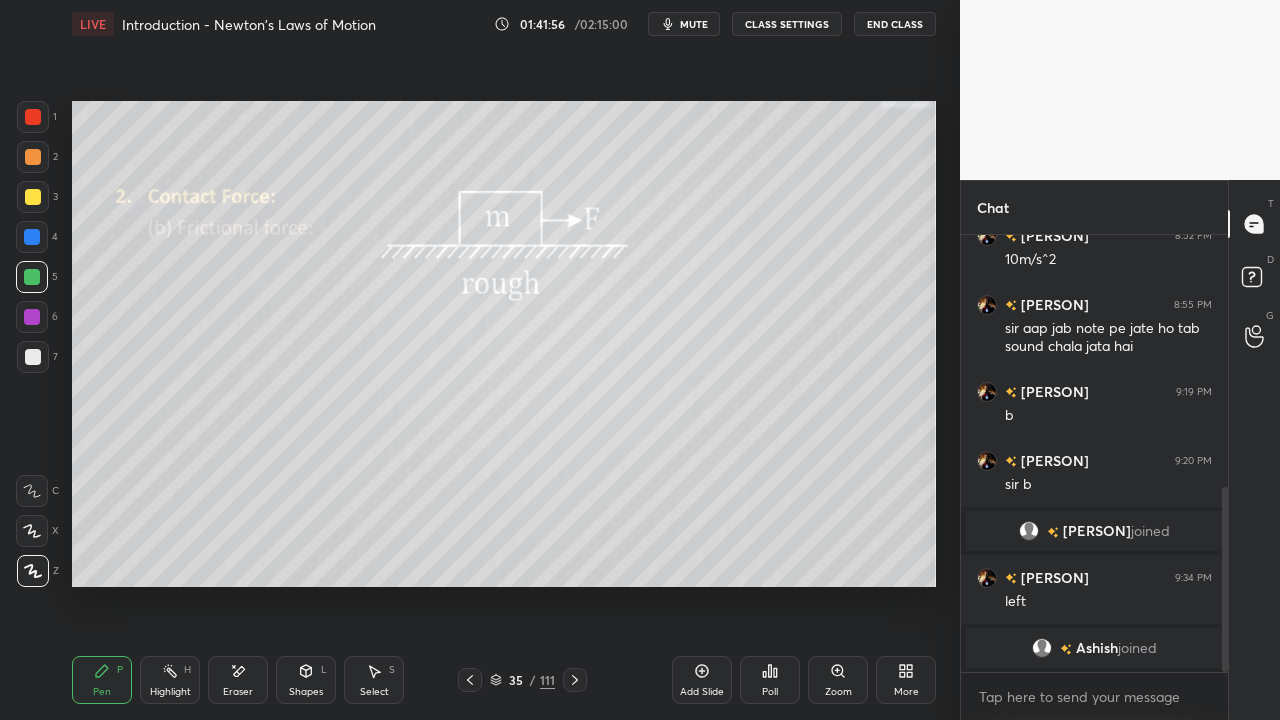 click 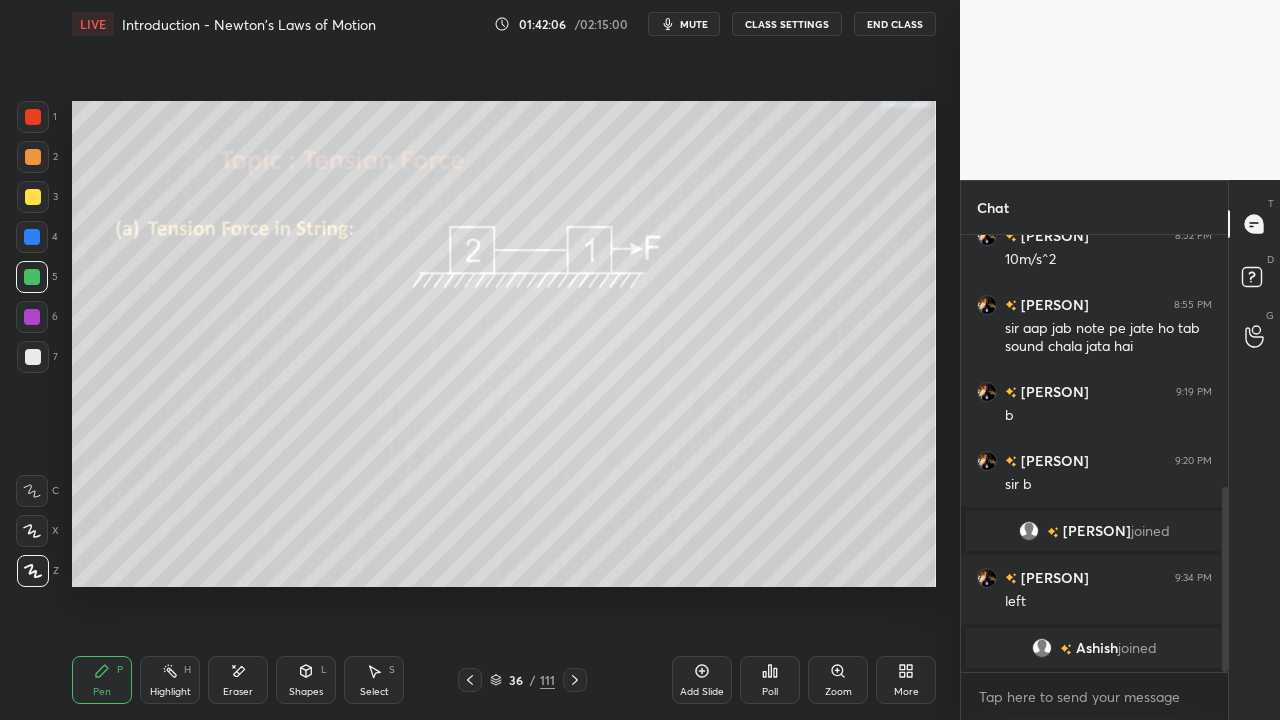 click 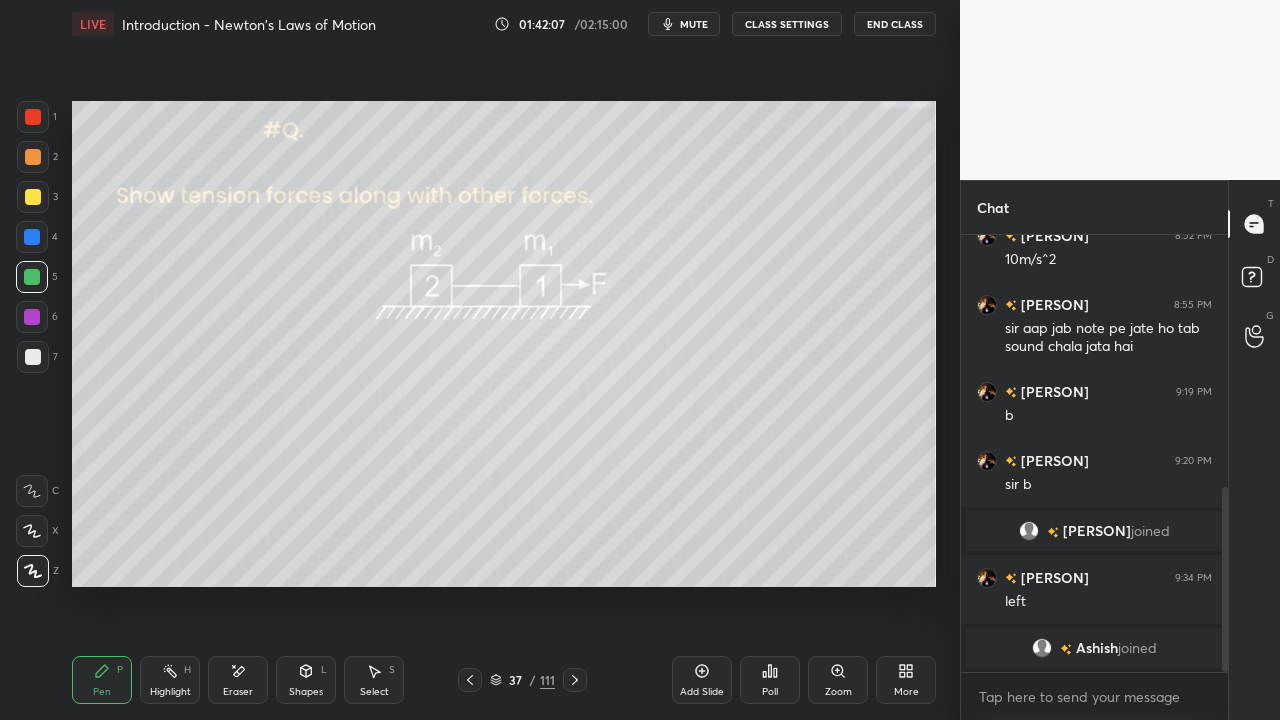 click 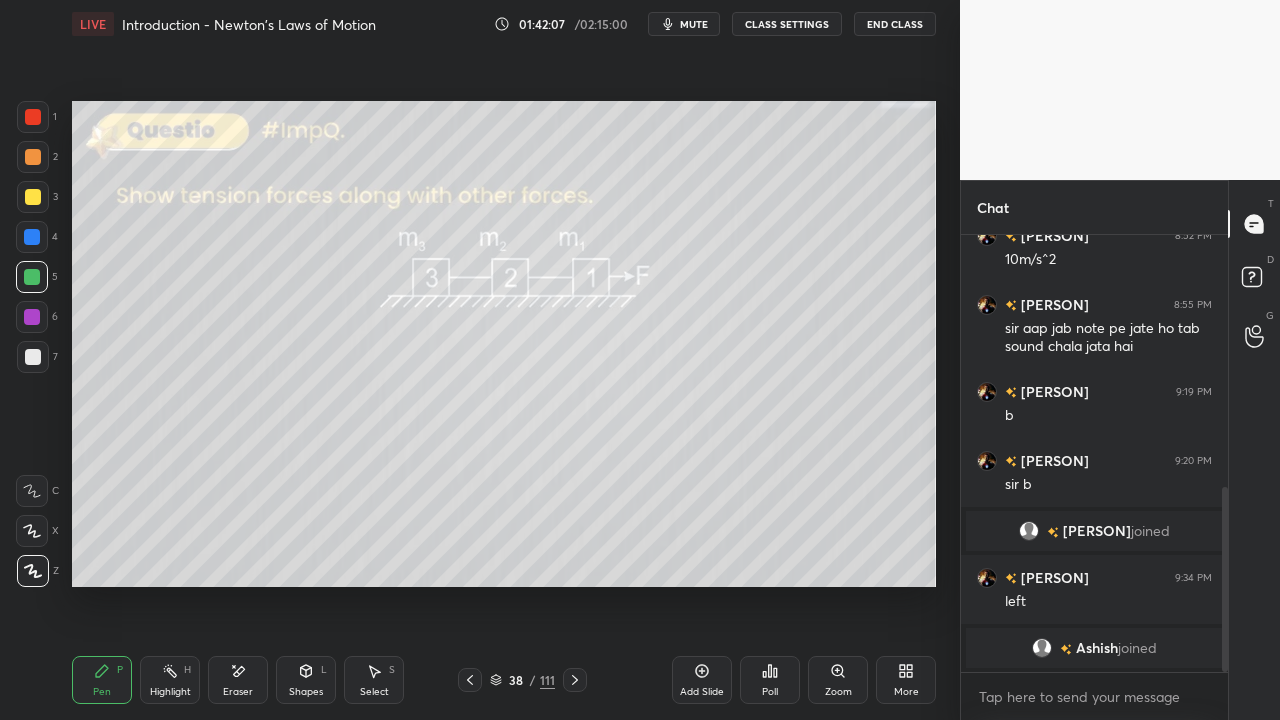 click 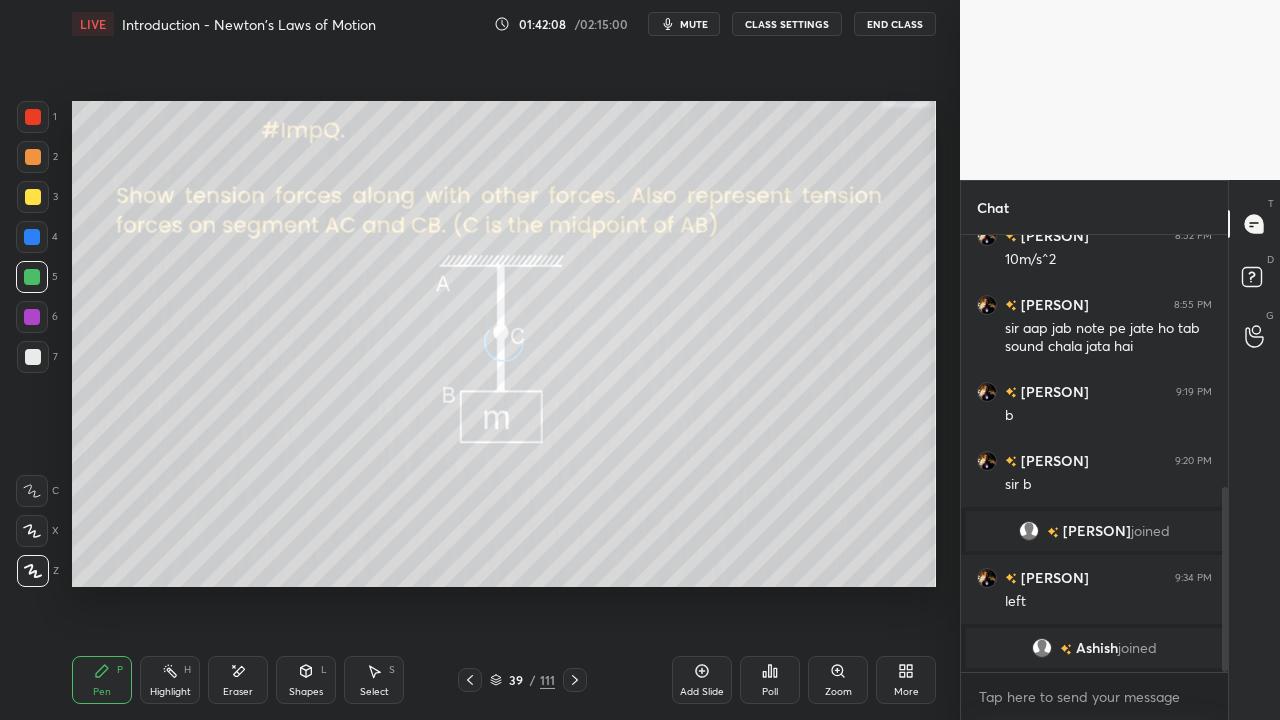 click 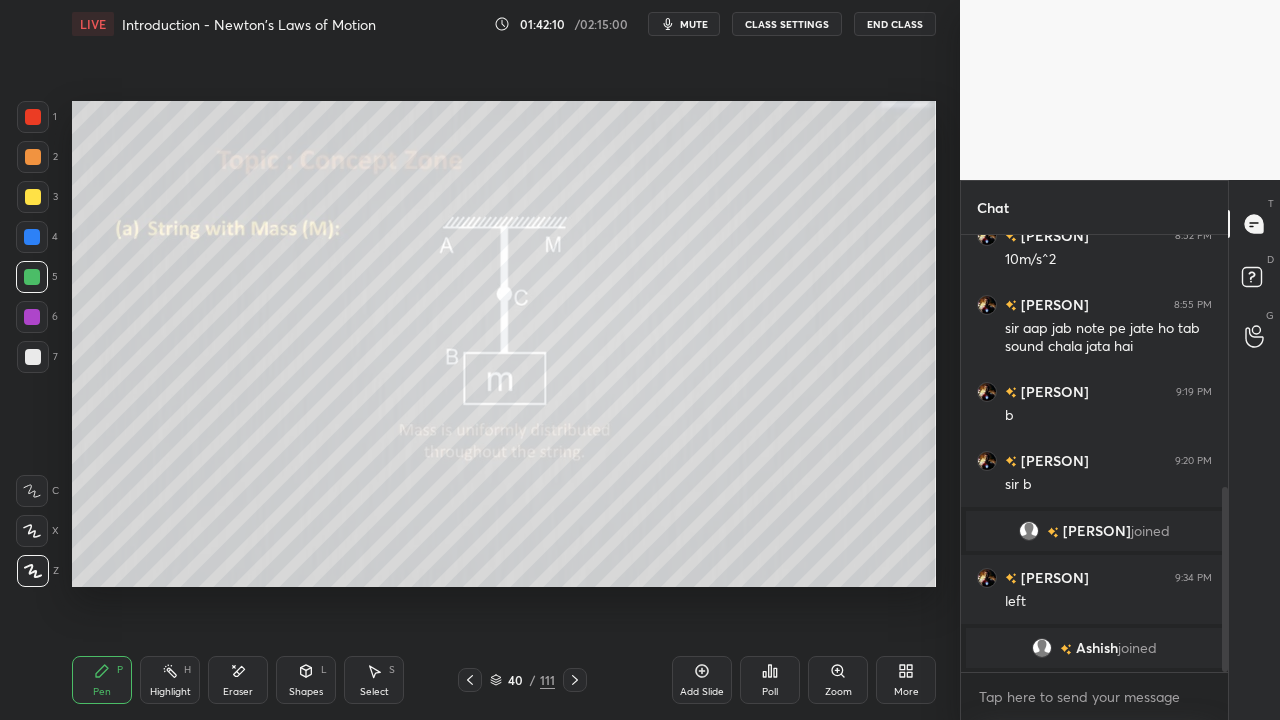 click 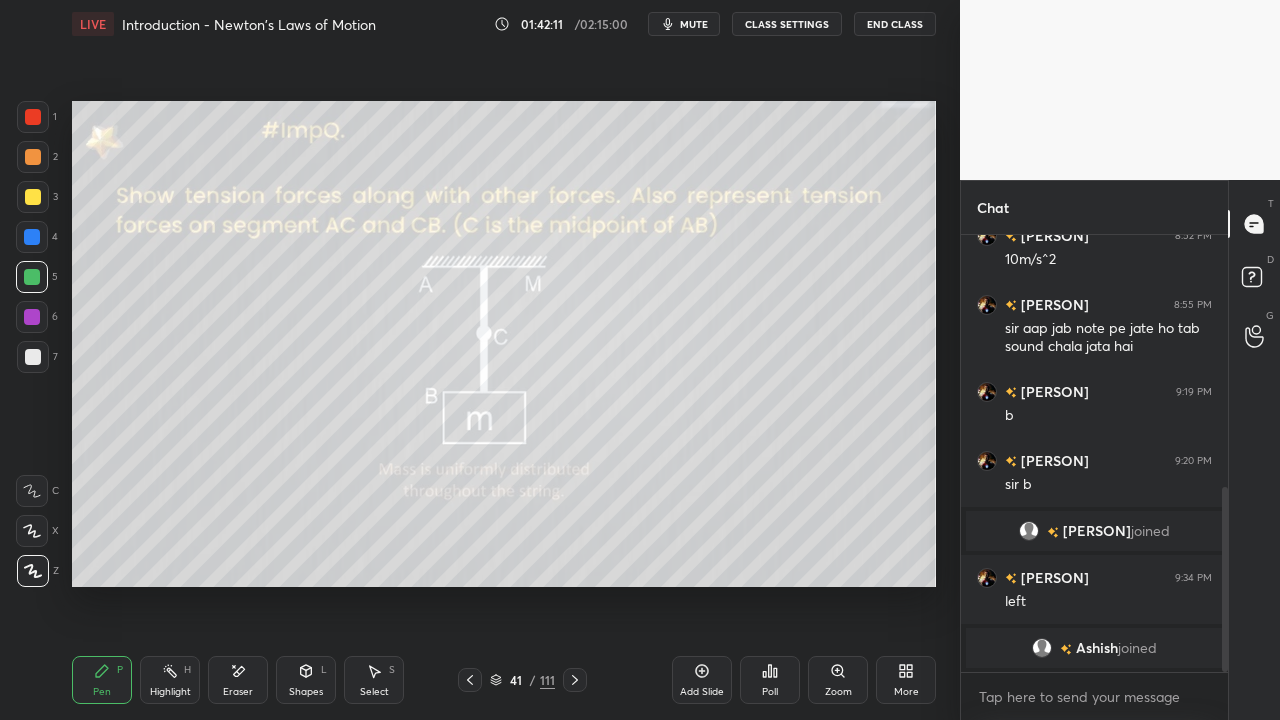 click at bounding box center (575, 680) 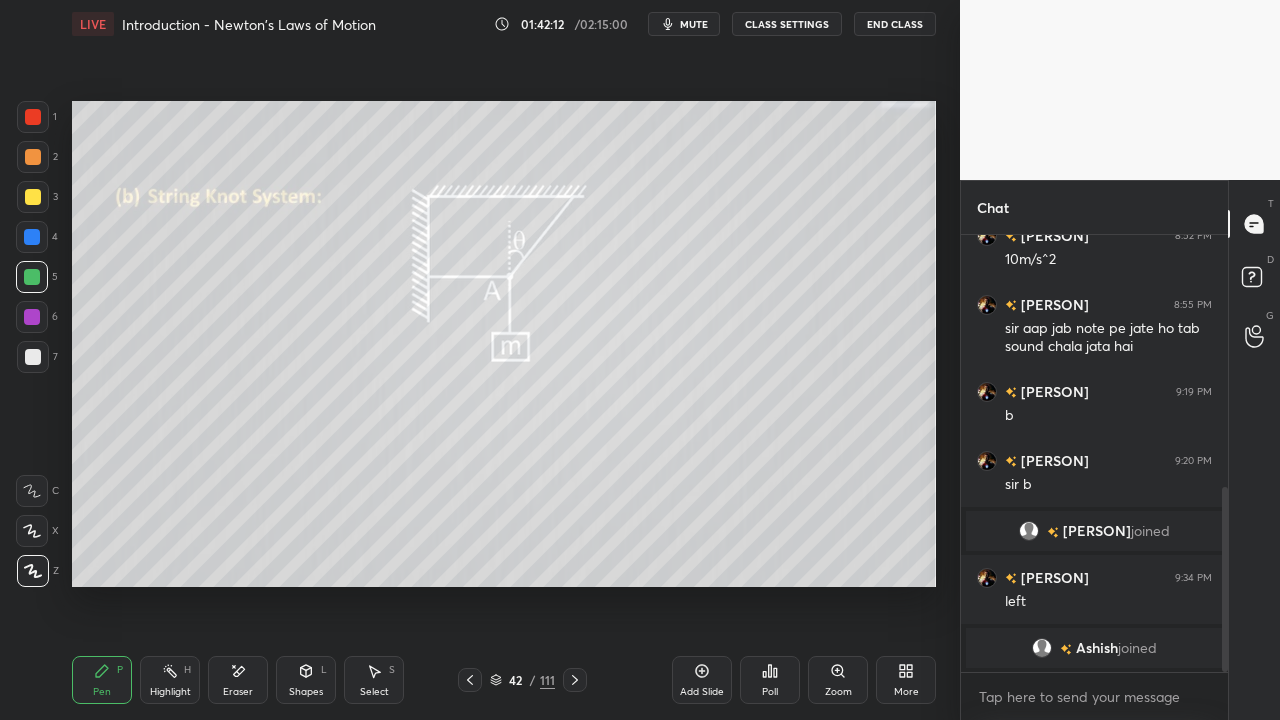 click at bounding box center (575, 680) 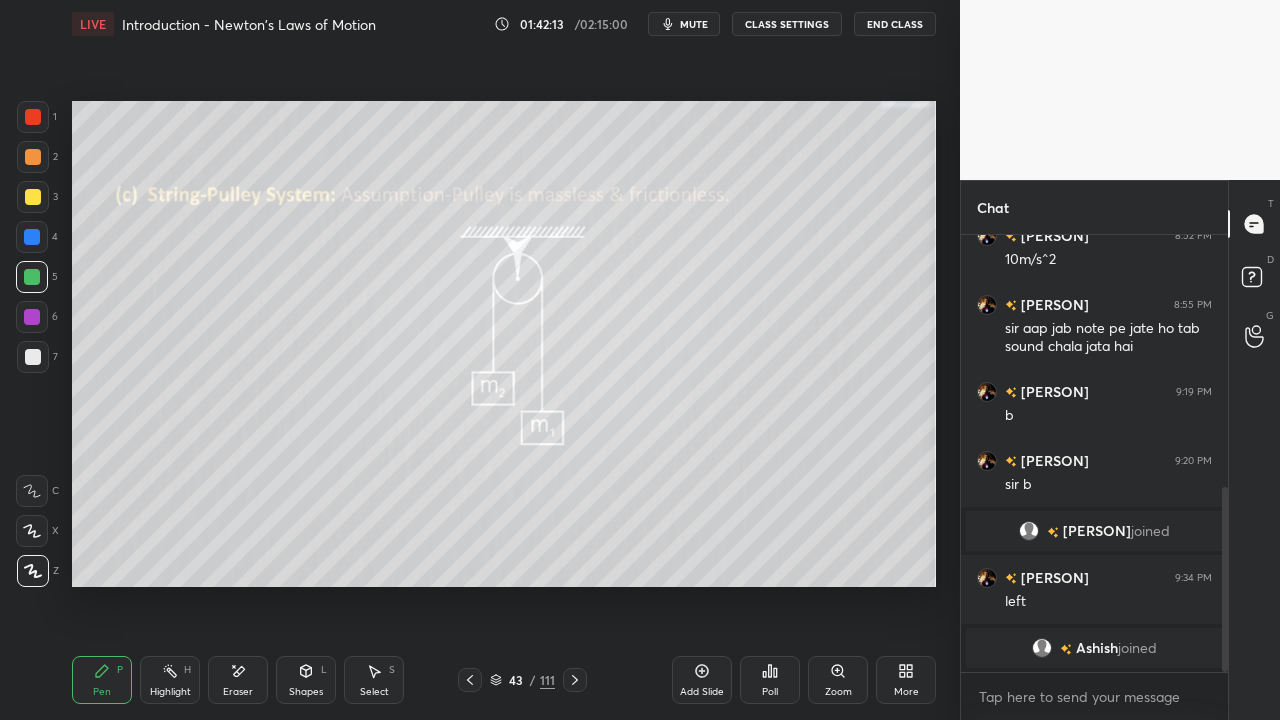 click 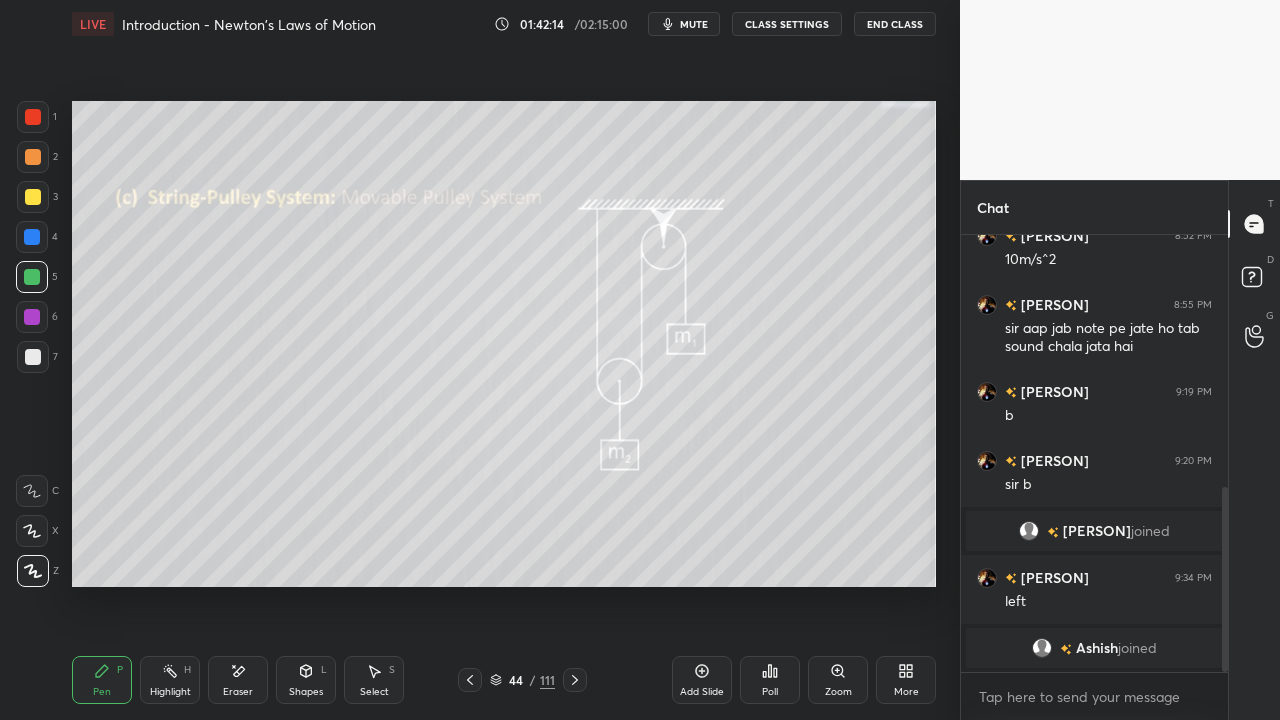 click 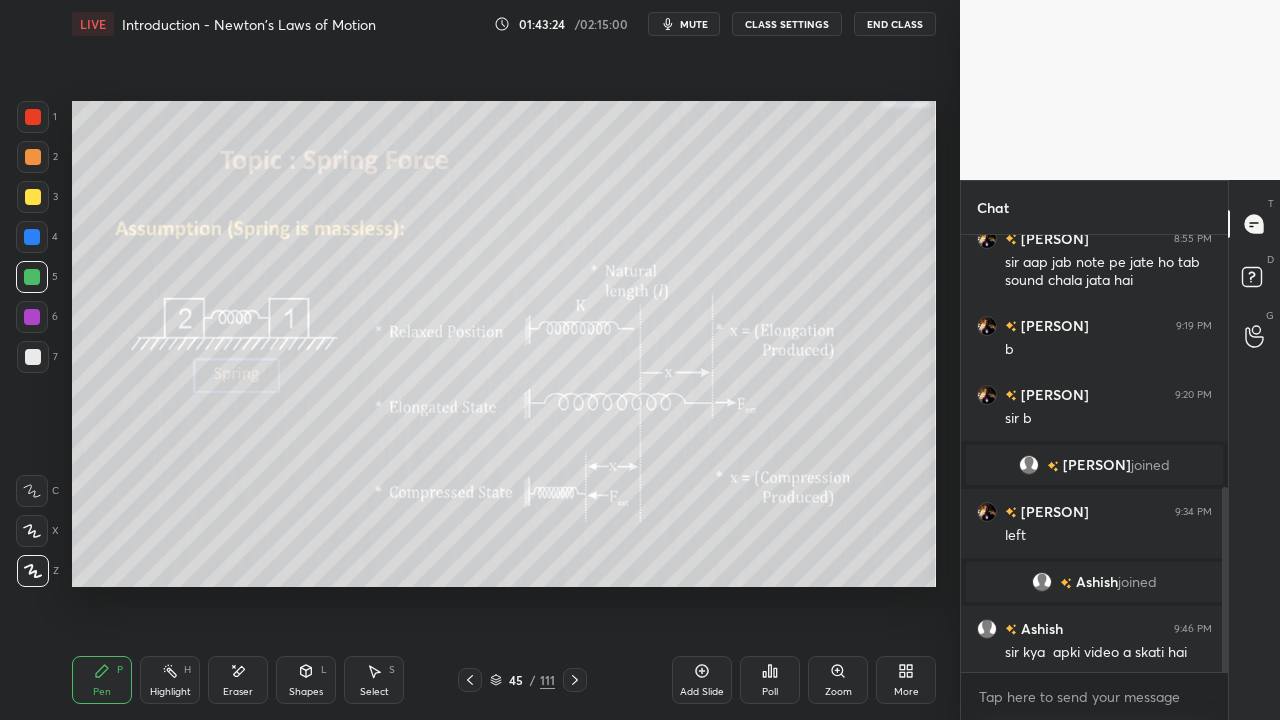 scroll, scrollTop: 599, scrollLeft: 0, axis: vertical 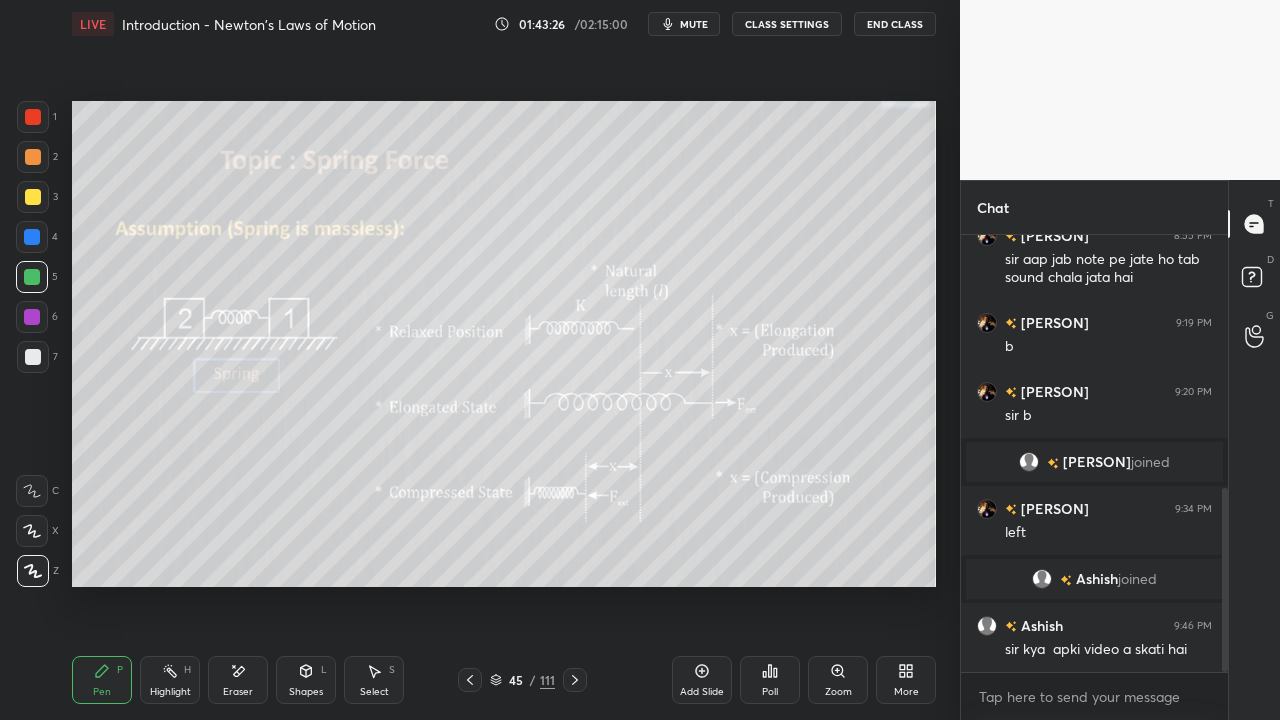 click on "More" at bounding box center [906, 692] 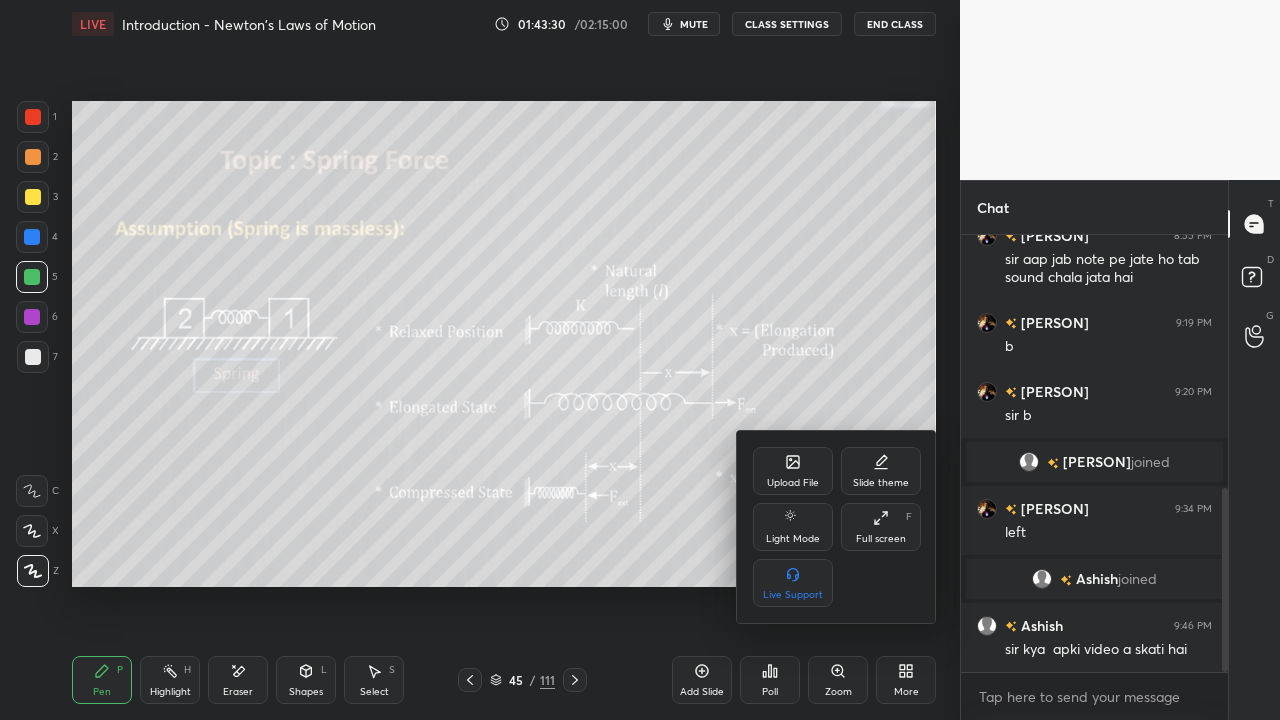 click on "Upload File" at bounding box center [793, 483] 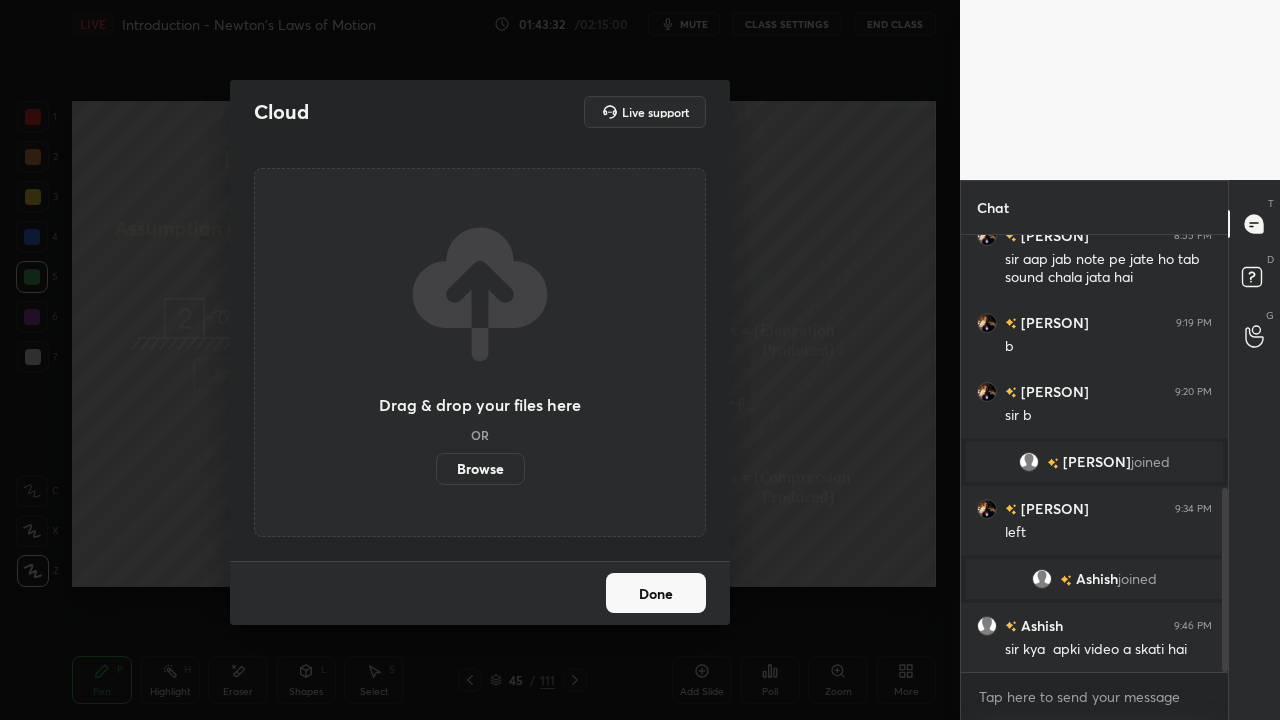 click on "Browse" at bounding box center (480, 469) 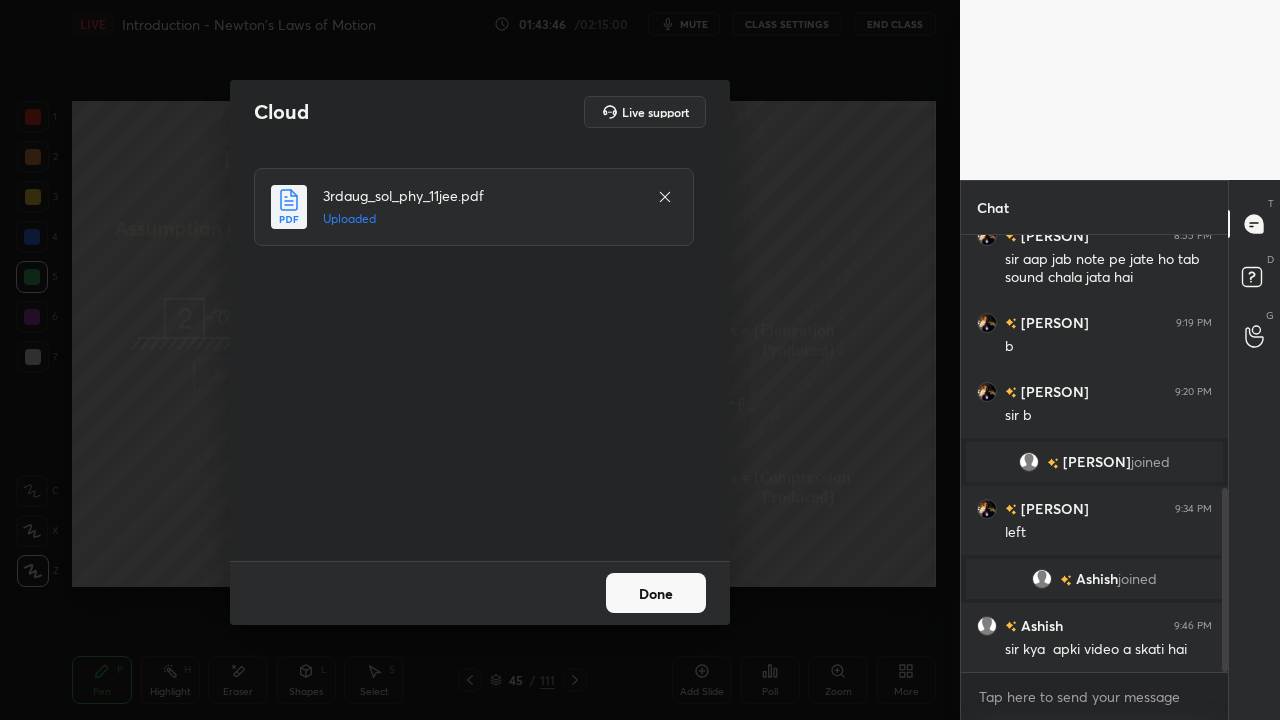 click on "Done" at bounding box center (656, 593) 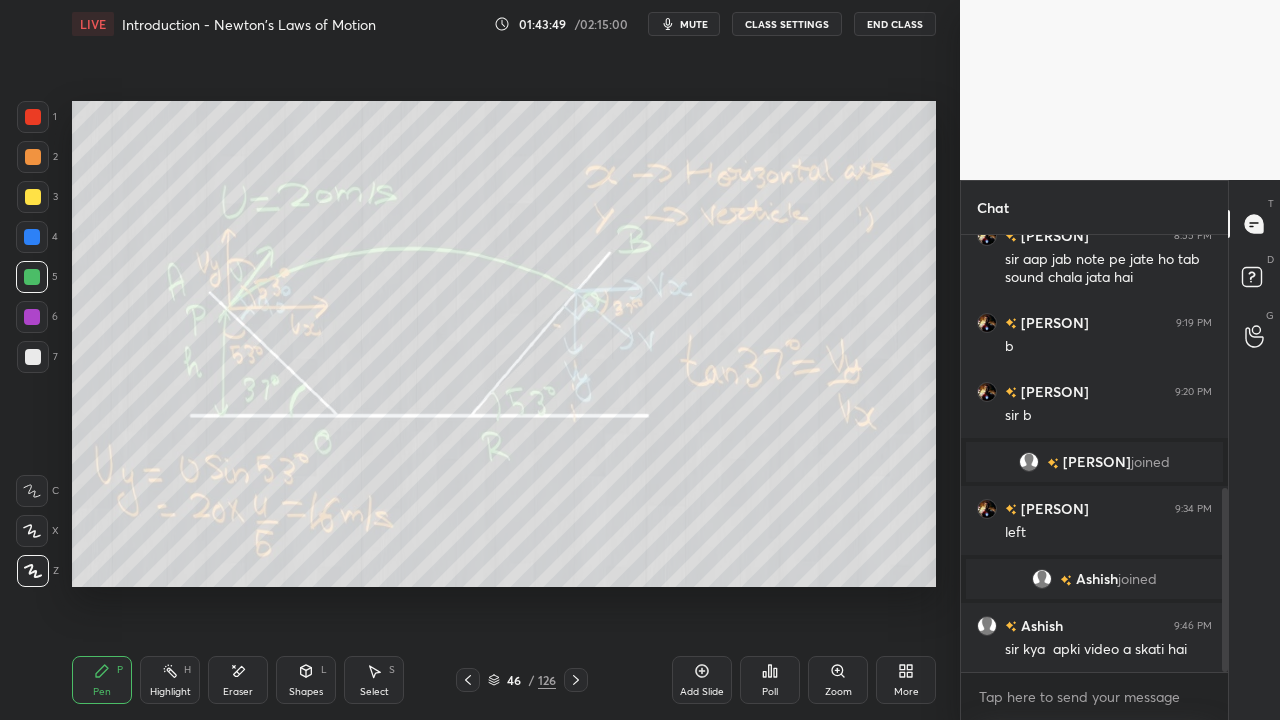 click on "End Class" at bounding box center [895, 24] 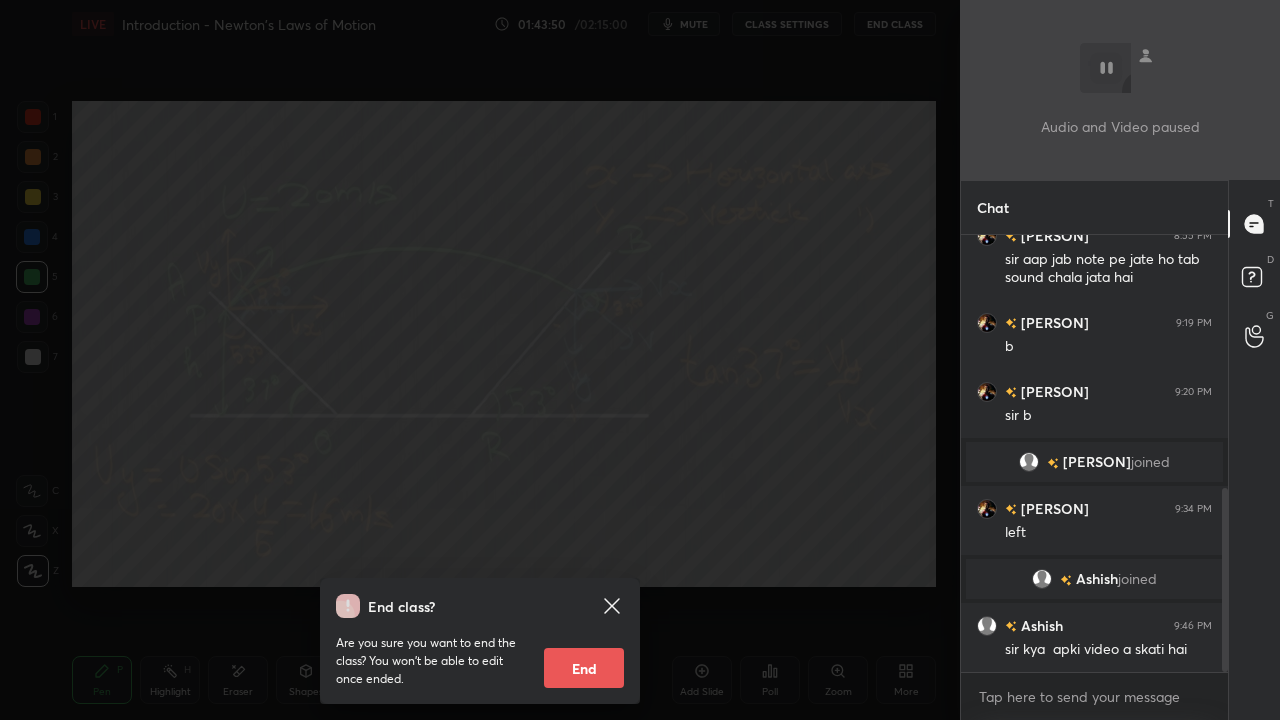 click on "End" at bounding box center [584, 668] 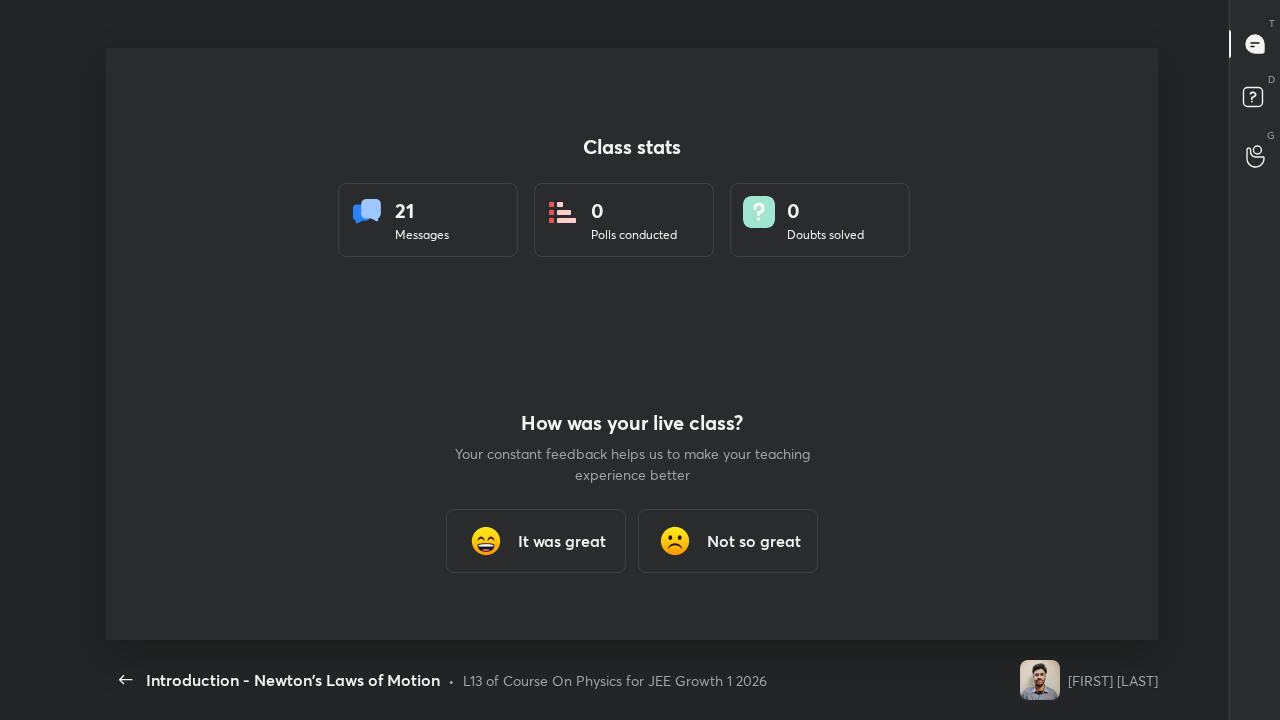 scroll, scrollTop: 99408, scrollLeft: 98736, axis: both 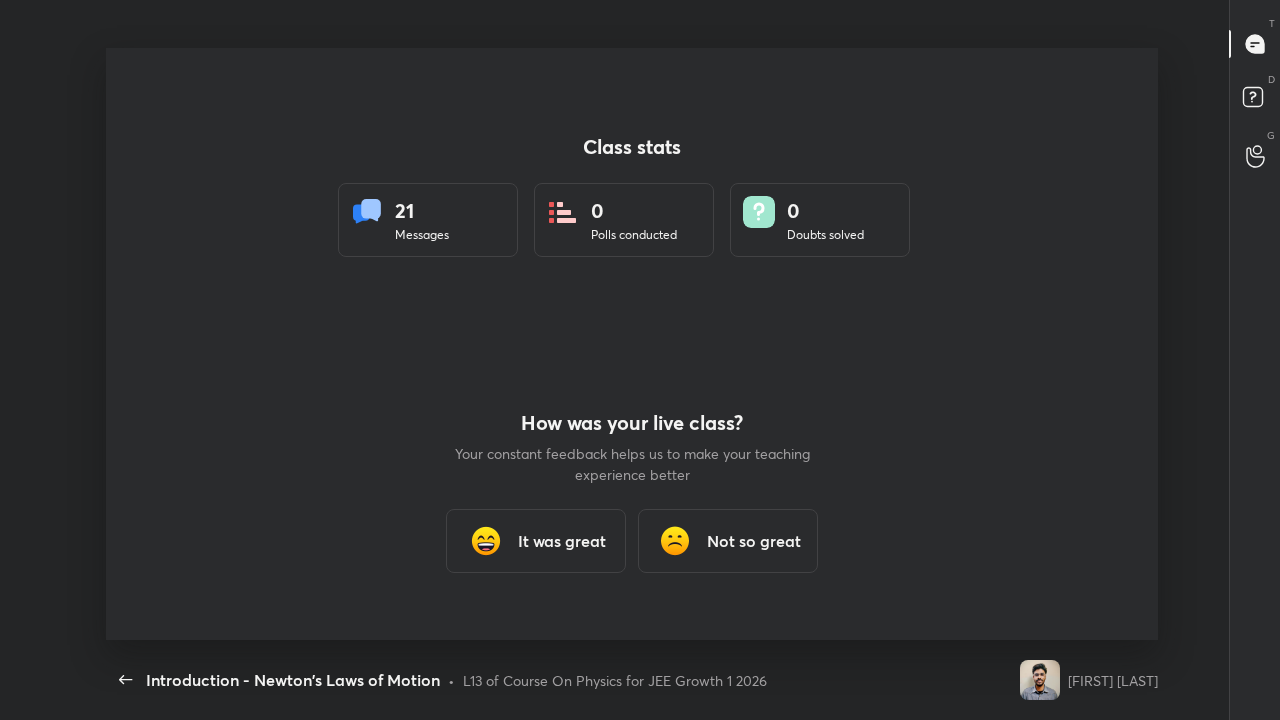 click on "Not so great" at bounding box center [728, 541] 